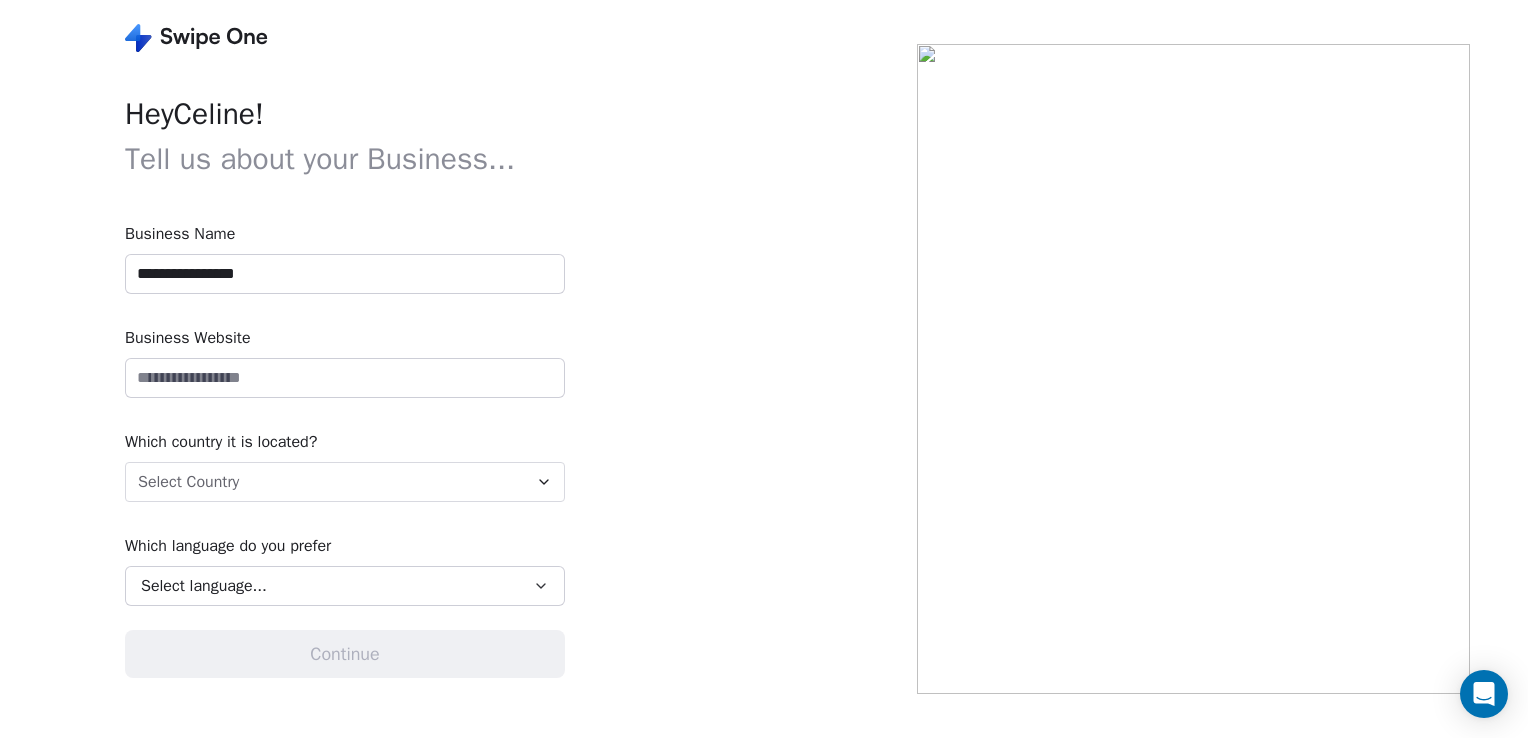 scroll, scrollTop: 0, scrollLeft: 0, axis: both 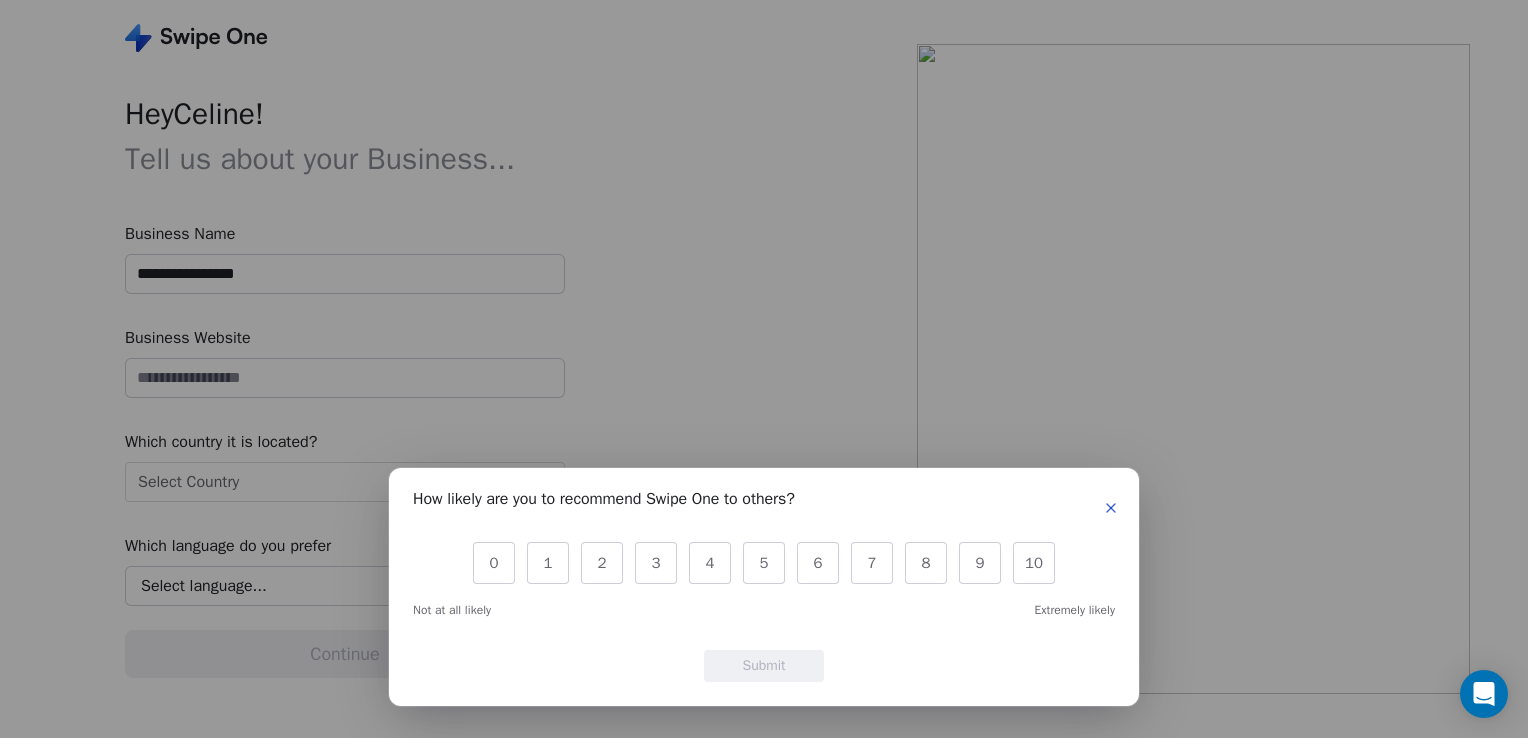 click 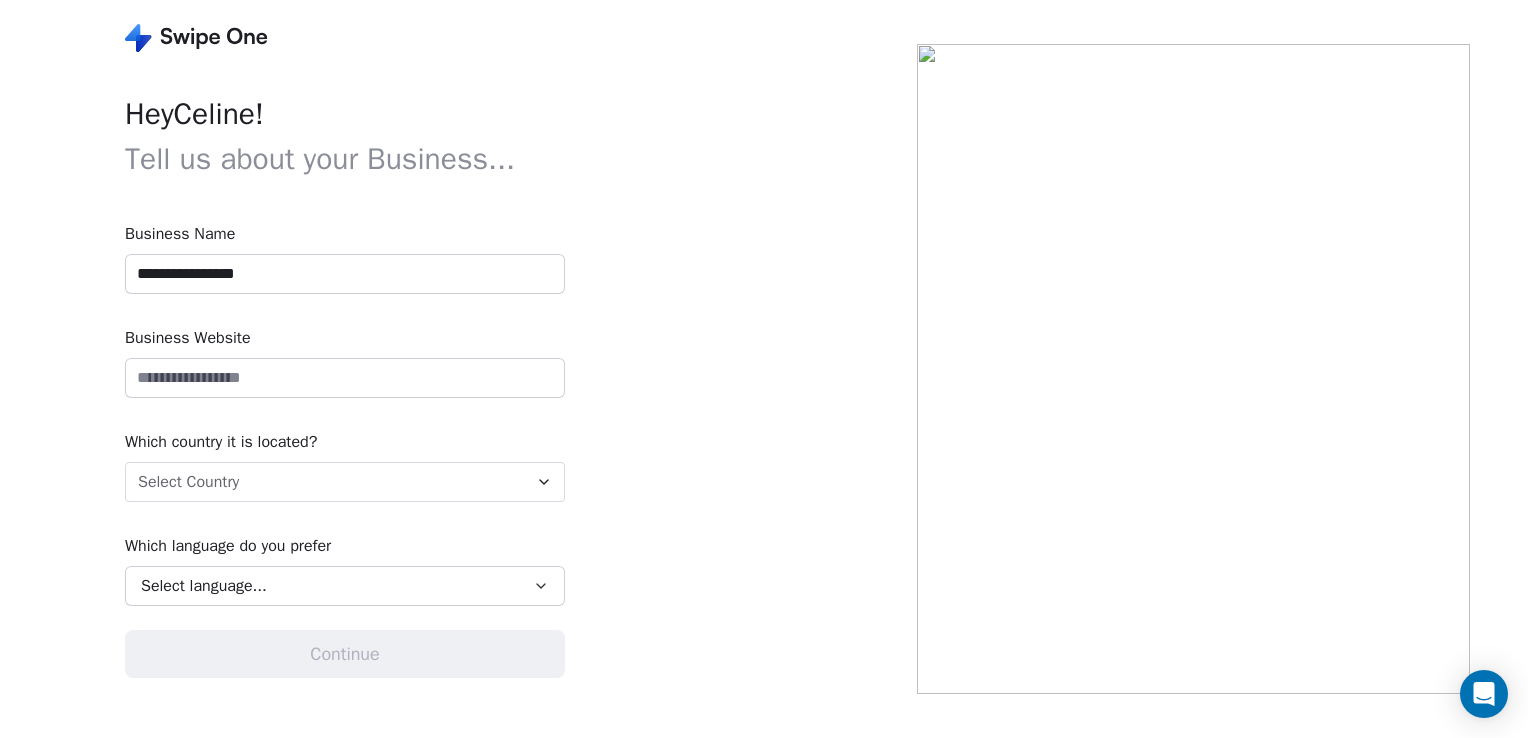 drag, startPoint x: 295, startPoint y: 270, endPoint x: 44, endPoint y: 270, distance: 251 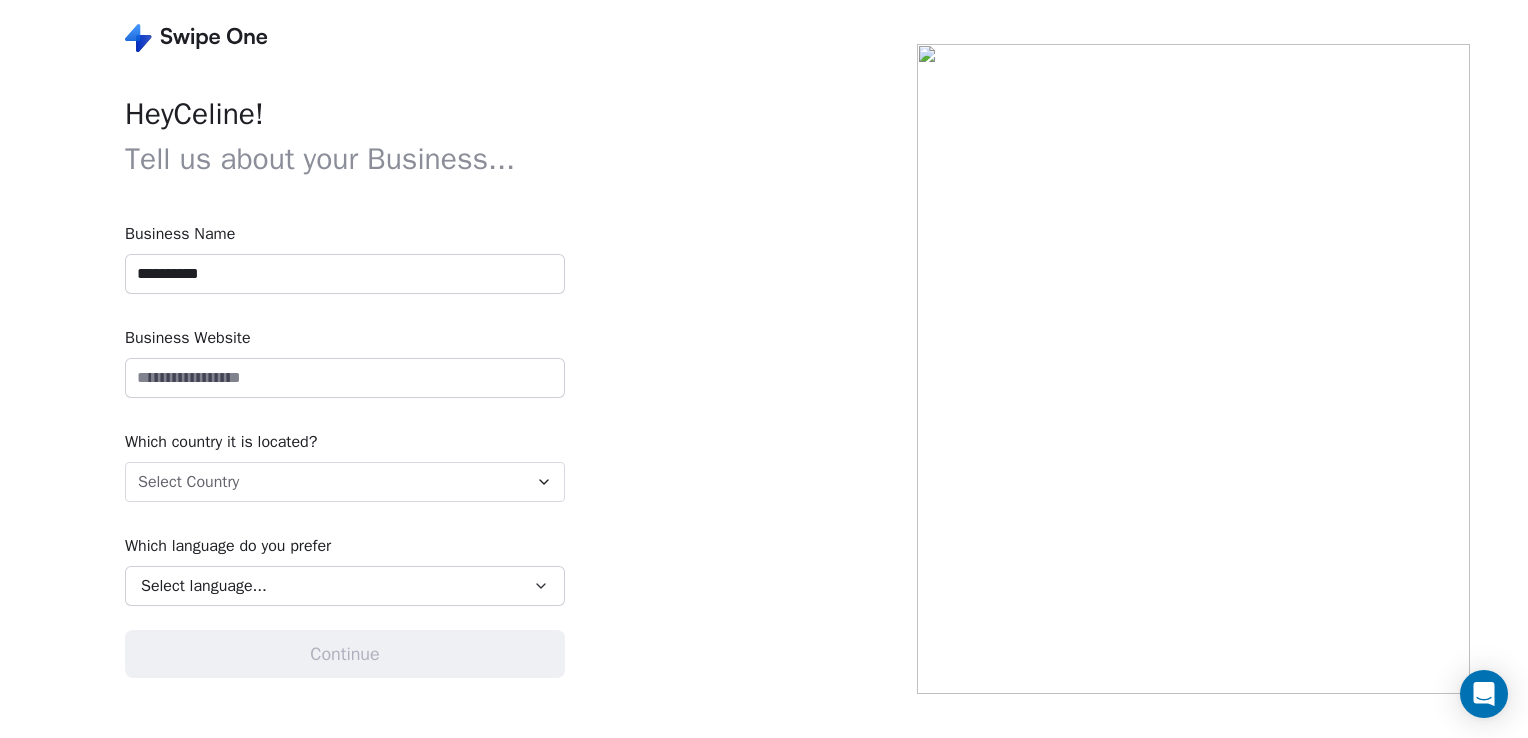 type on "**********" 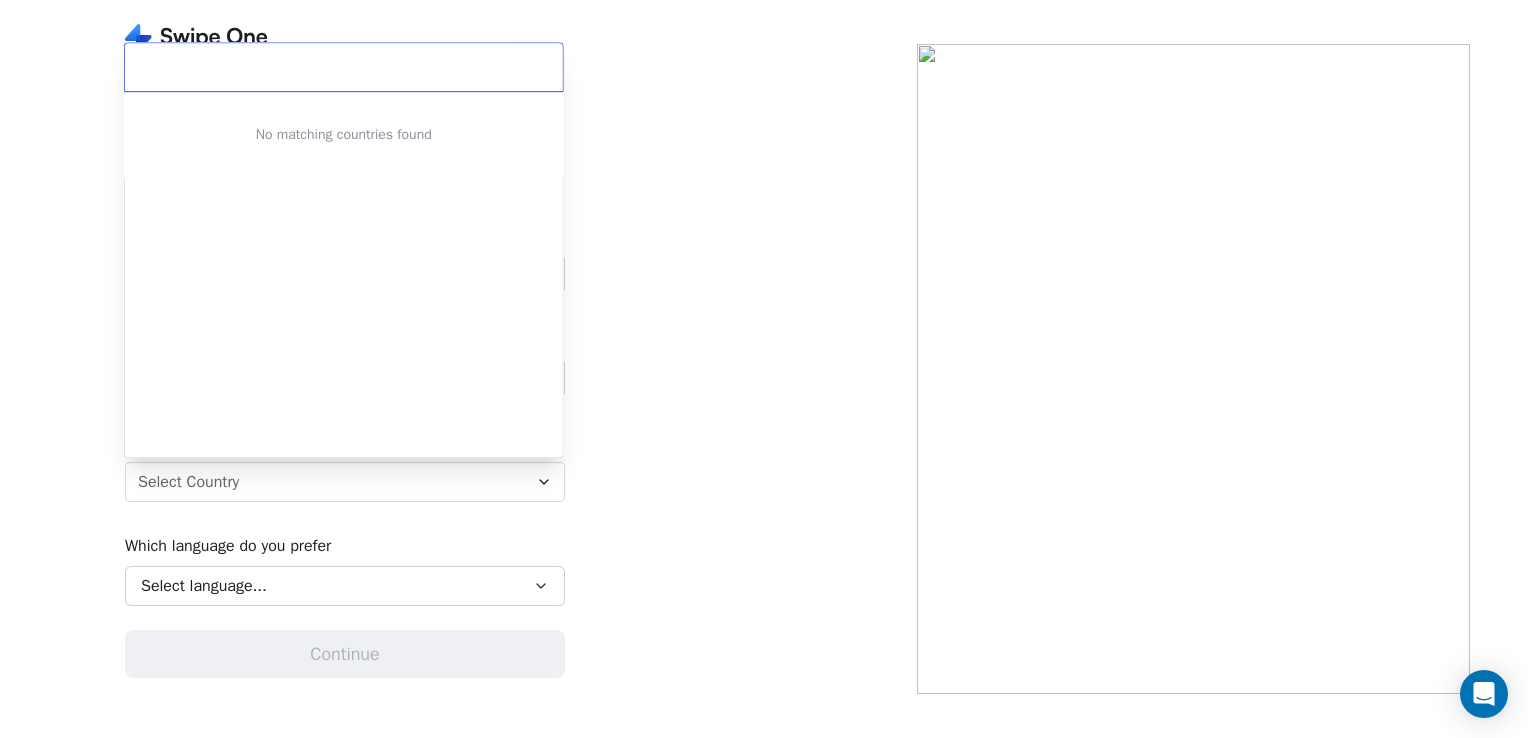 click on "**********" at bounding box center [764, 369] 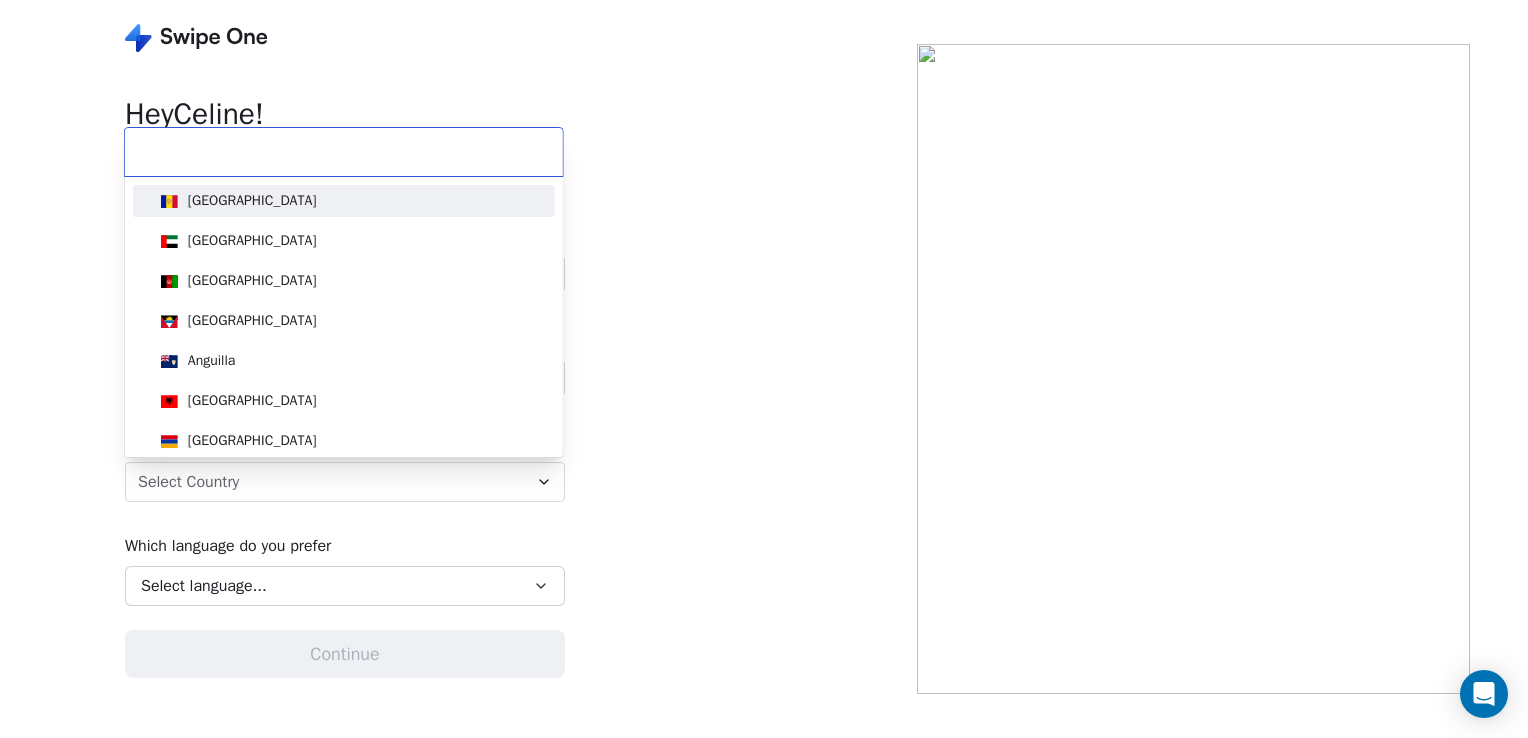 type on "*" 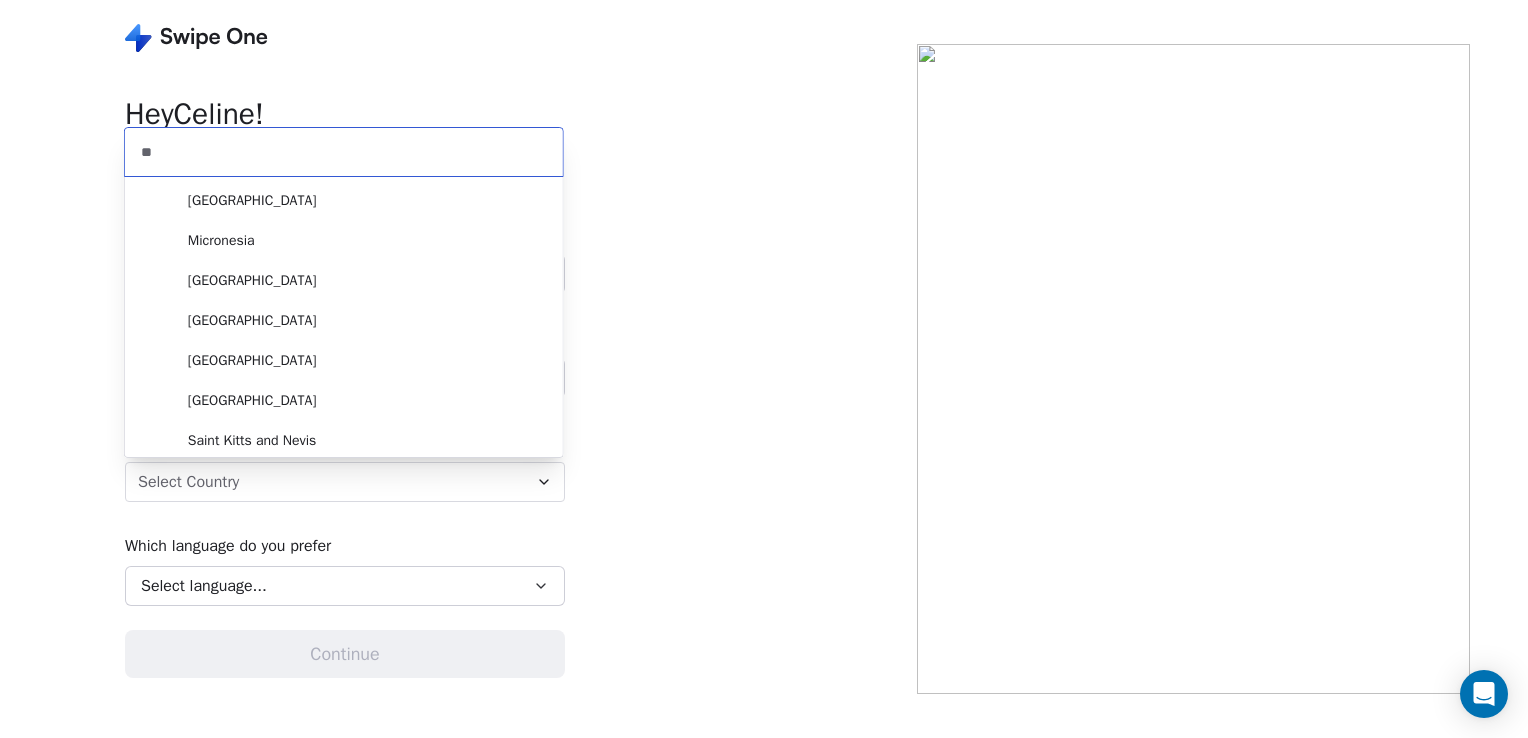 type on "***" 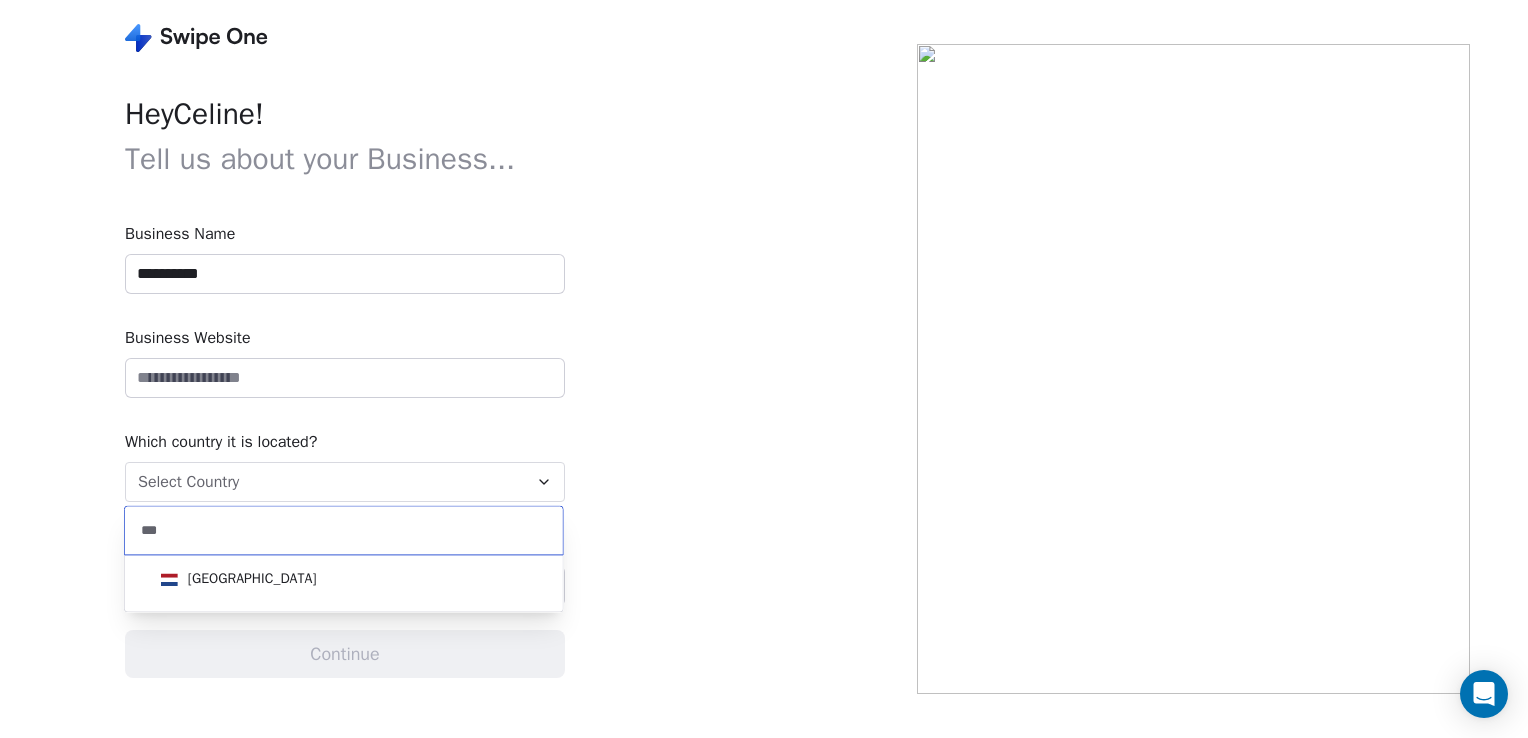 type 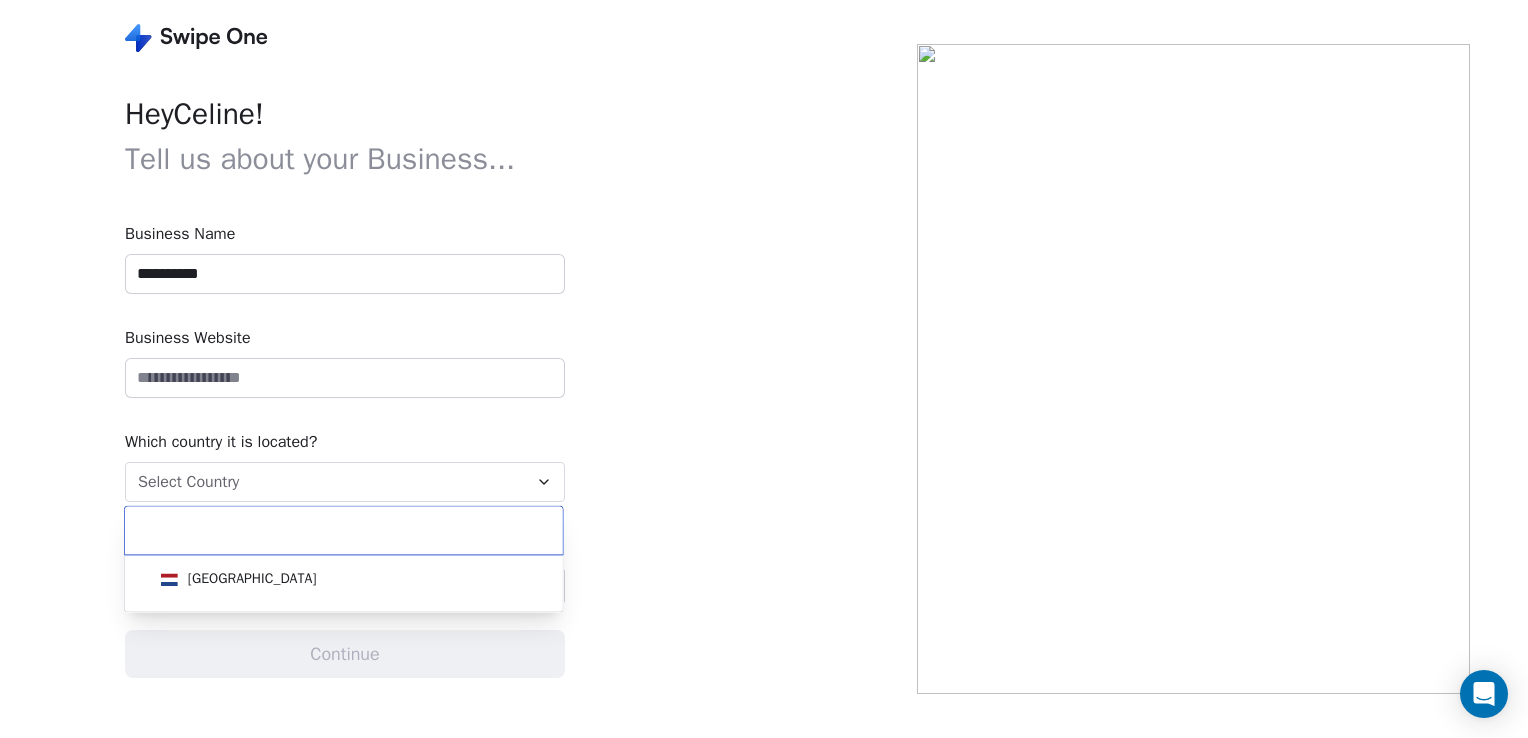 click on "**********" at bounding box center [764, 369] 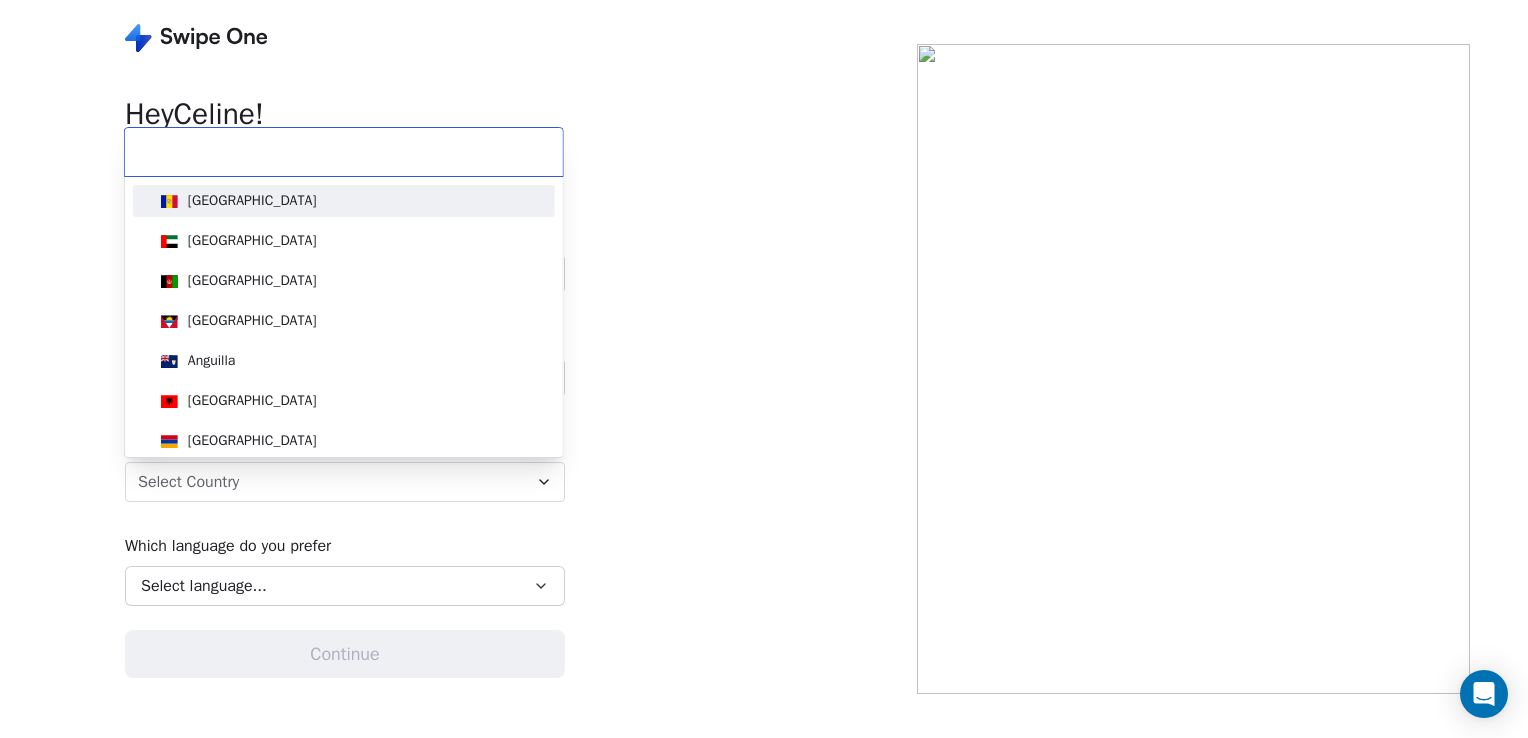 click on "**********" at bounding box center (764, 369) 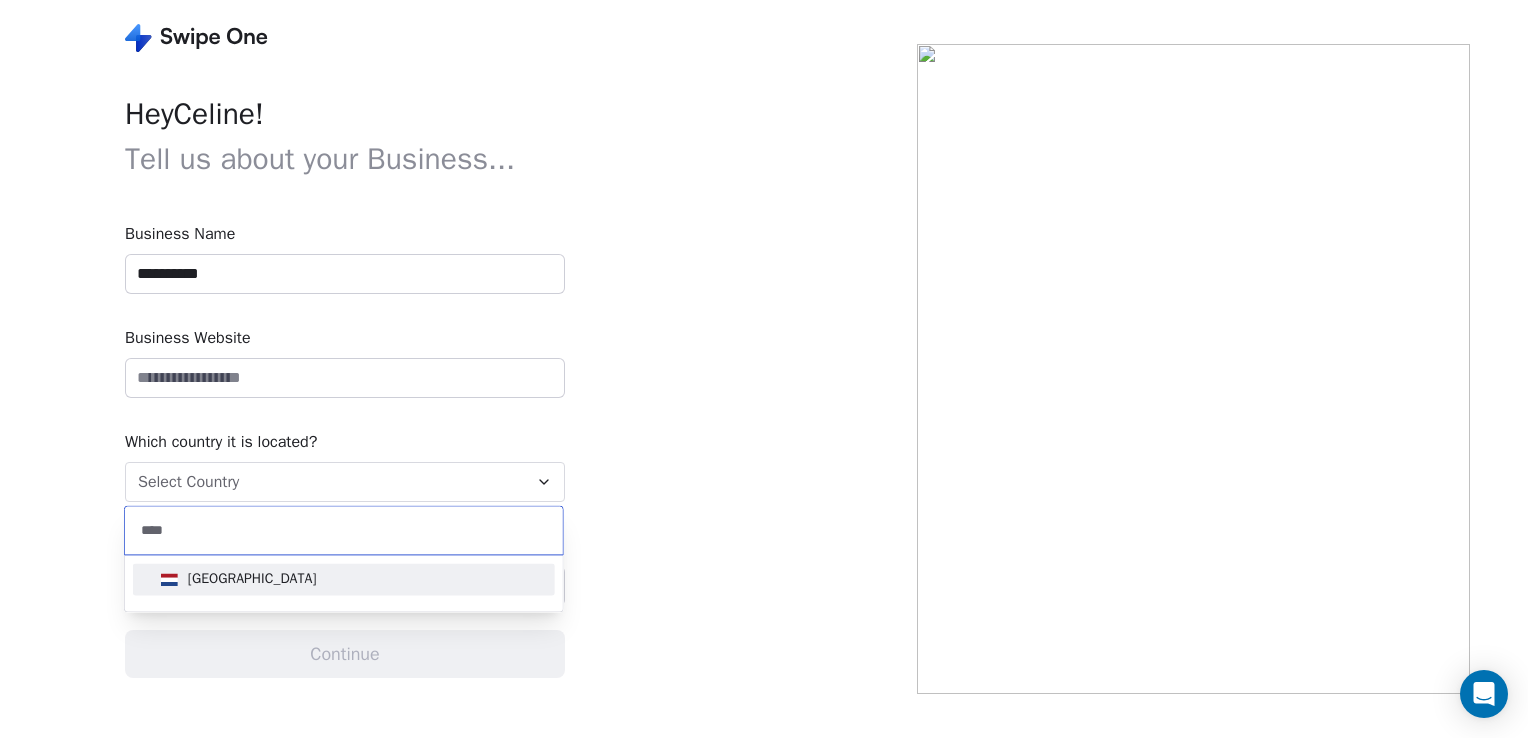 type on "****" 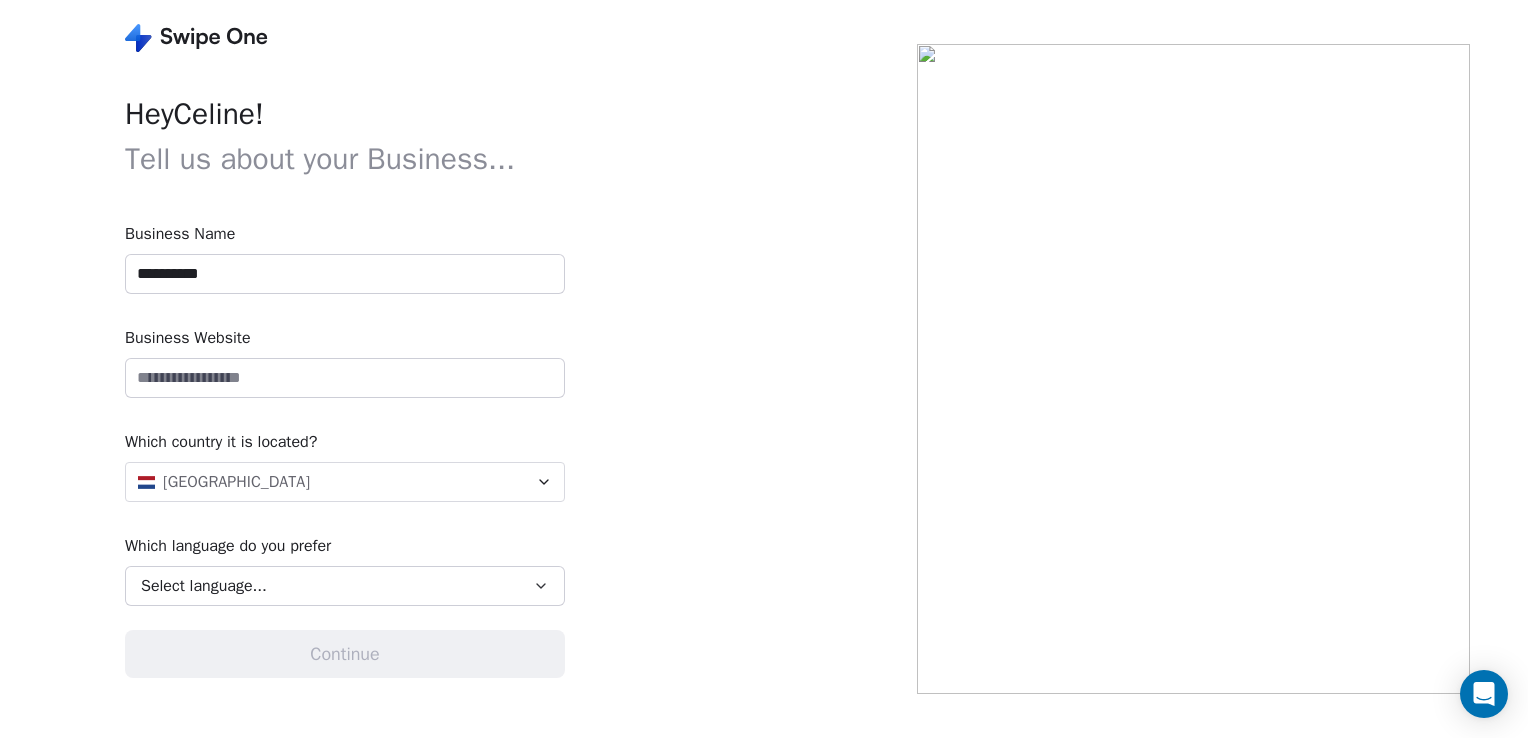 click on "Select language..." at bounding box center (204, 586) 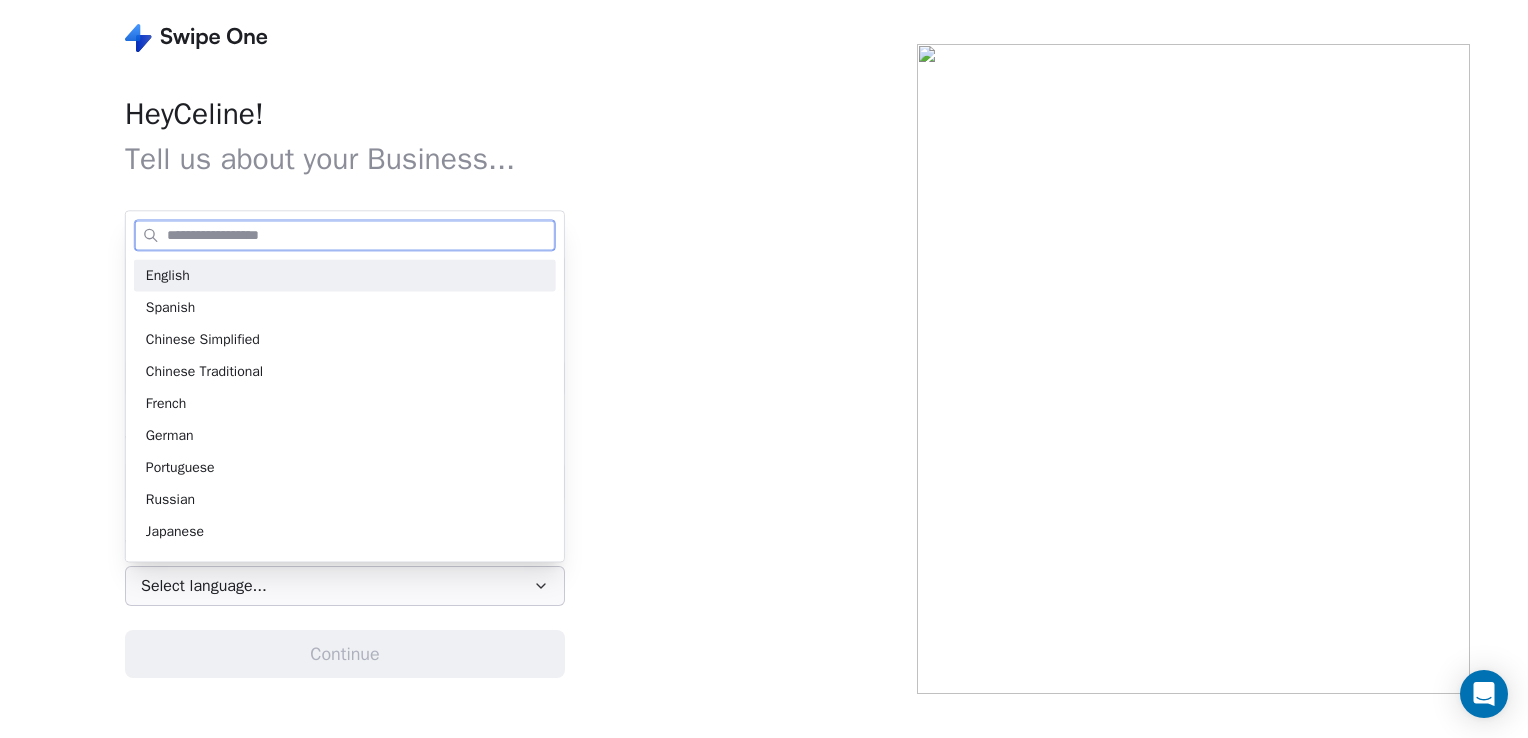click on "English" at bounding box center (168, 275) 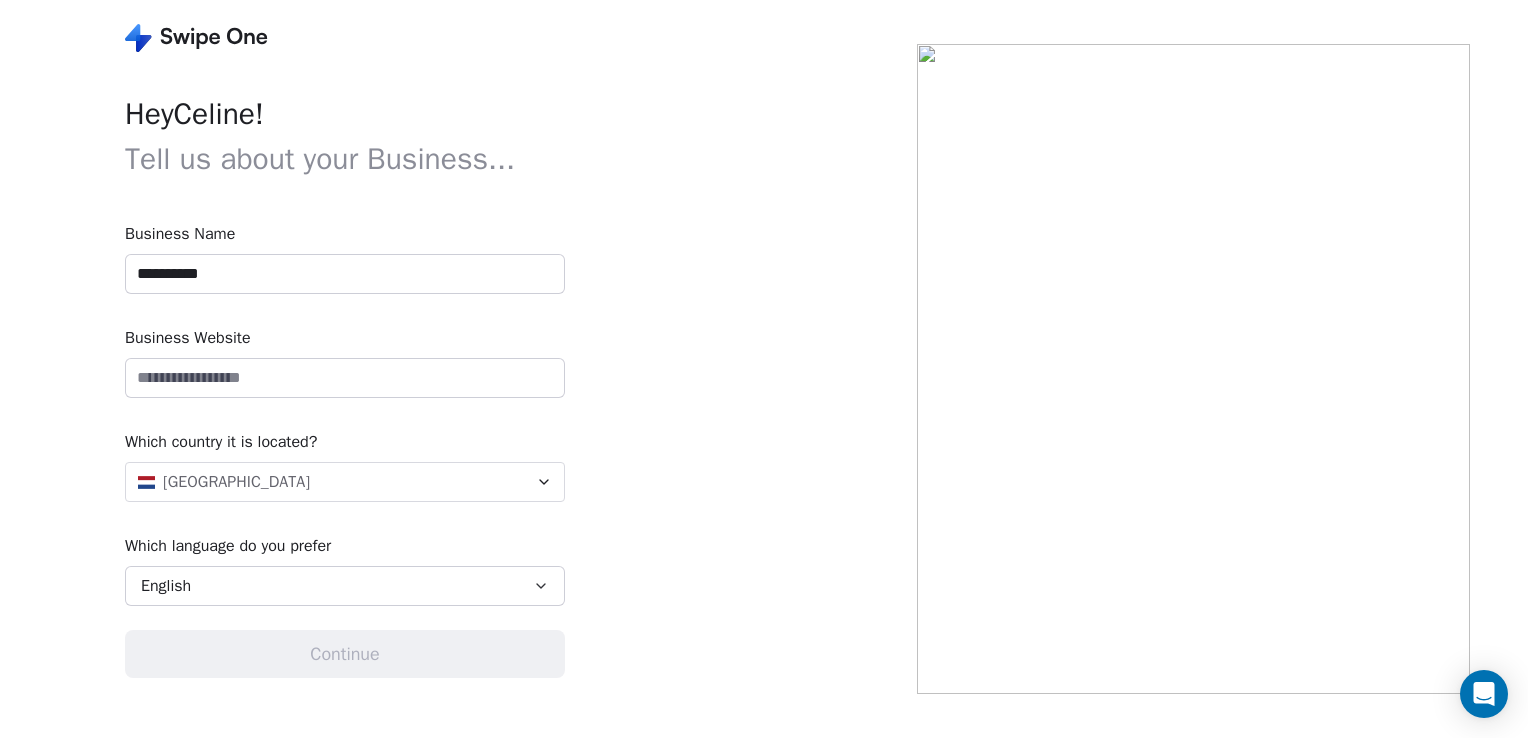 click at bounding box center [345, 378] 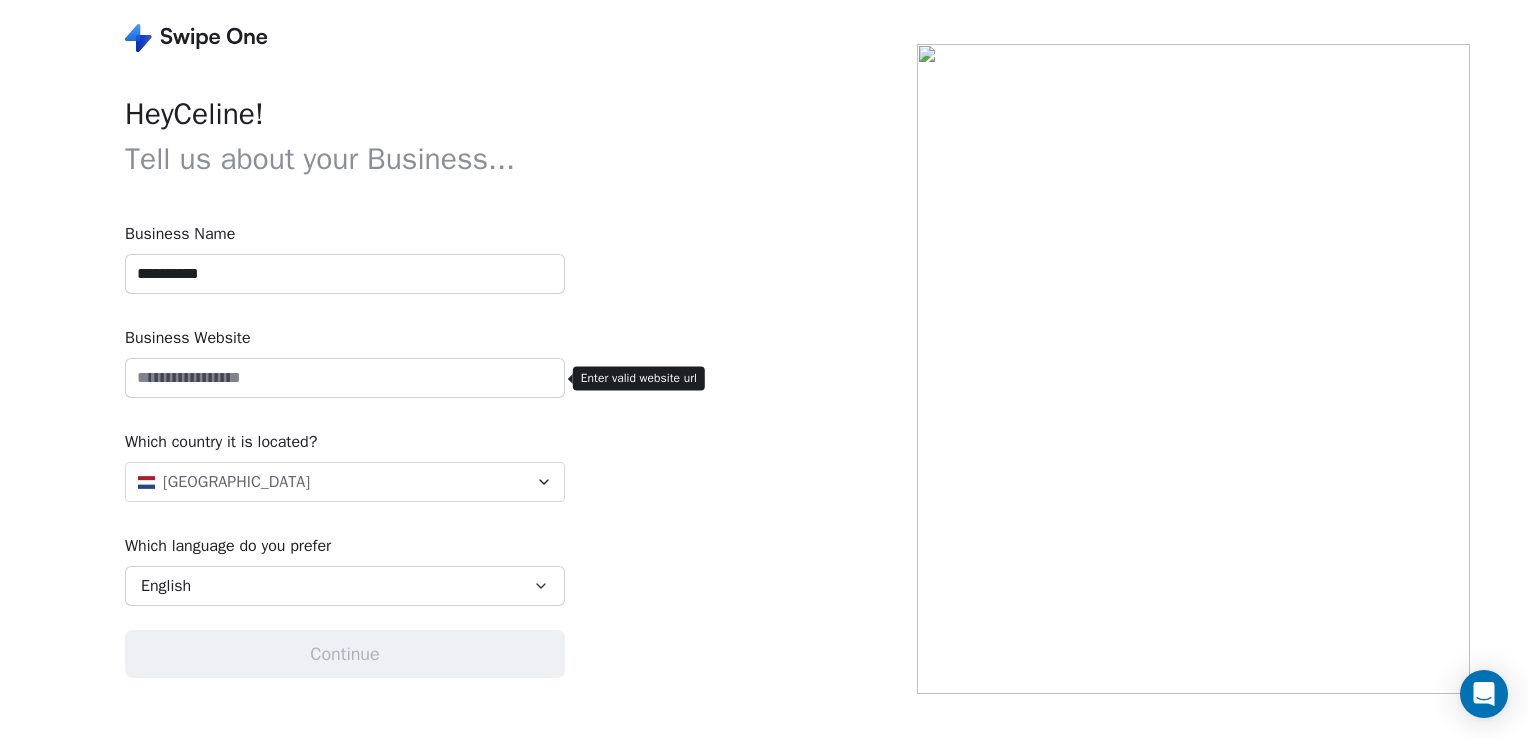 paste on "**********" 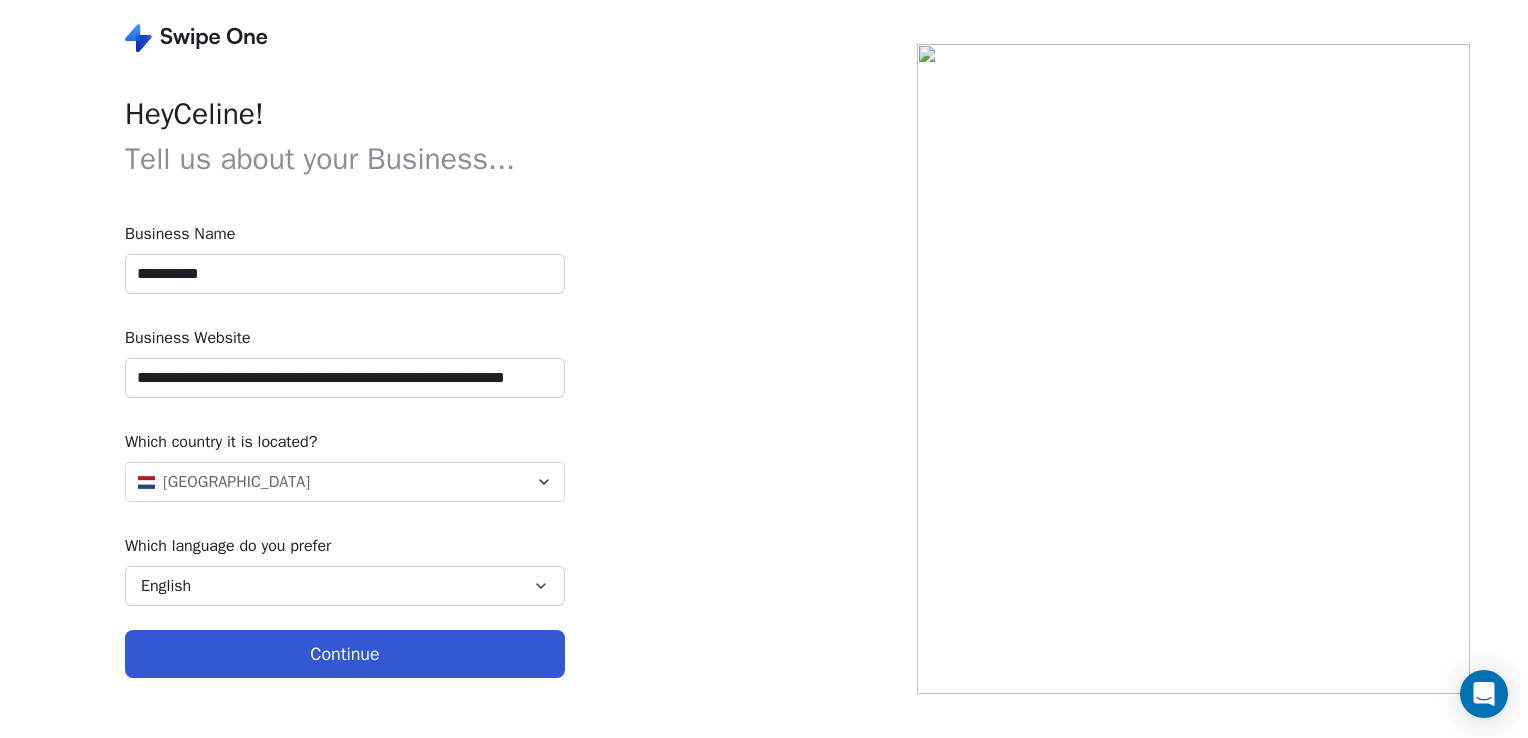 scroll, scrollTop: 0, scrollLeft: 44, axis: horizontal 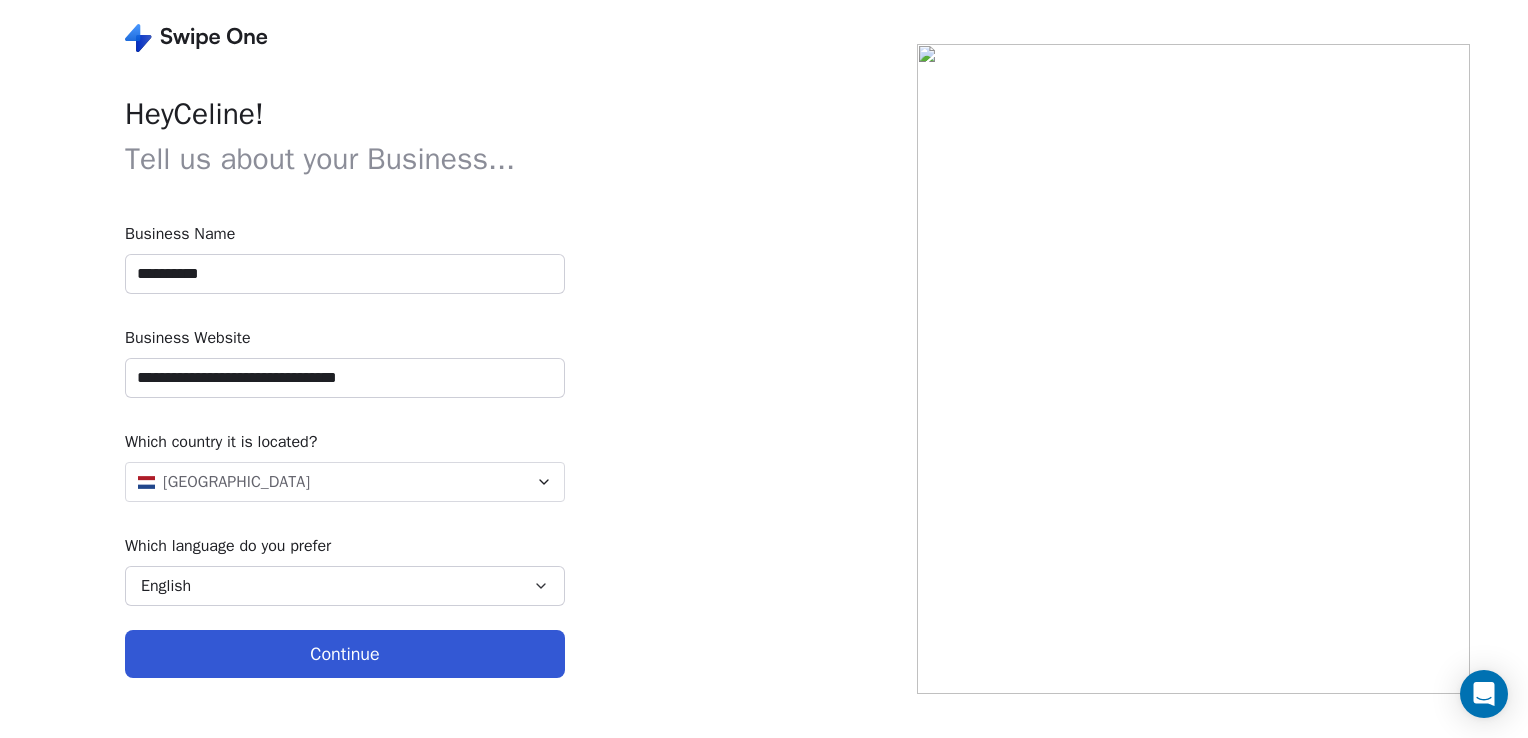 type on "**********" 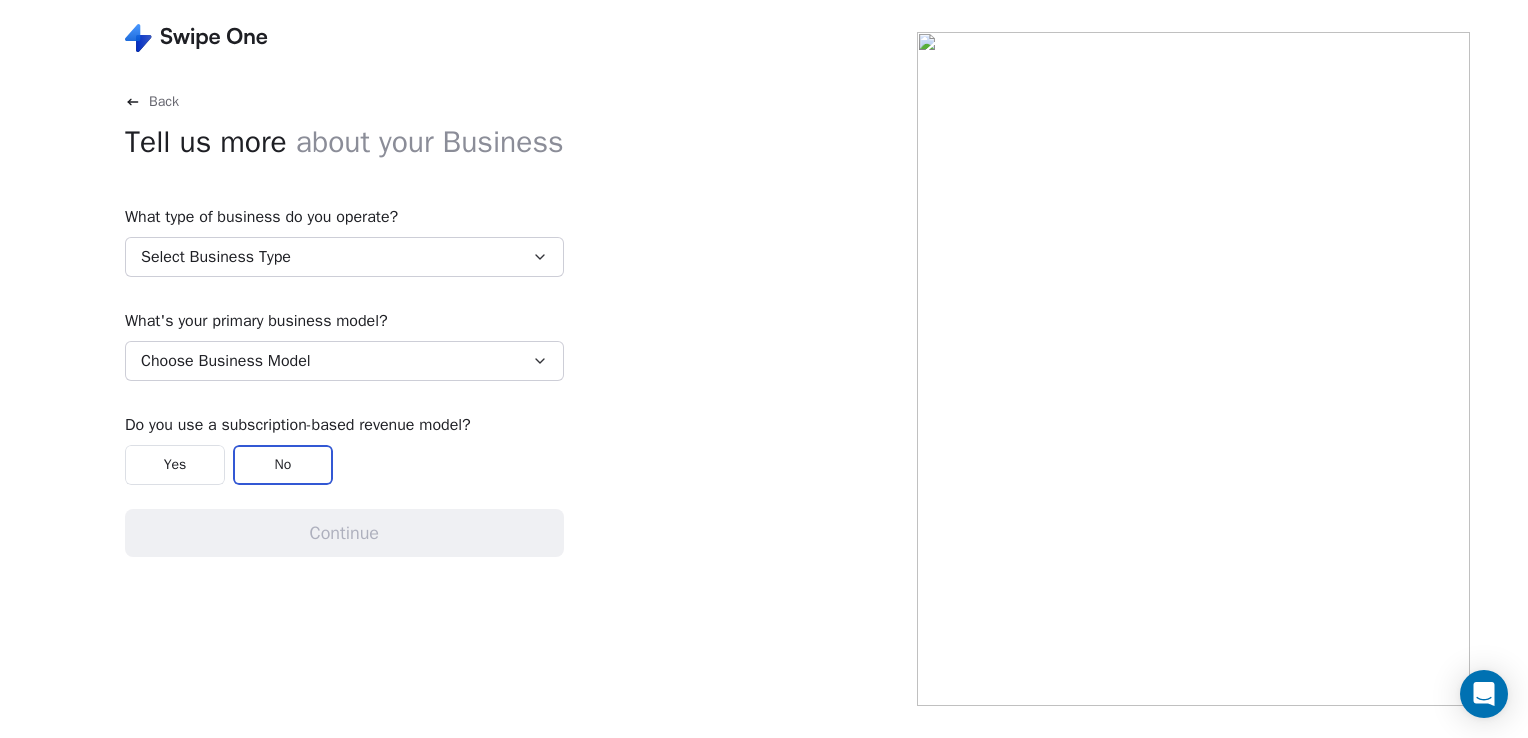 click on "No" at bounding box center [283, 465] 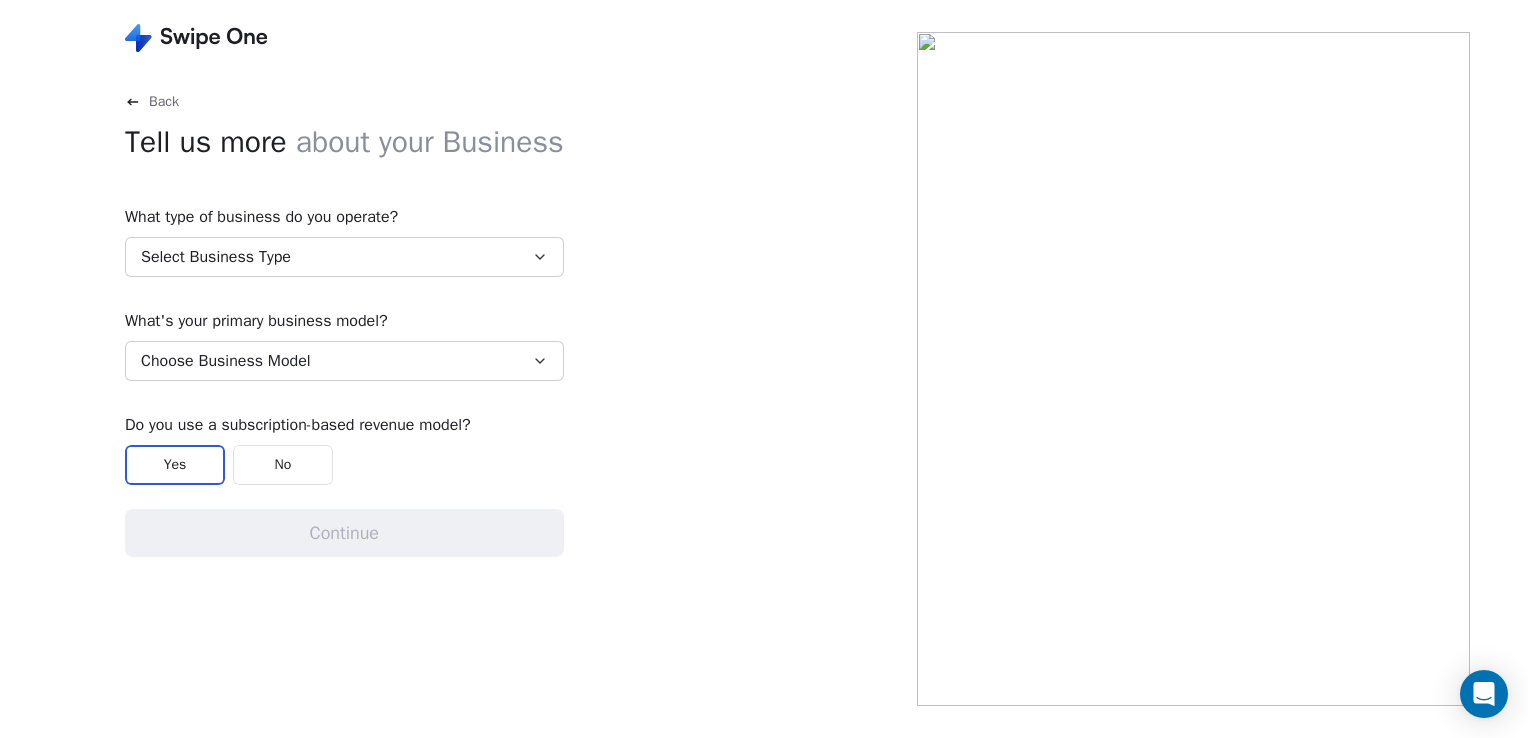click on "Choose Business Model" at bounding box center [344, 361] 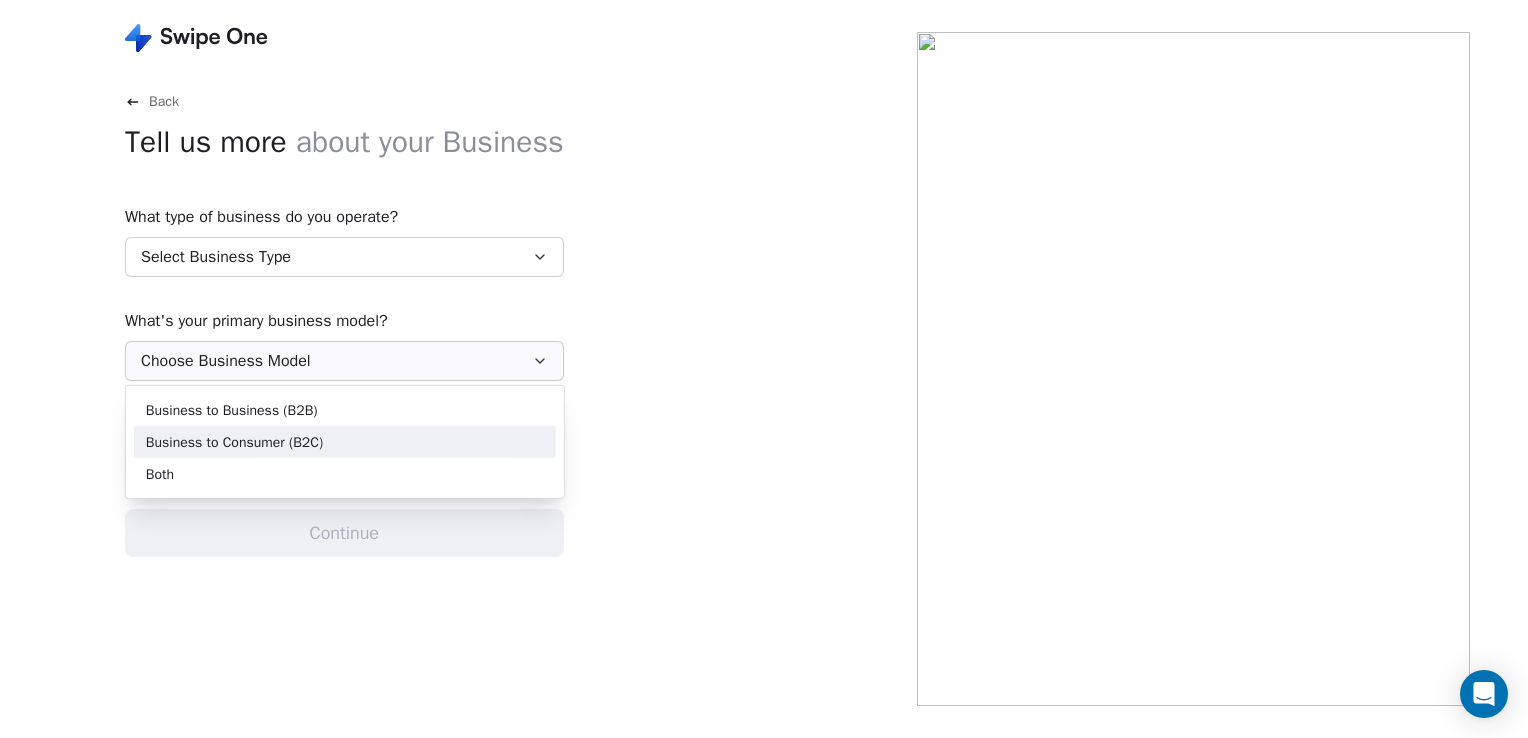 click on "Business to Consumer (B2C)" at bounding box center [234, 441] 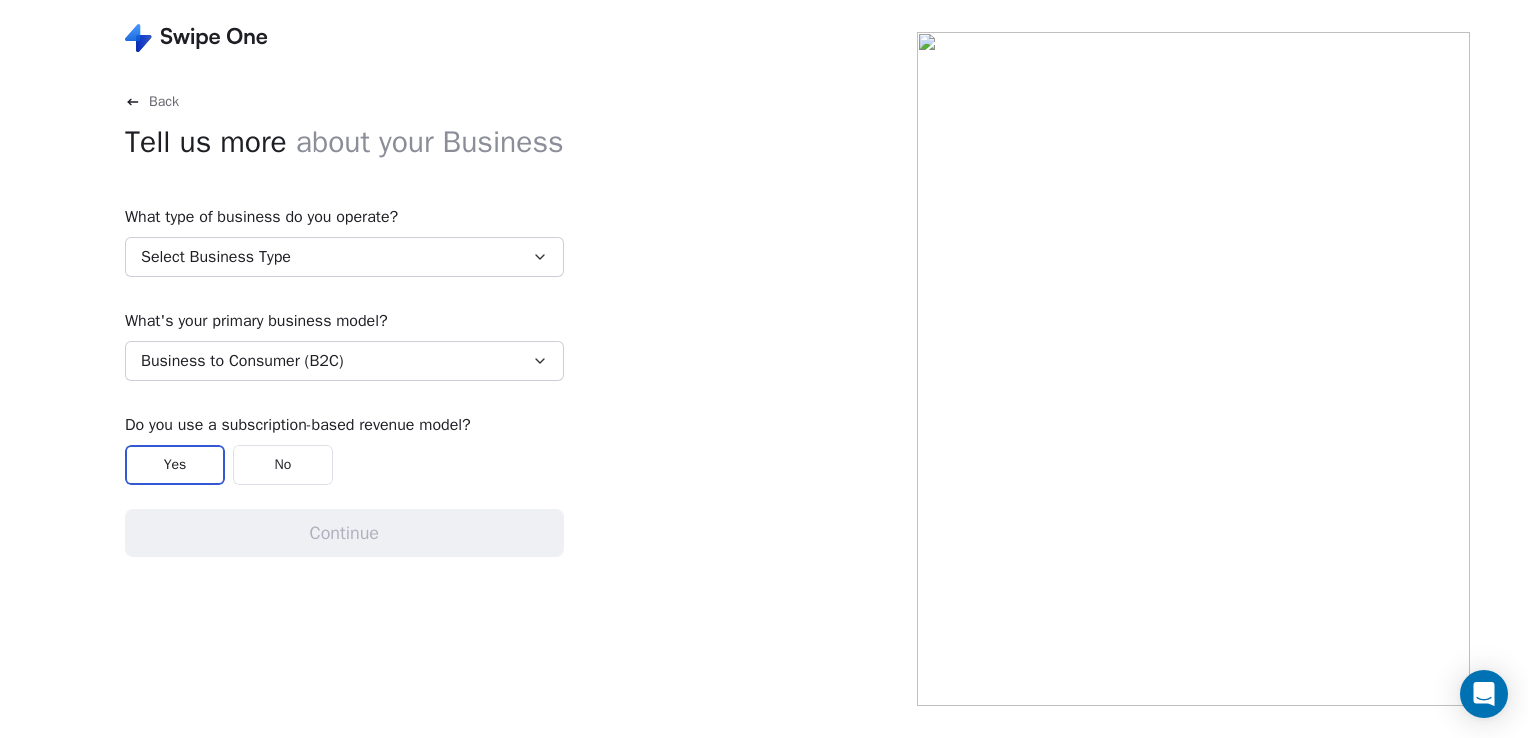 click on "Select Business Type" at bounding box center (216, 257) 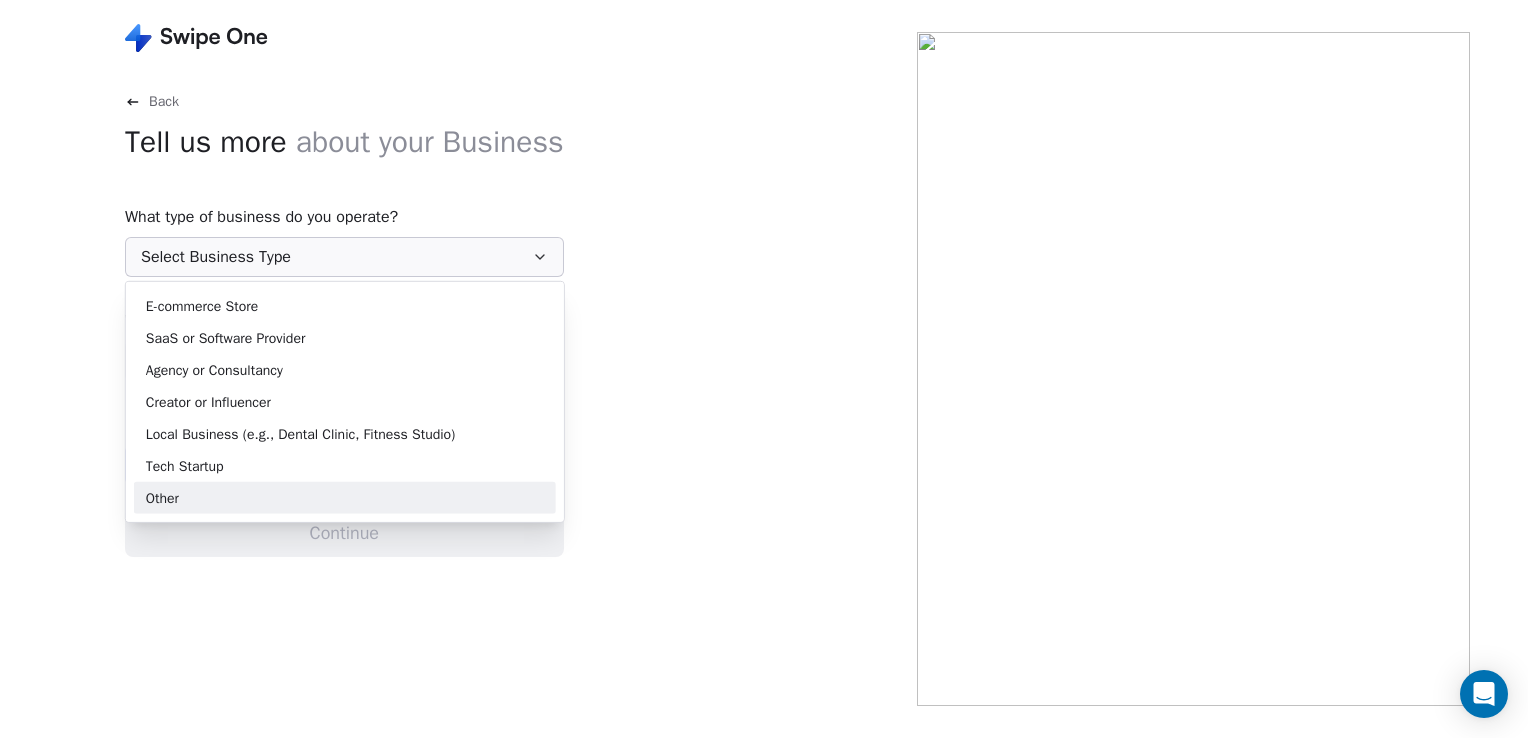 click on "Other" at bounding box center (162, 497) 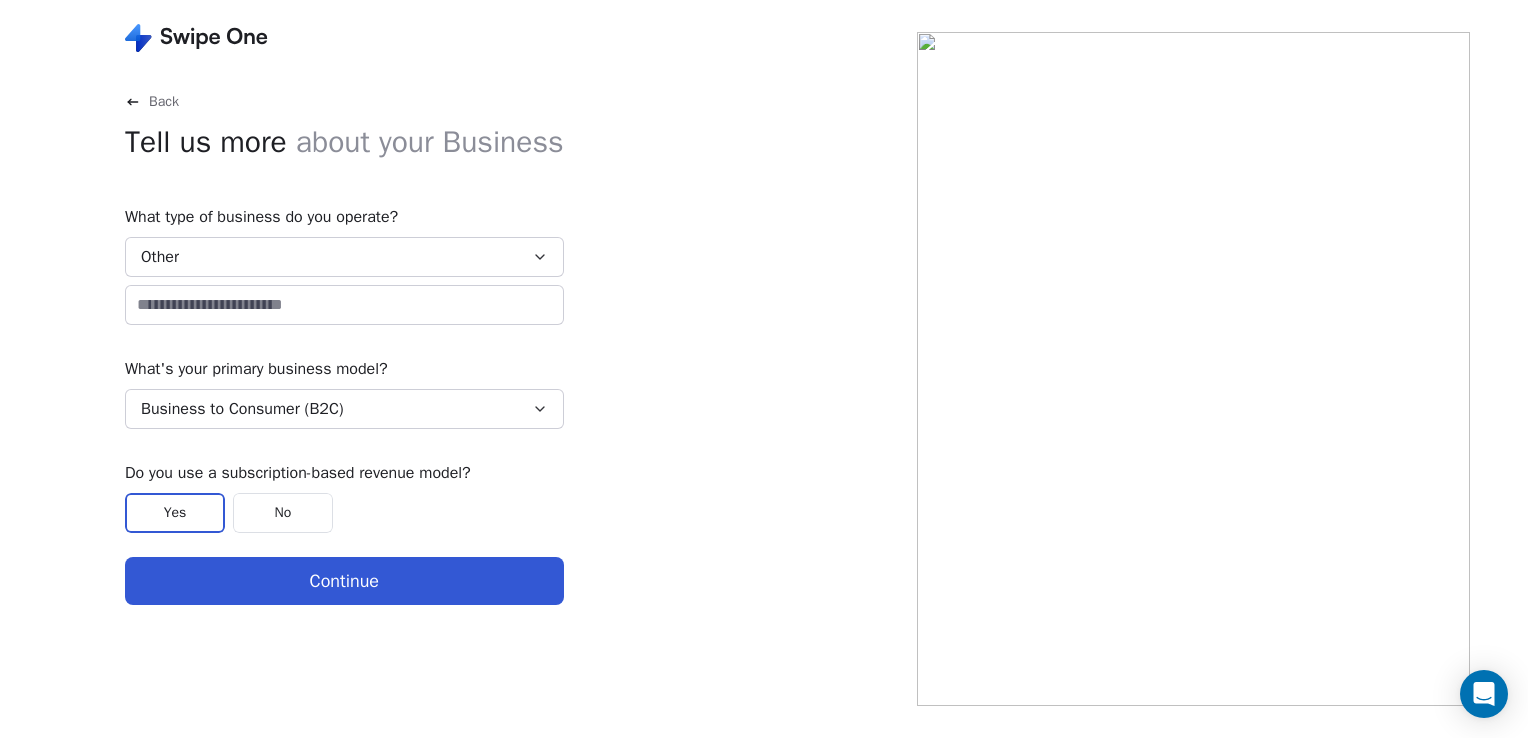 click on "No" at bounding box center (283, 513) 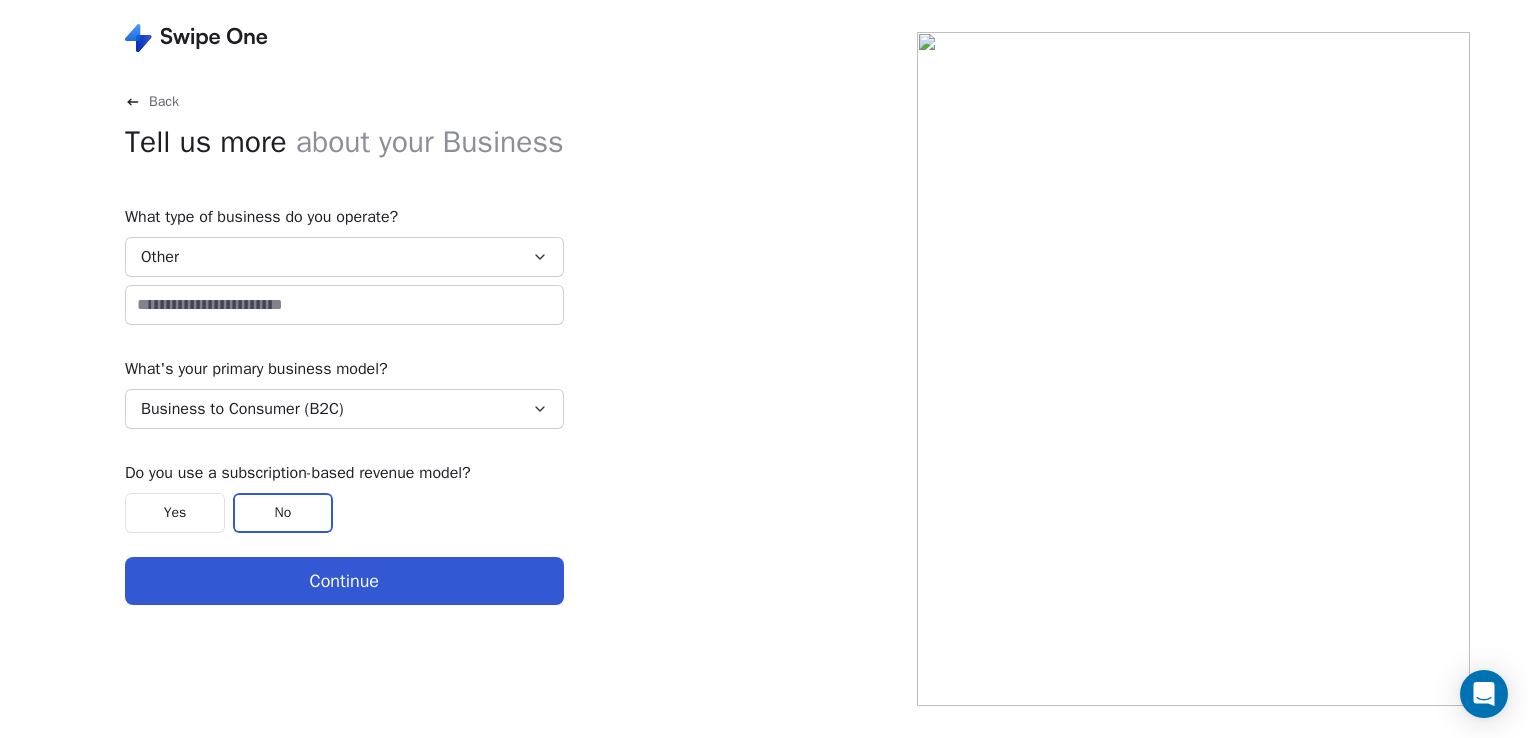 click on "Continue" at bounding box center [344, 581] 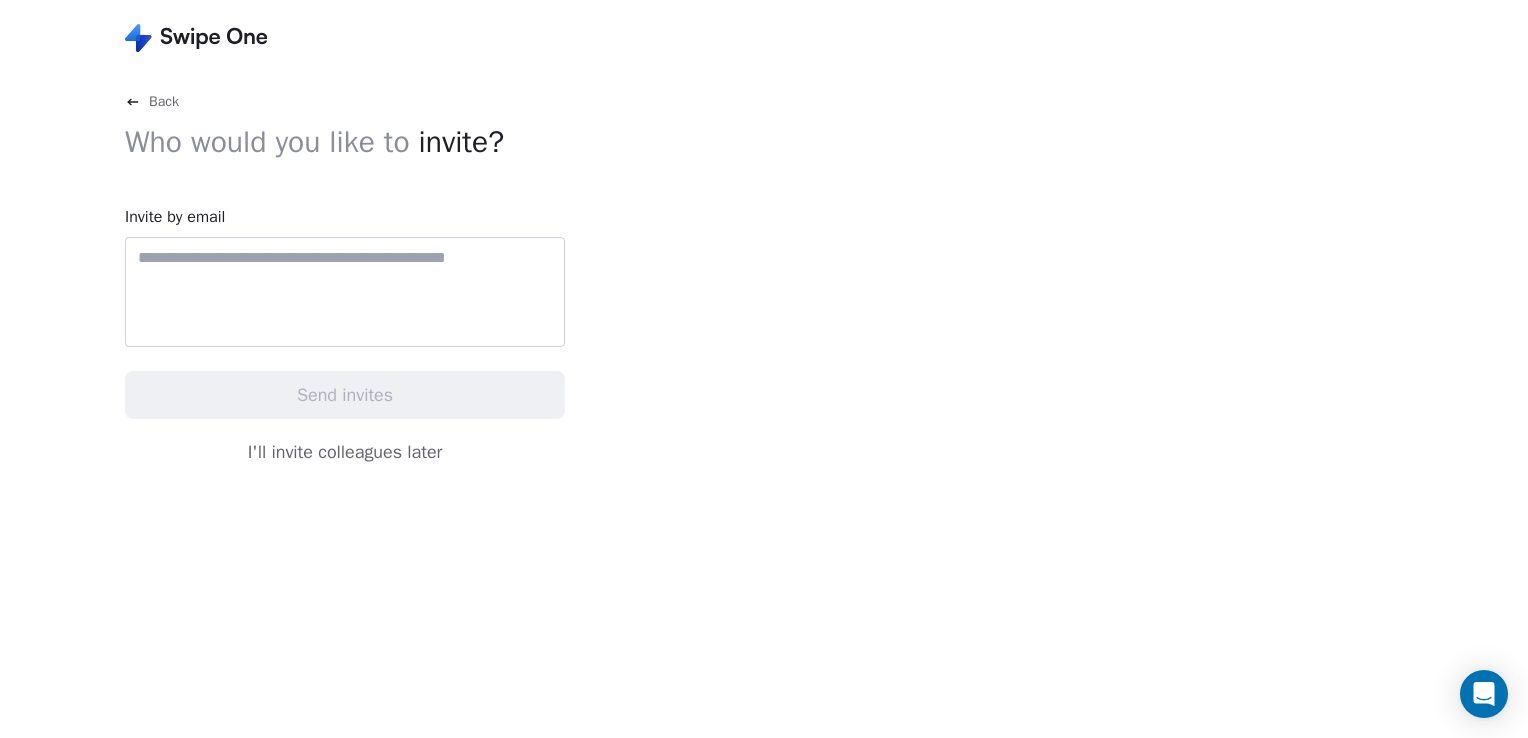click at bounding box center [345, 292] 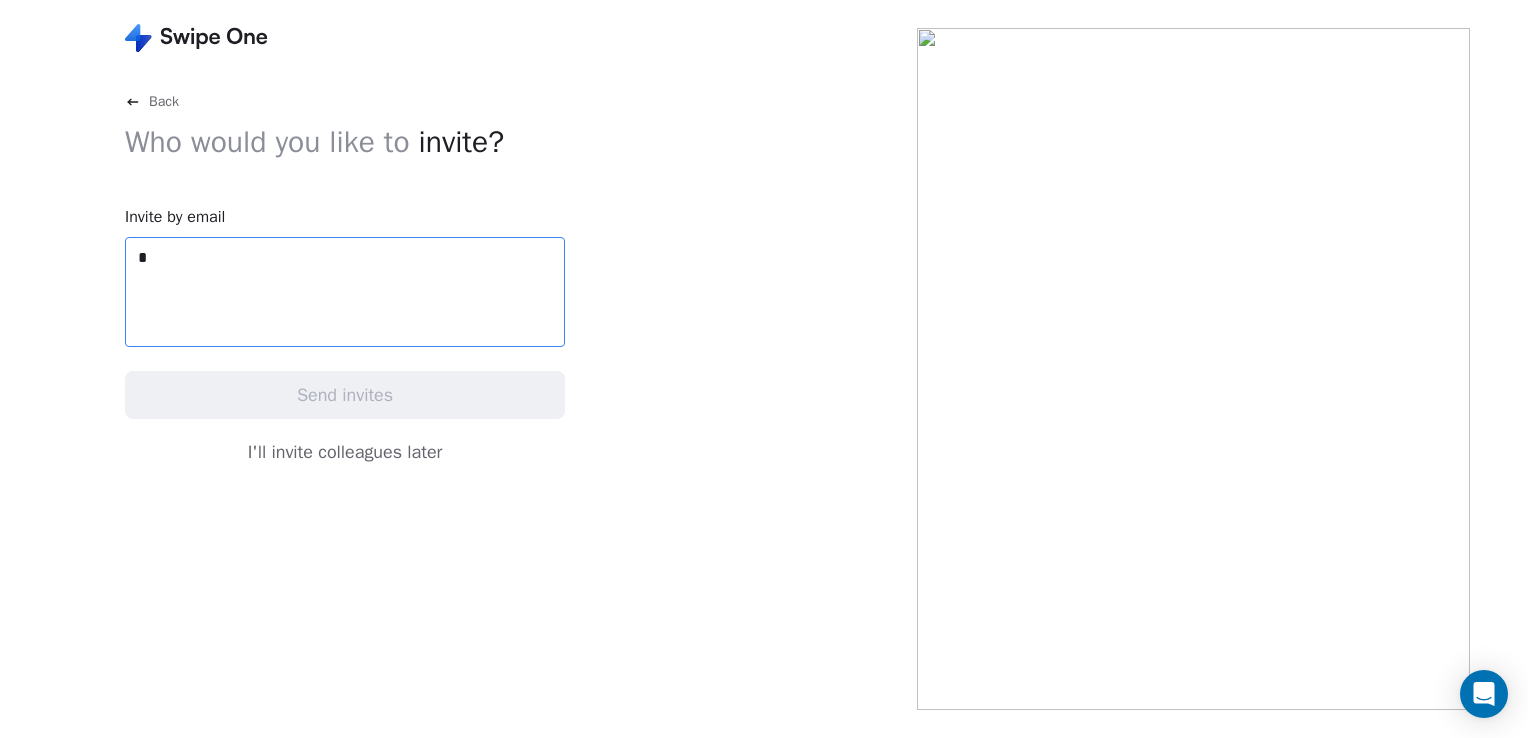 type on "**********" 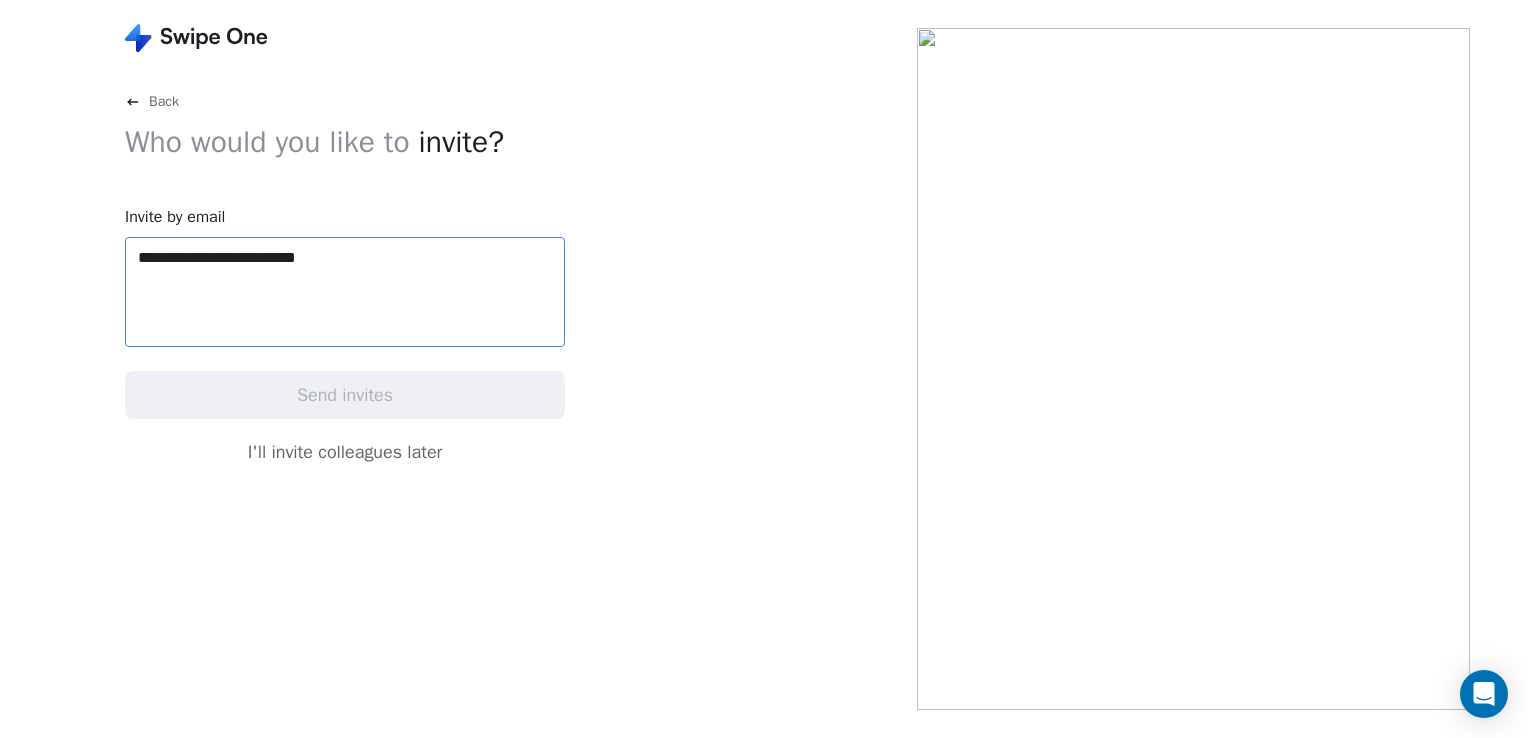 type 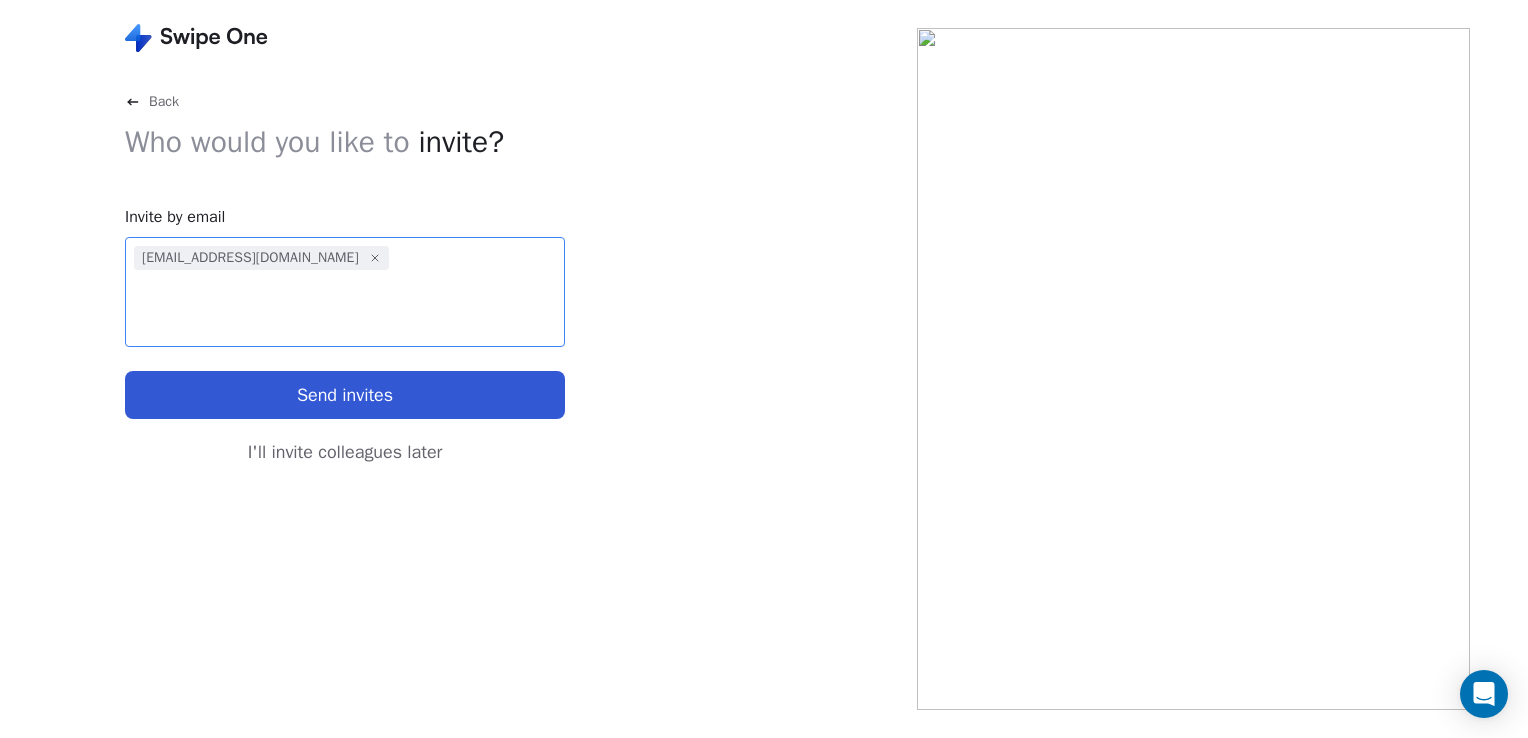 click on "I'll invite colleagues later" at bounding box center (345, 452) 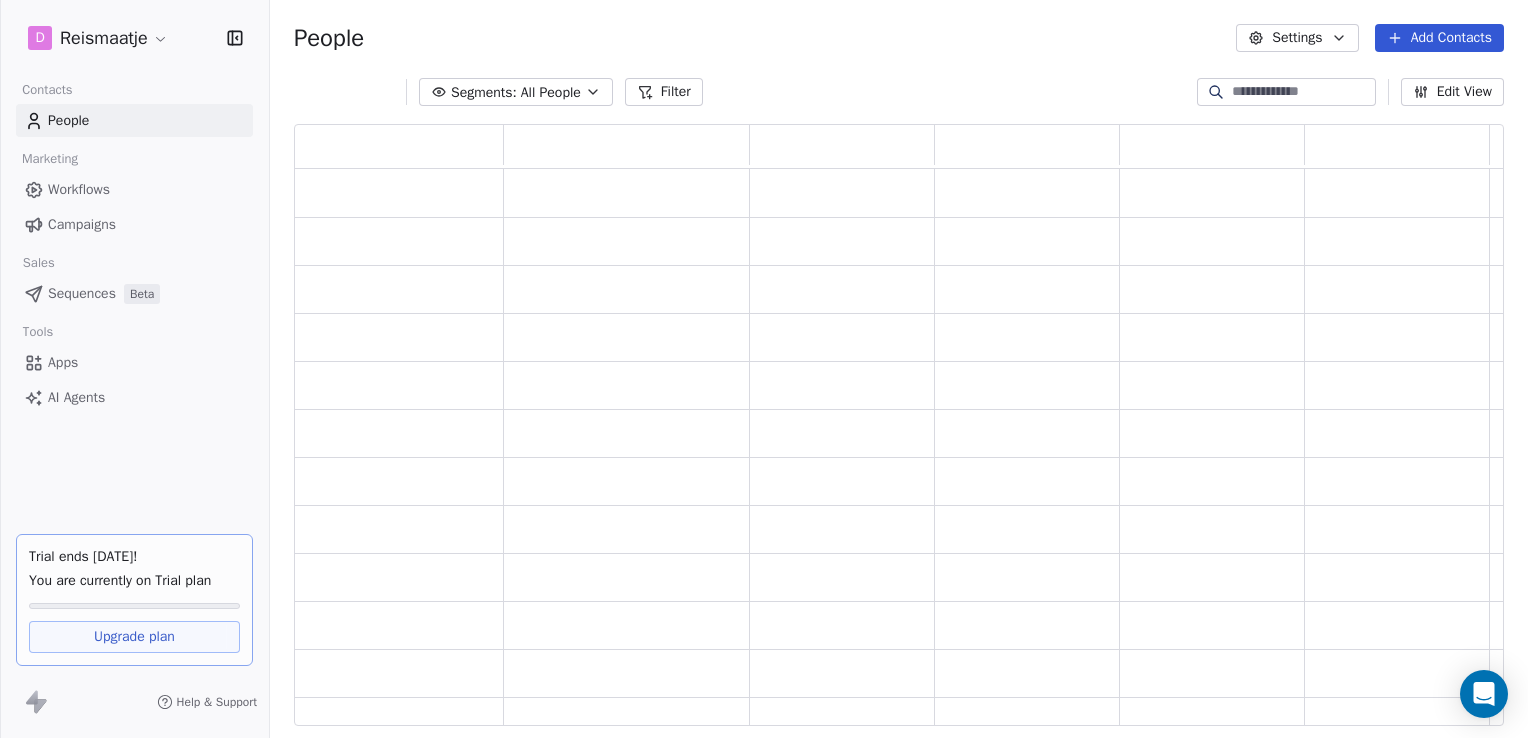 scroll, scrollTop: 16, scrollLeft: 16, axis: both 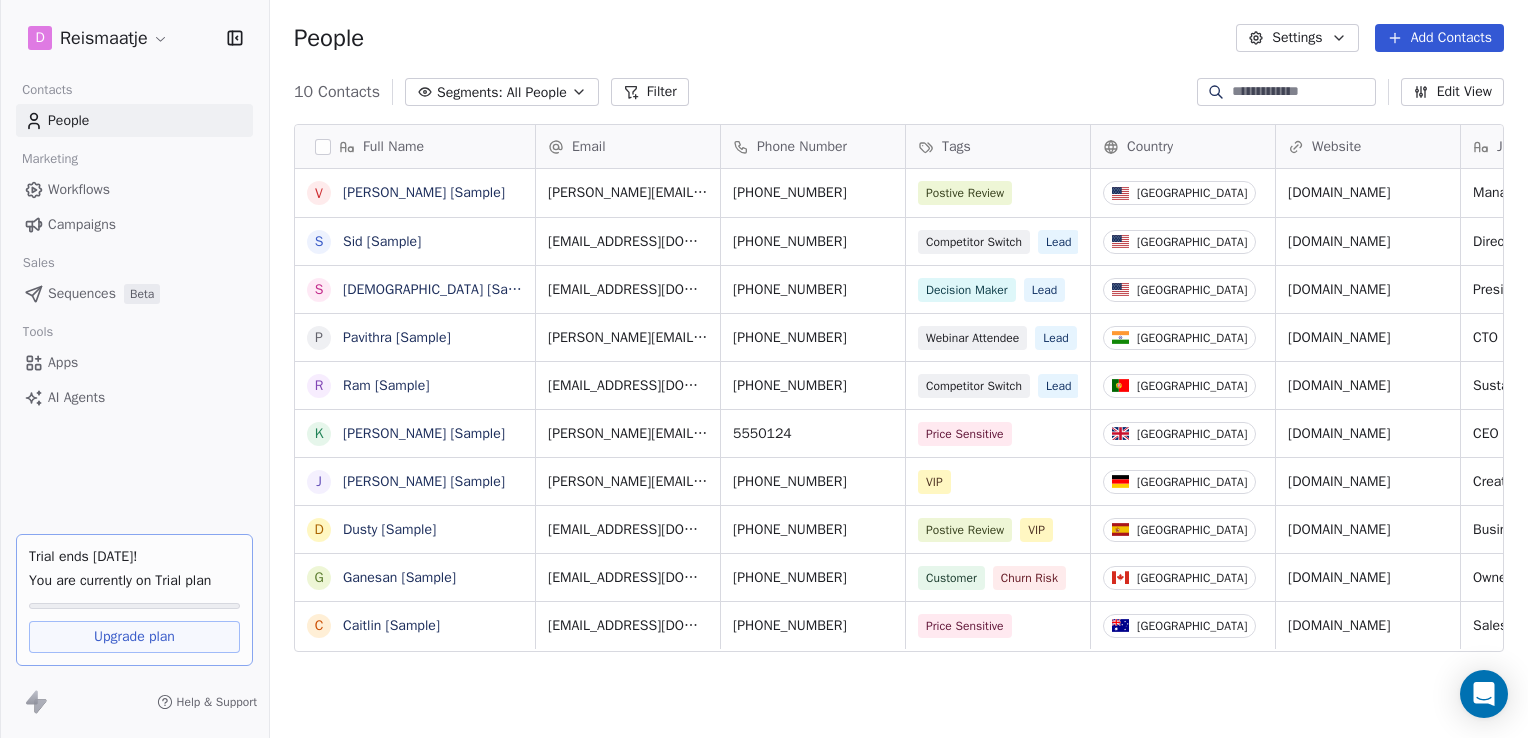 click on "Settings" at bounding box center [1297, 38] 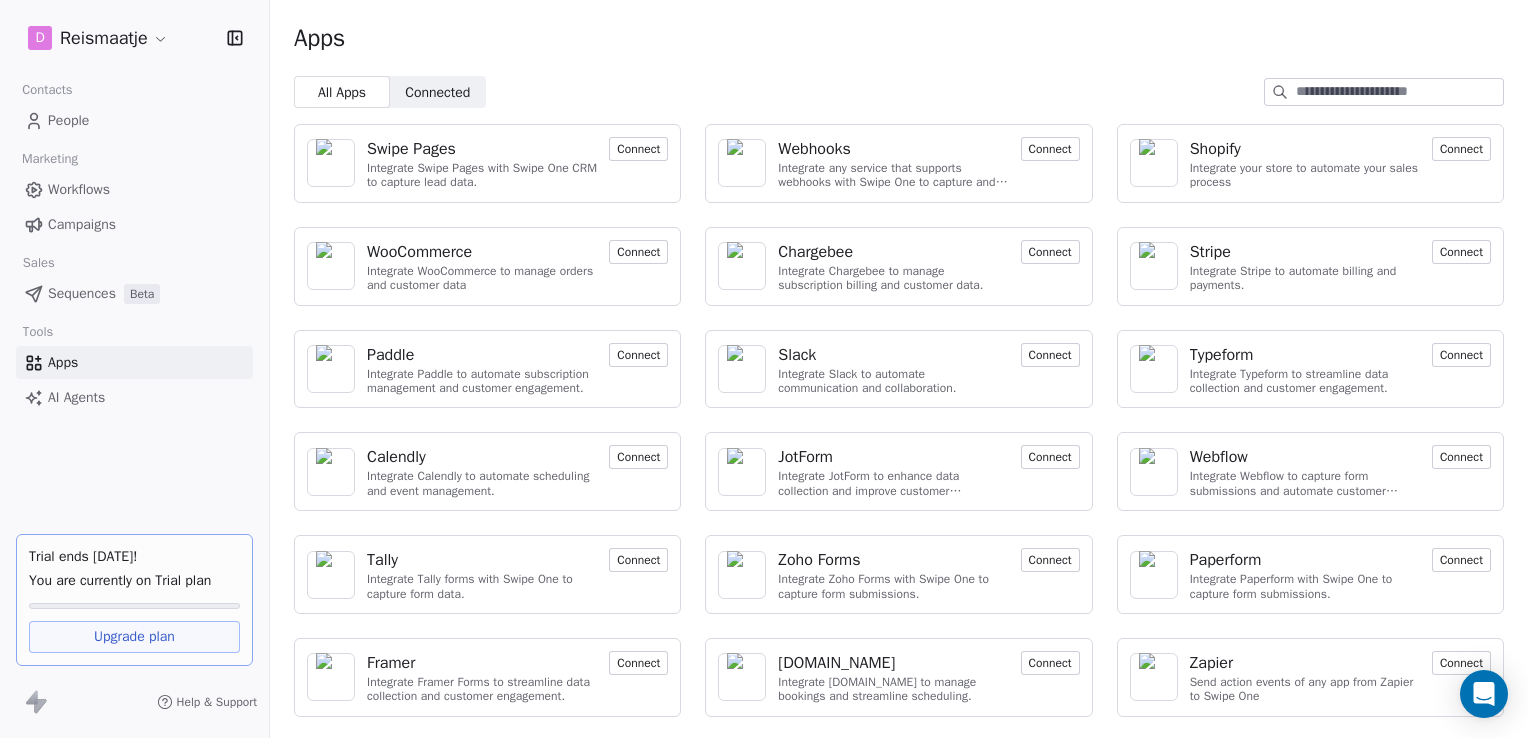 click on "Connect" at bounding box center (638, 149) 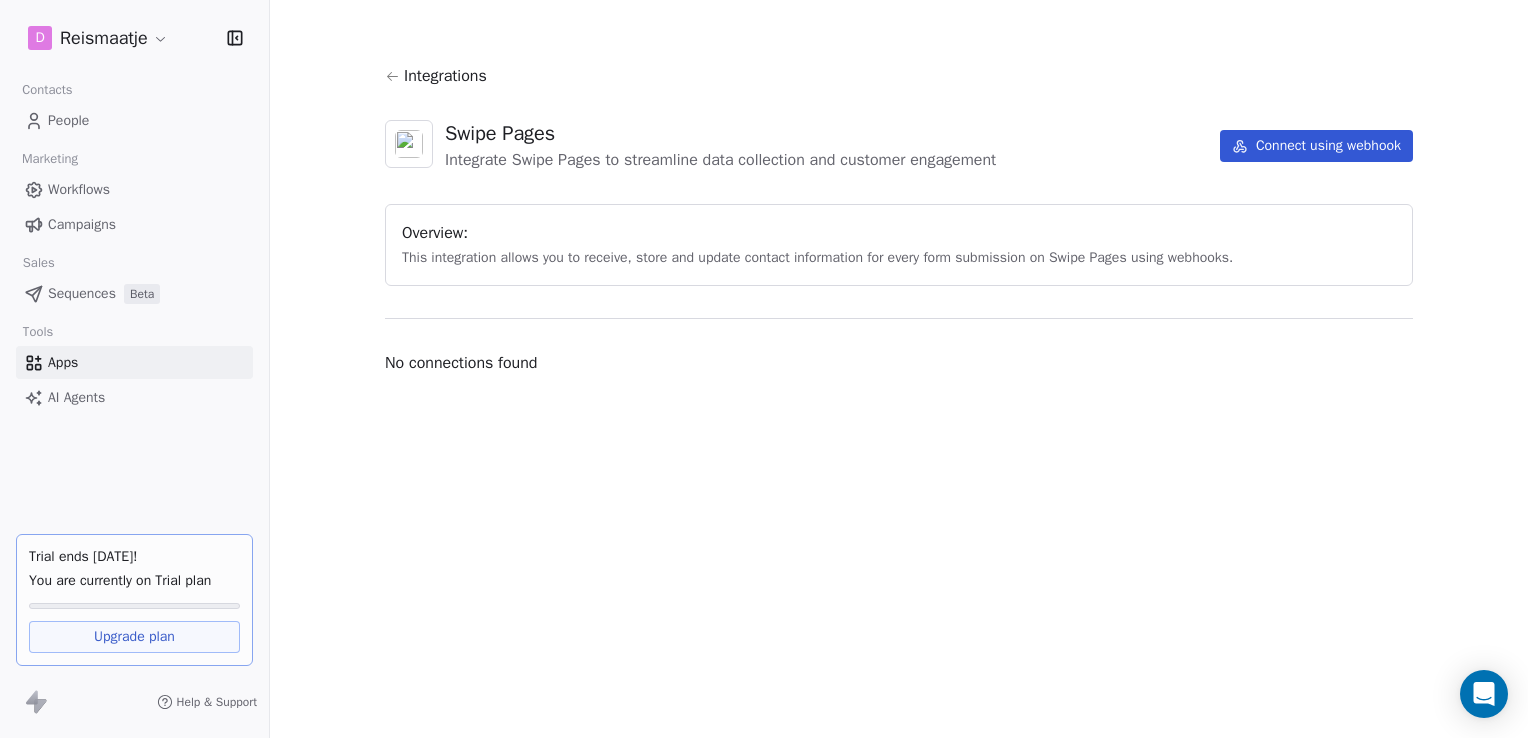 click on "Connect using webhook" at bounding box center [1316, 146] 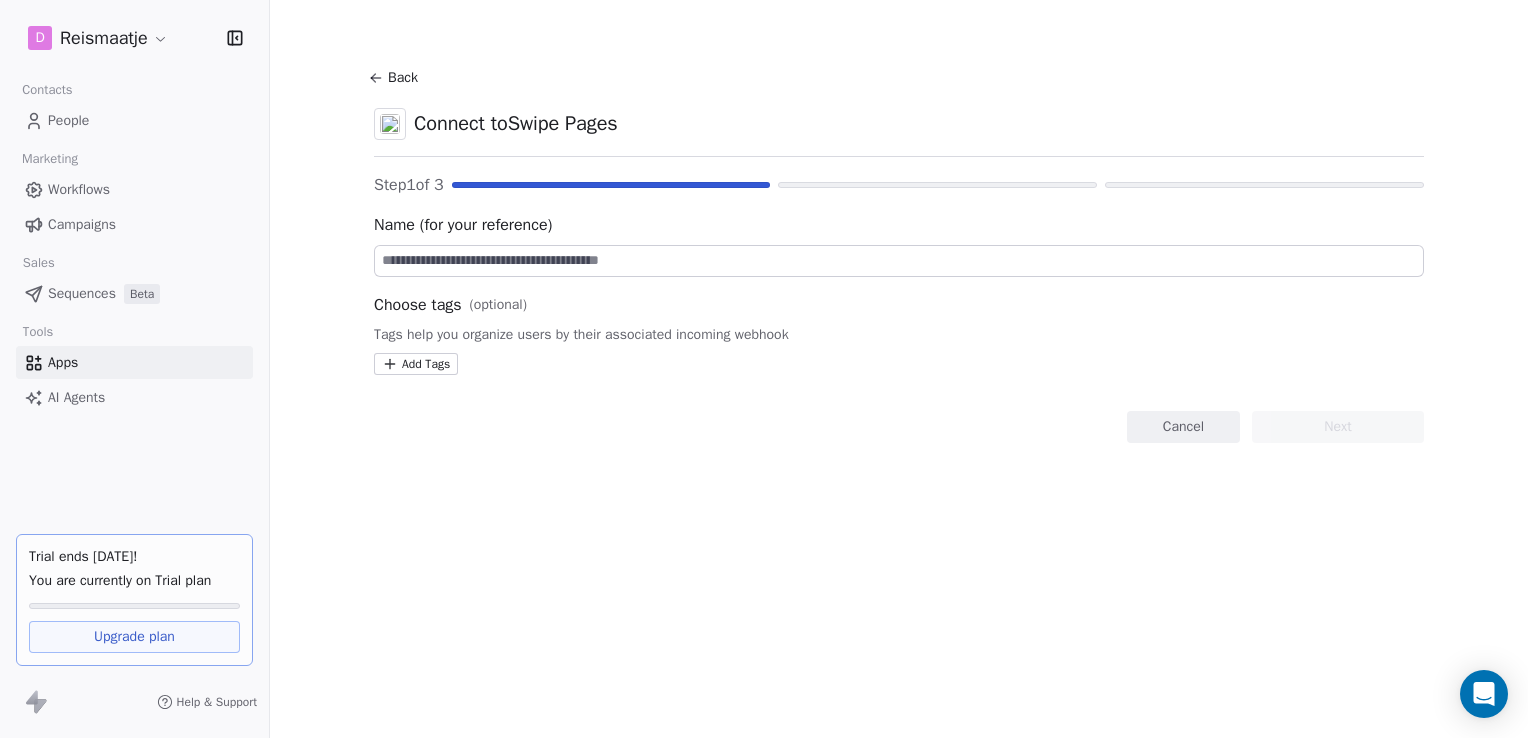 click at bounding box center (899, 261) 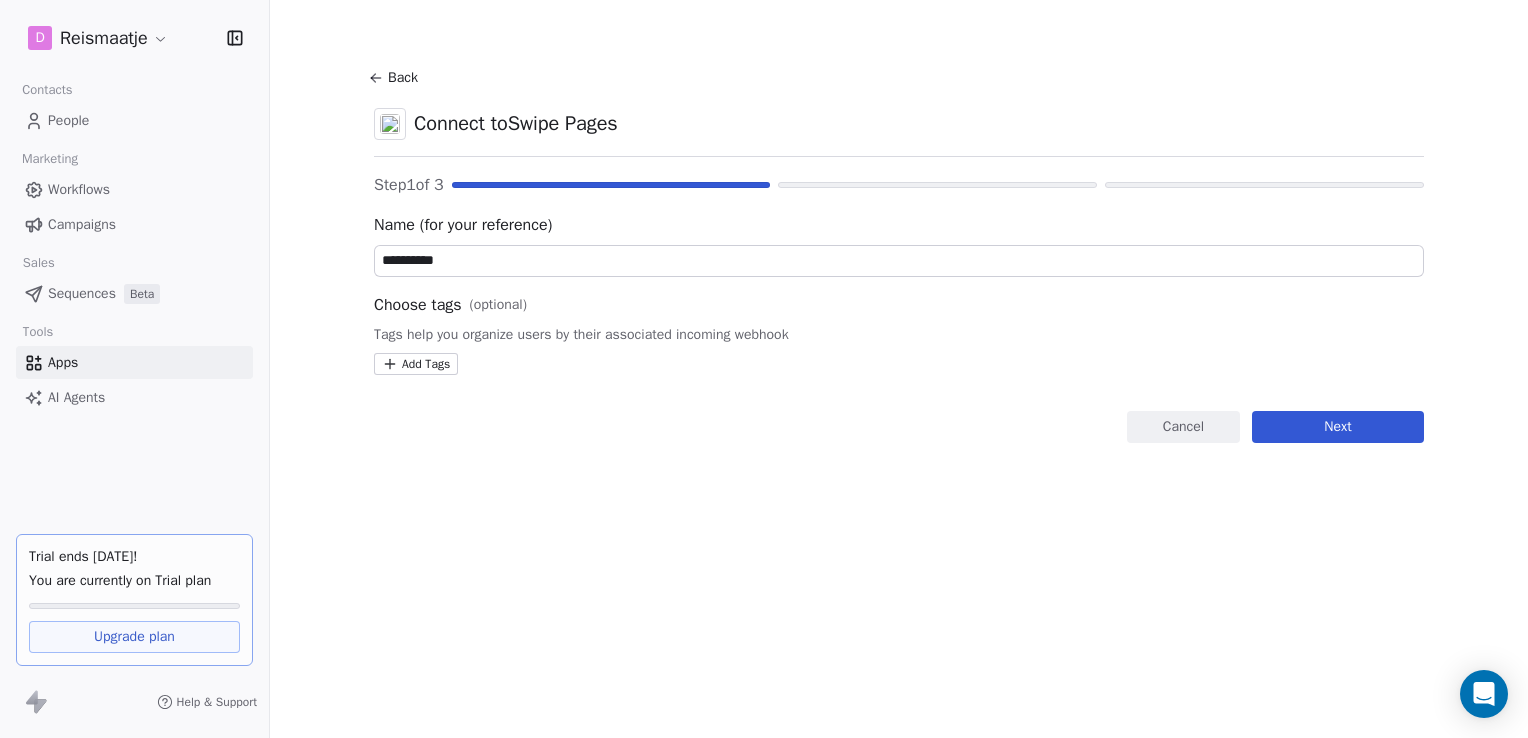 type on "**********" 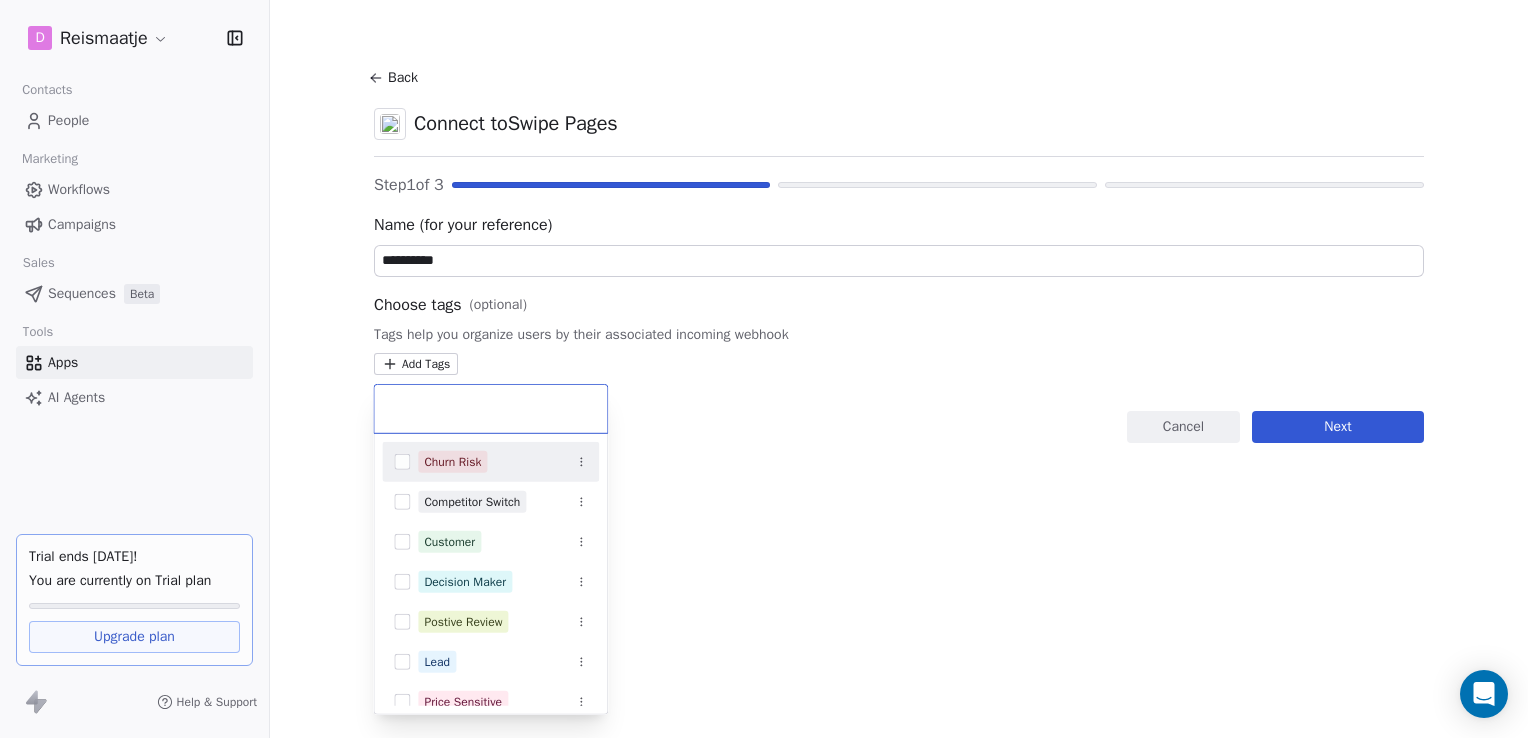 click on "**********" at bounding box center (764, 369) 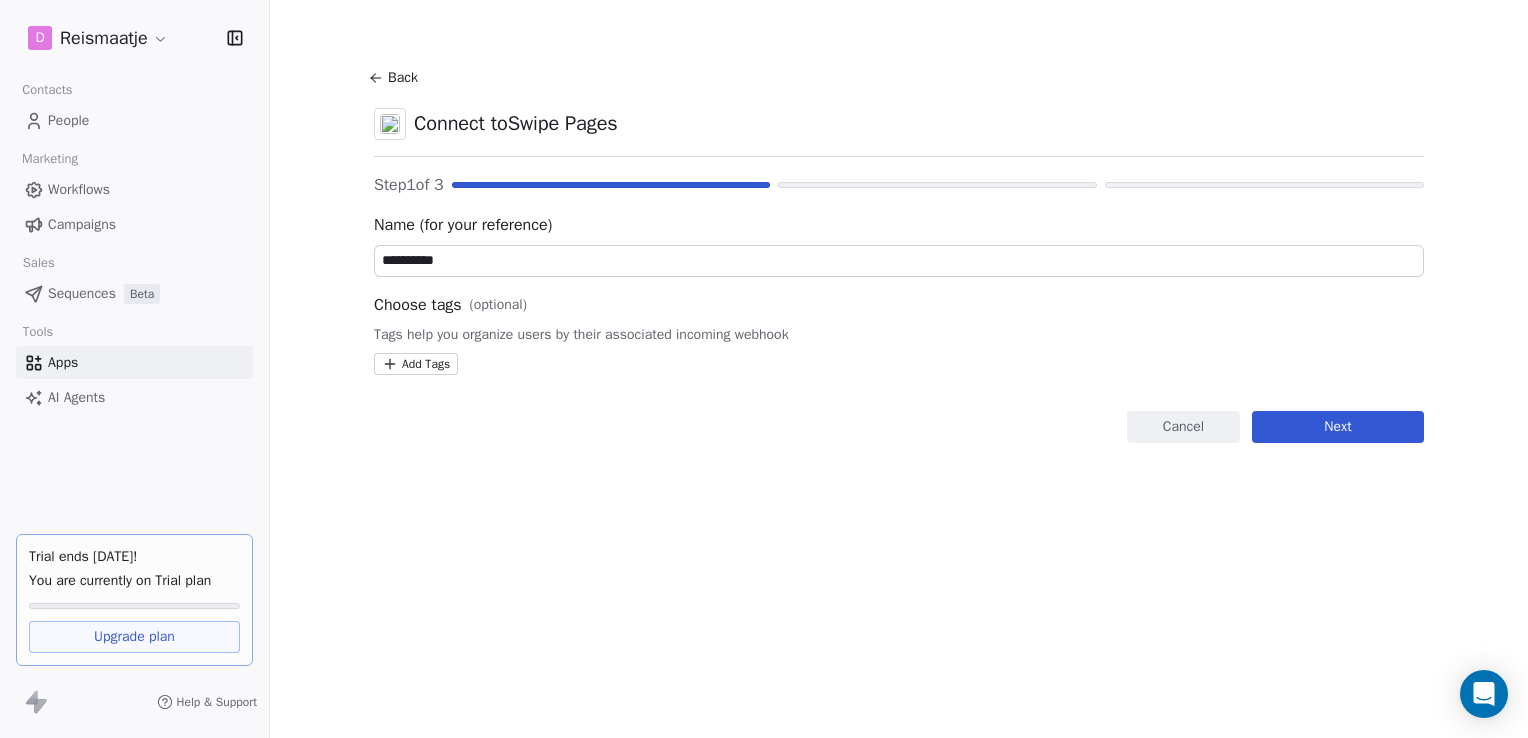 click on "Next" at bounding box center (1338, 427) 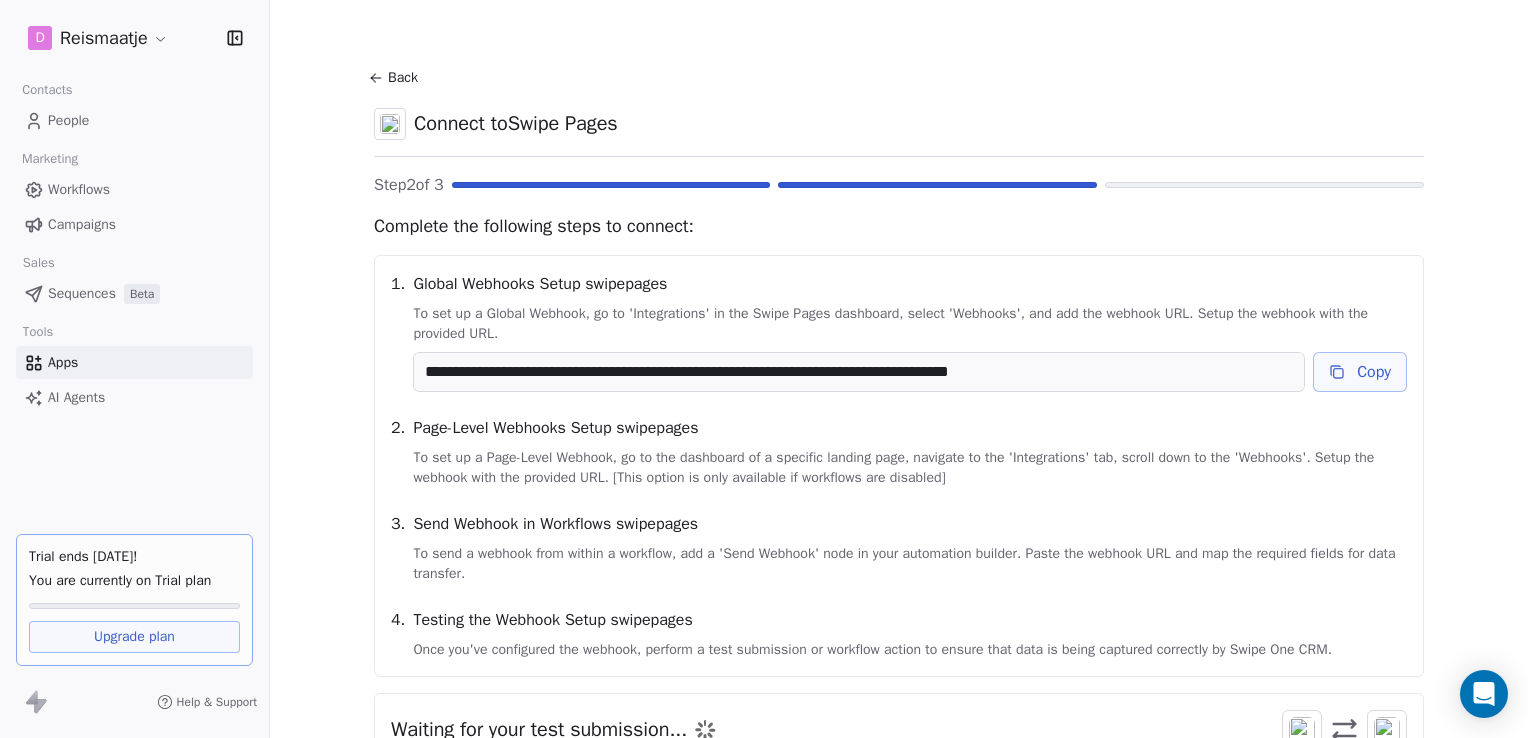 click on "Copy" at bounding box center [1360, 372] 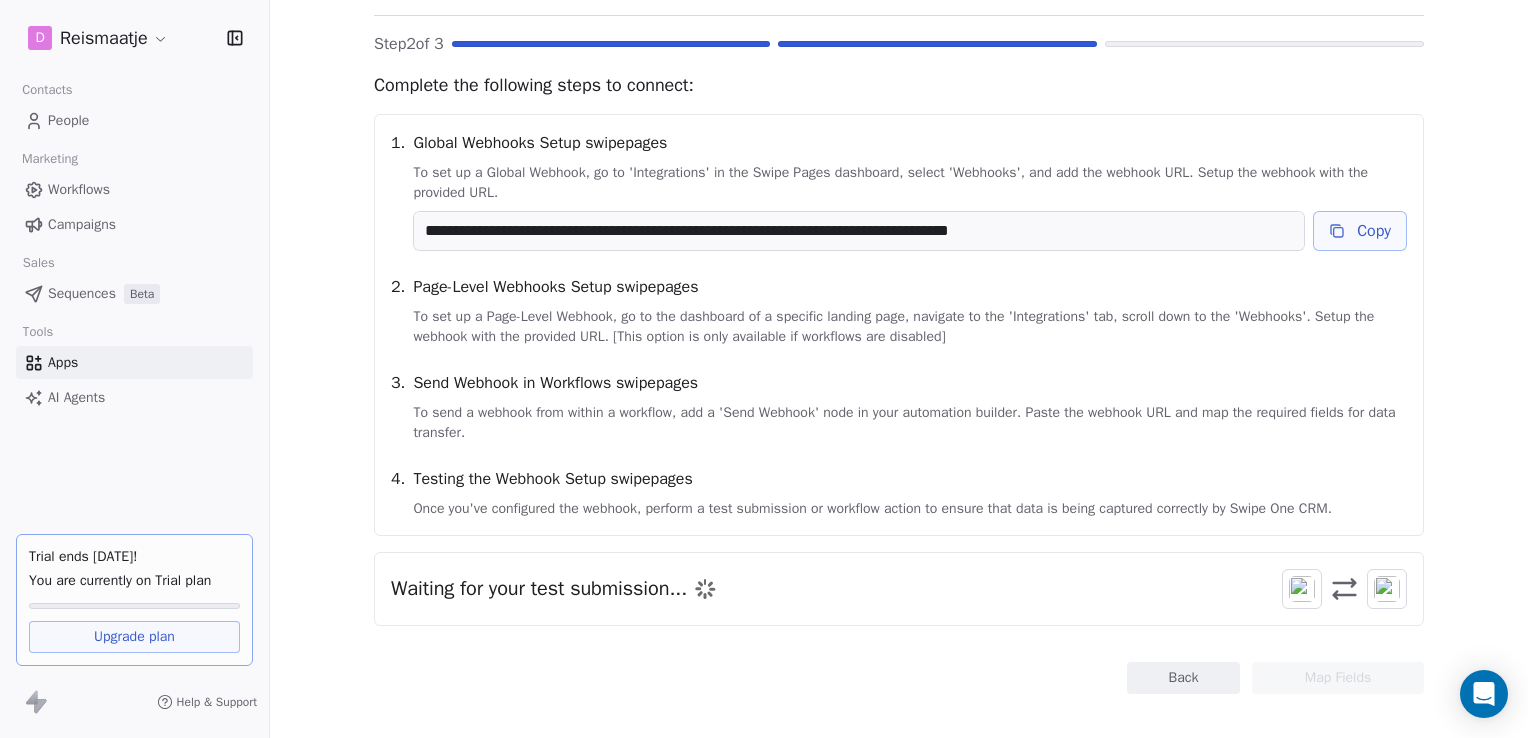 scroll, scrollTop: 160, scrollLeft: 0, axis: vertical 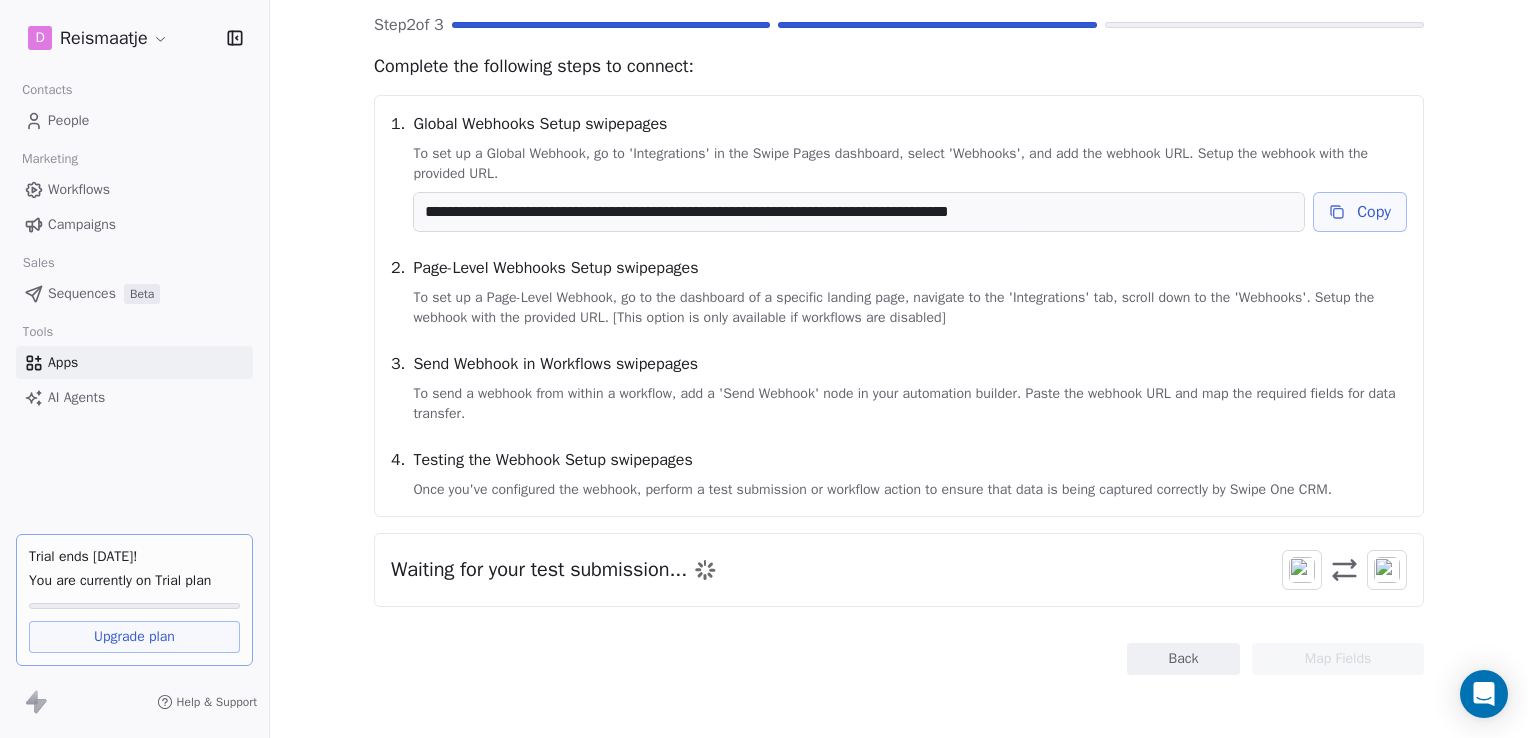 click on "AI Agents" at bounding box center (76, 397) 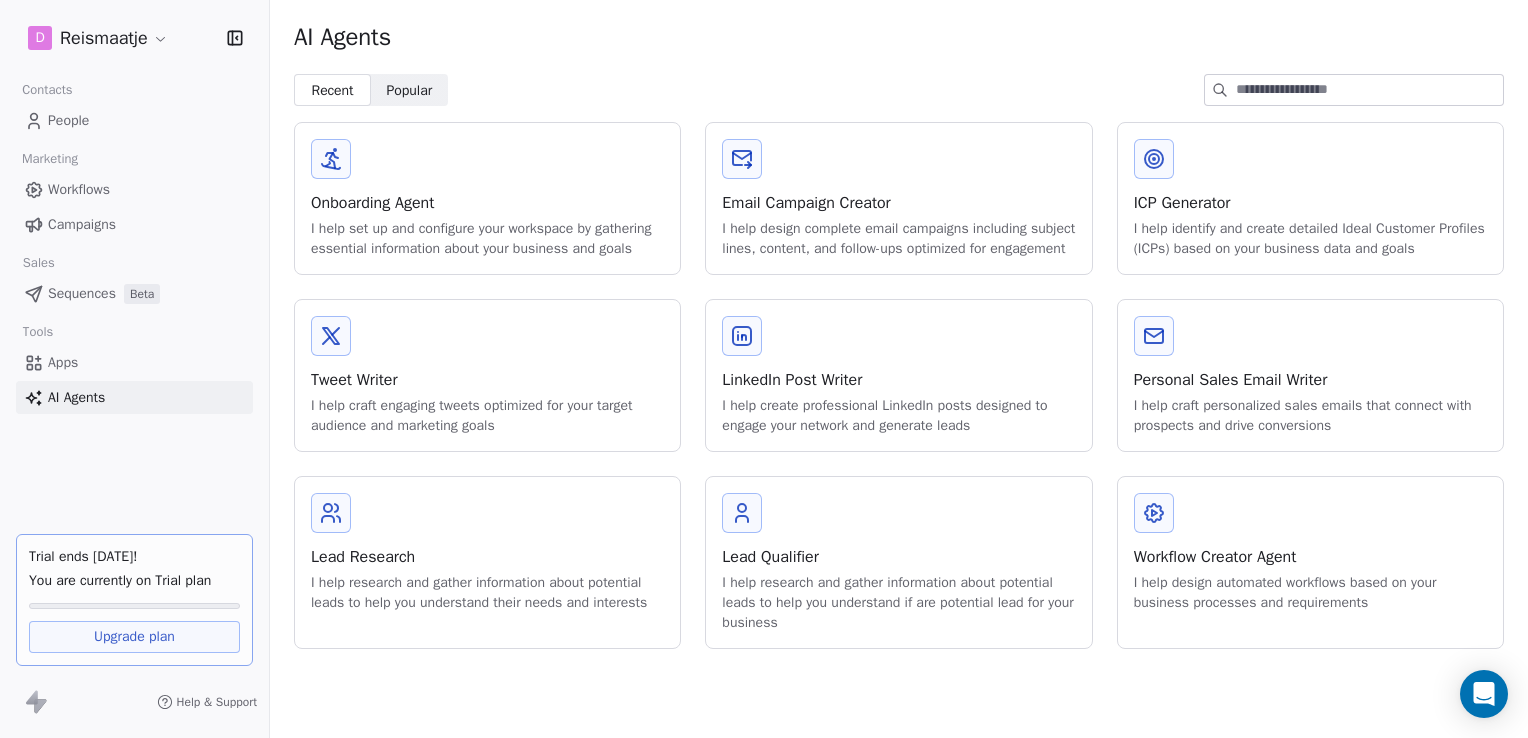 click on "Apps" at bounding box center (134, 362) 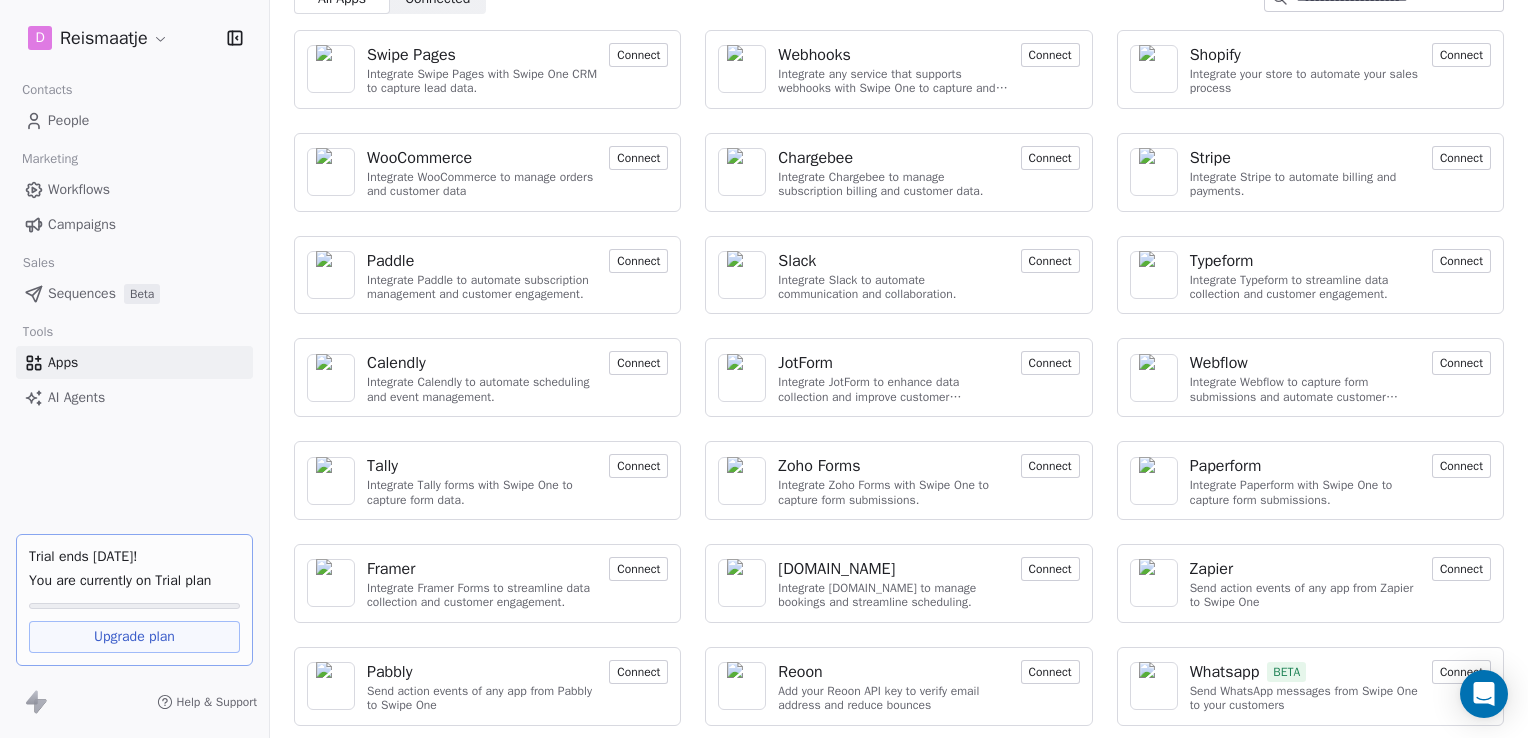 scroll, scrollTop: 0, scrollLeft: 0, axis: both 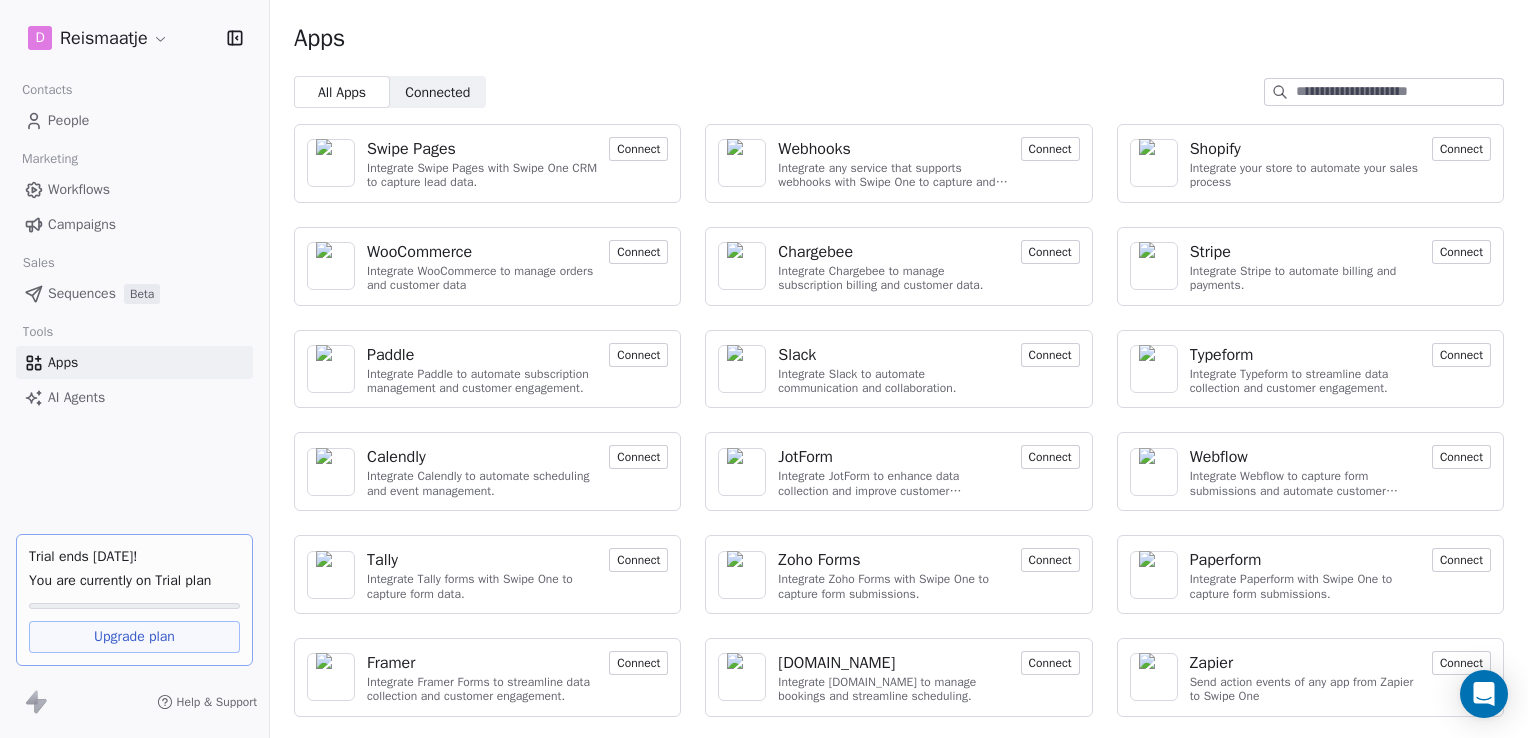 click on "Integrate Swipe Pages with Swipe One CRM to capture lead data." at bounding box center (482, 175) 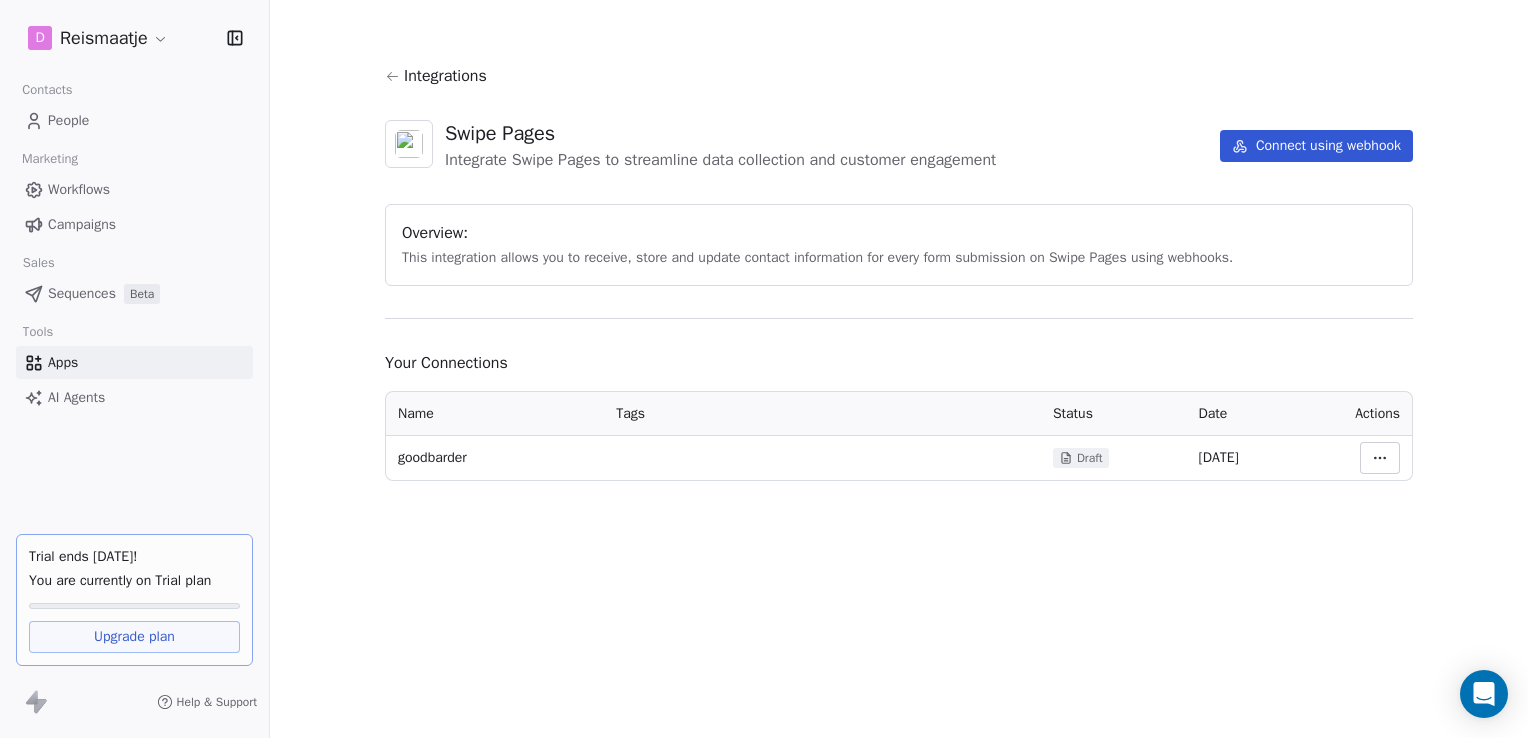 click on "Draft" at bounding box center [1090, 458] 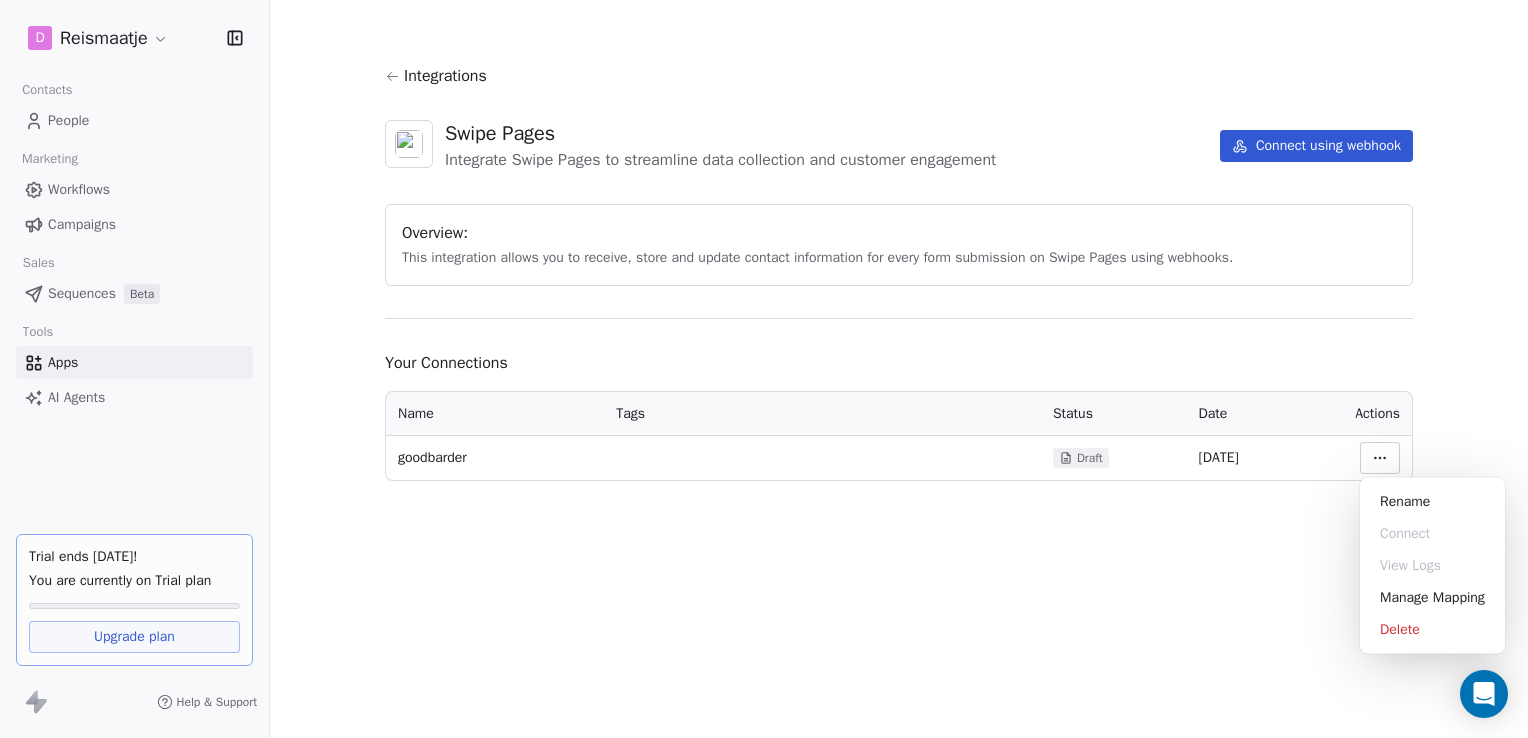 click on "D Reismaatje Contacts People Marketing Workflows Campaigns Sales Sequences Beta Tools Apps AI Agents Trial ends [DATE]! You are currently on Trial plan Upgrade plan Help & Support Integrations Swipe Pages Integrate Swipe Pages to streamline data collection and customer engagement Connect using webhook Overview: This integration allows you to receive, store and update contact information for every form submission on Swipe Pages using webhooks. Your Connections Name Tags Status Date Actions goodbarder Draft [DATE]
Rename Connect View Logs Manage Mapping Delete" at bounding box center (764, 369) 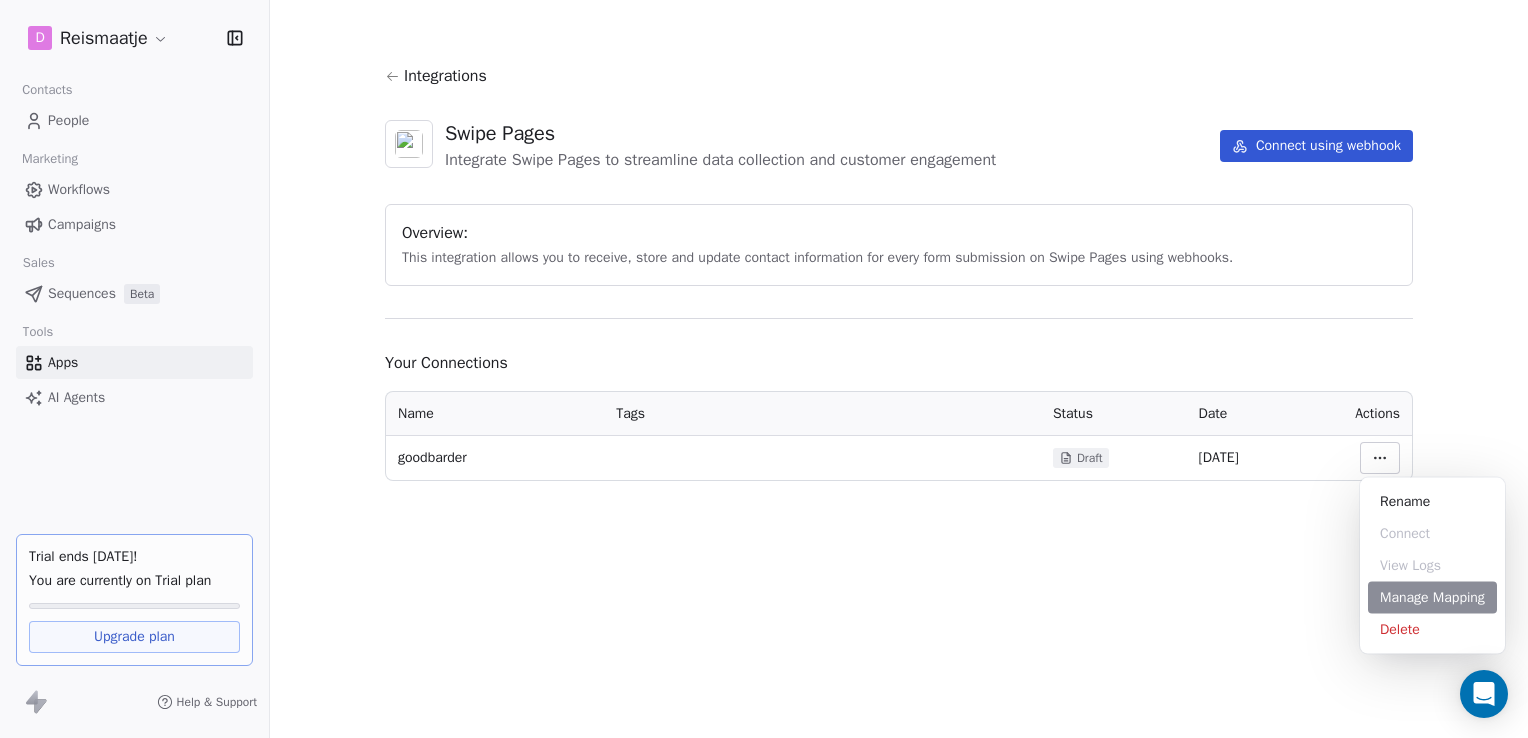 click on "Manage Mapping" at bounding box center (1432, 598) 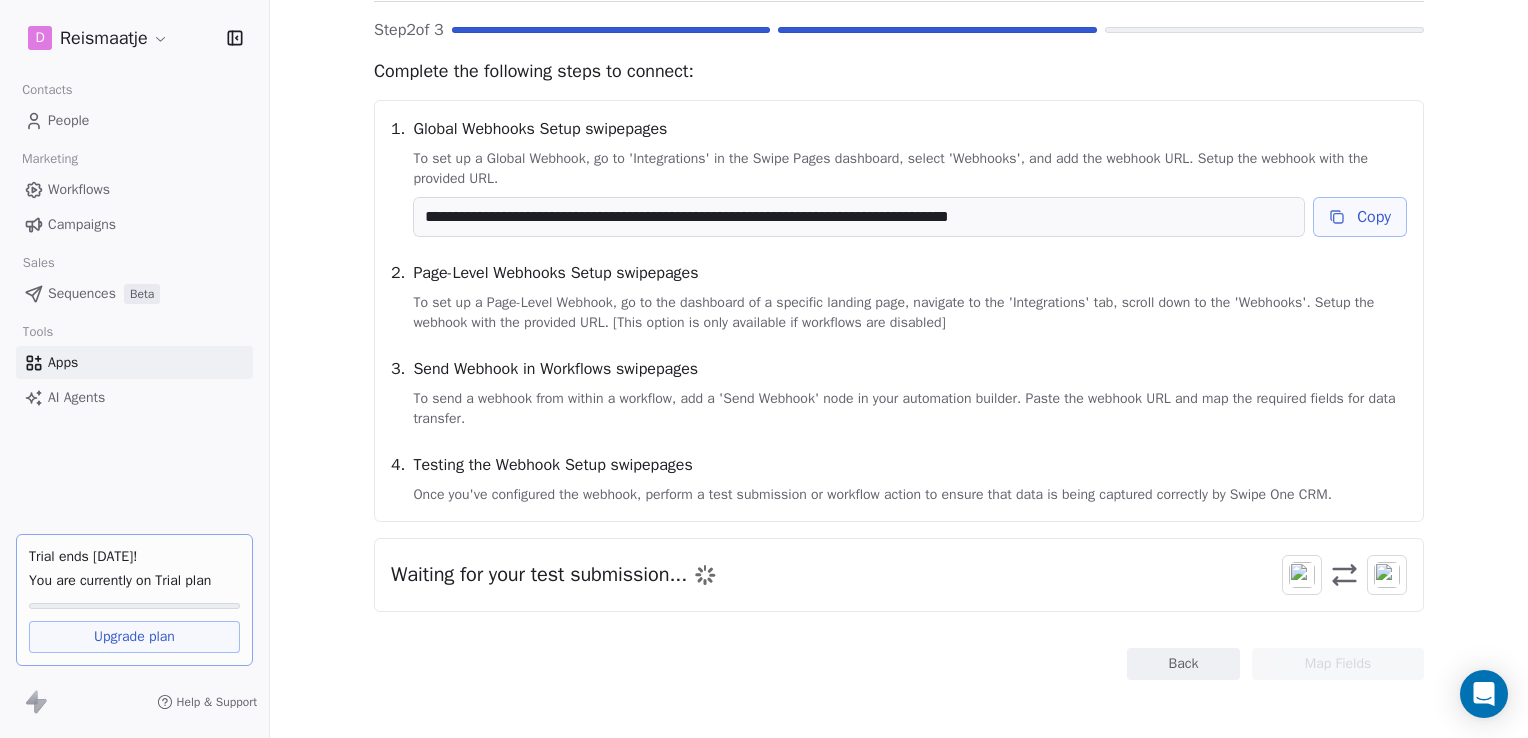 scroll, scrollTop: 160, scrollLeft: 0, axis: vertical 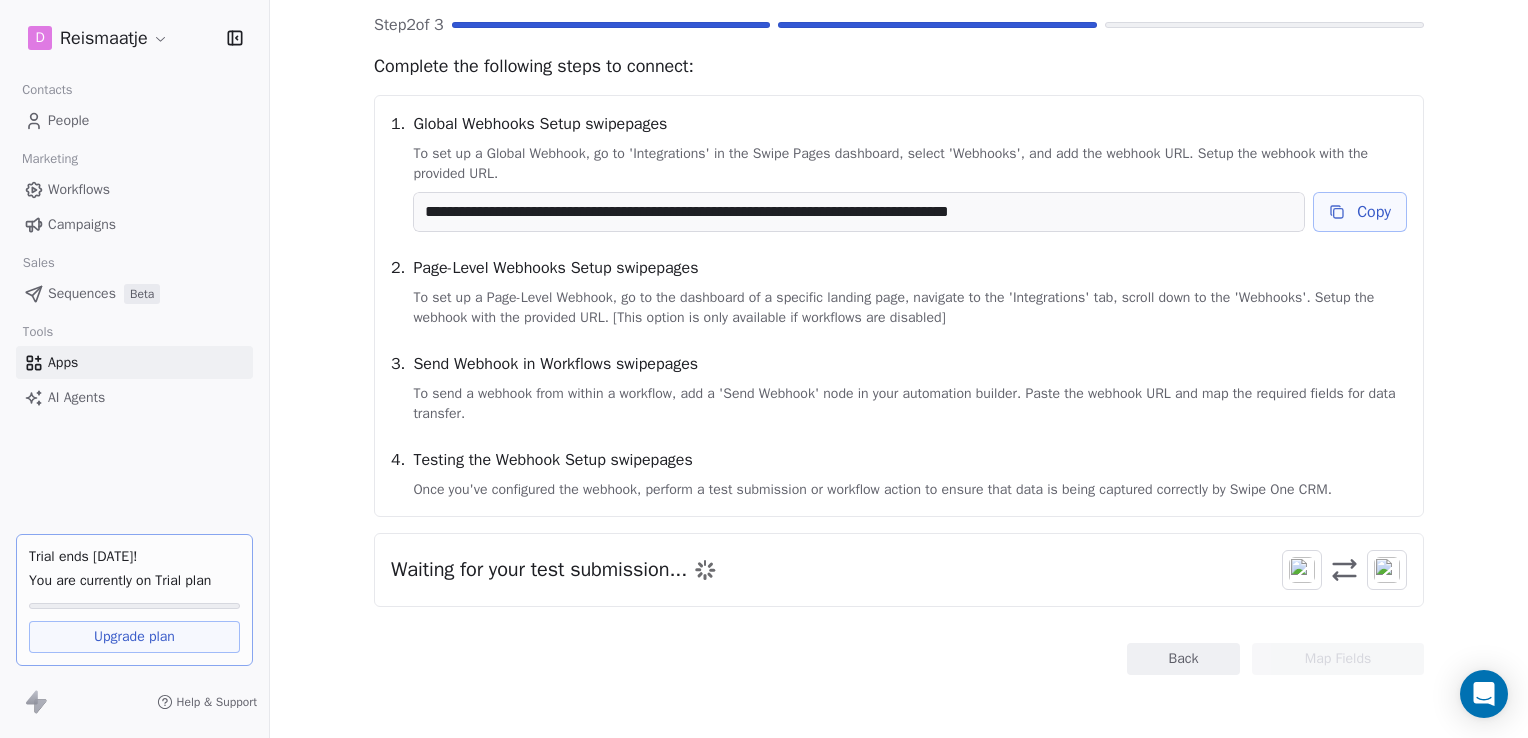 click 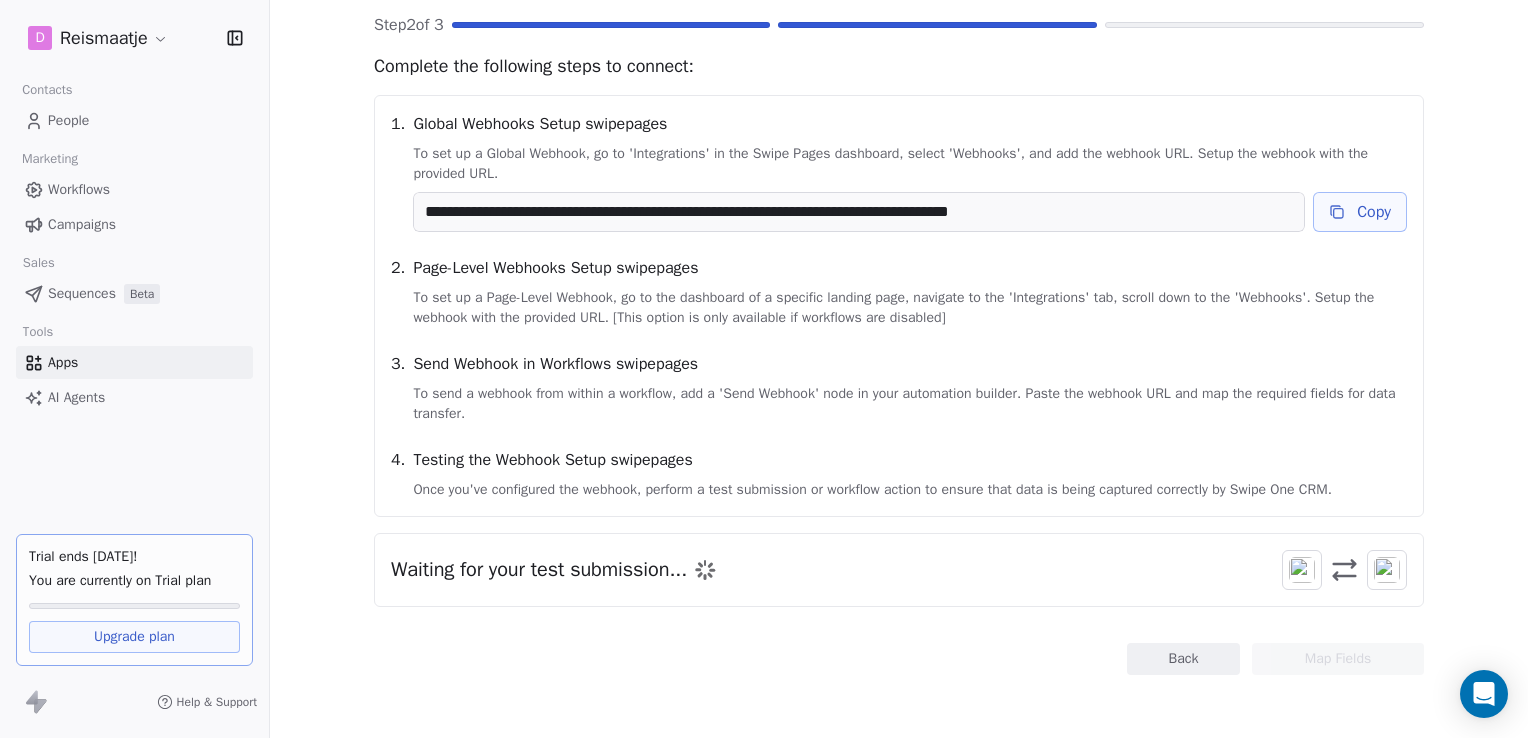 click on "AI Agents" at bounding box center [76, 397] 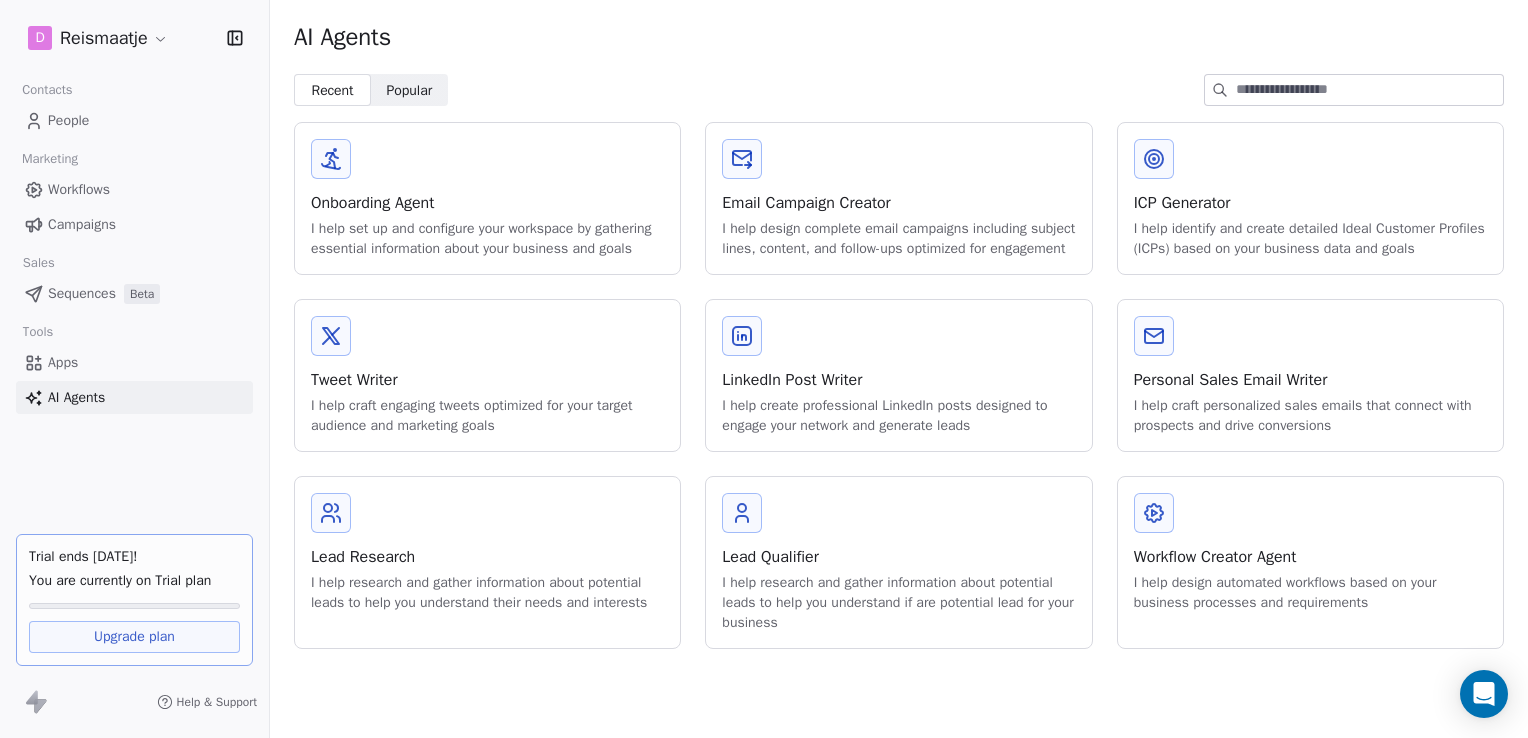 scroll, scrollTop: 0, scrollLeft: 0, axis: both 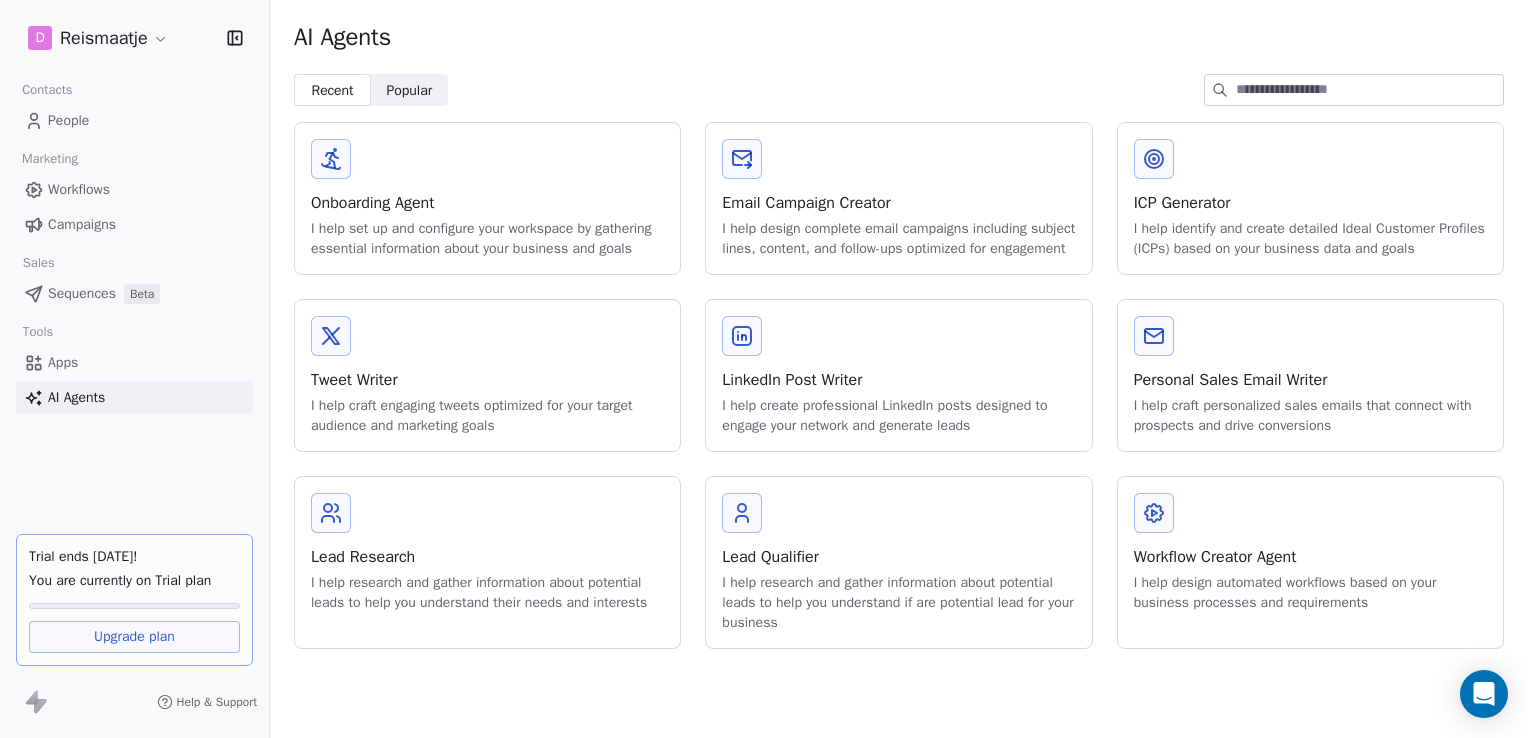 click on "Apps" at bounding box center (134, 362) 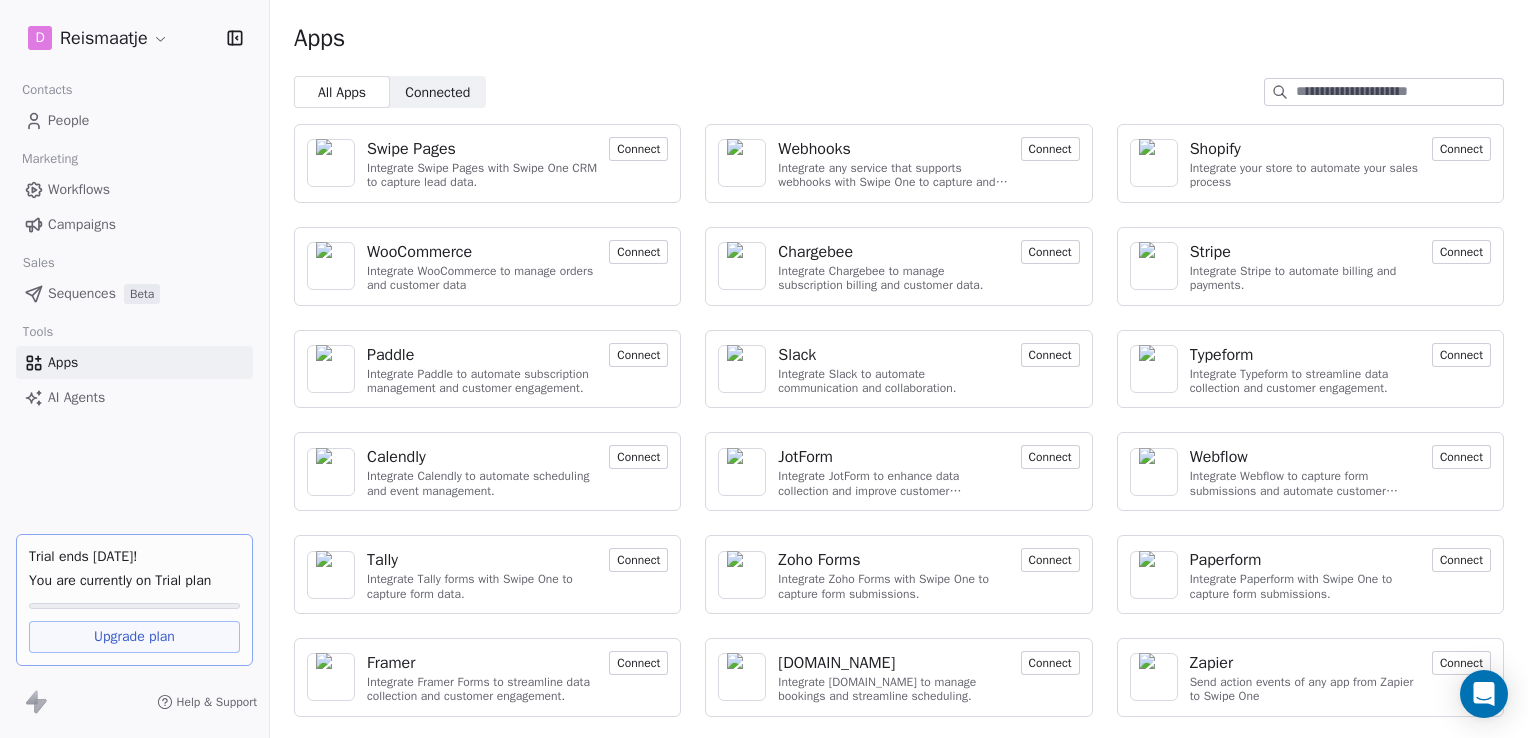 click on "Connect" at bounding box center [1461, 663] 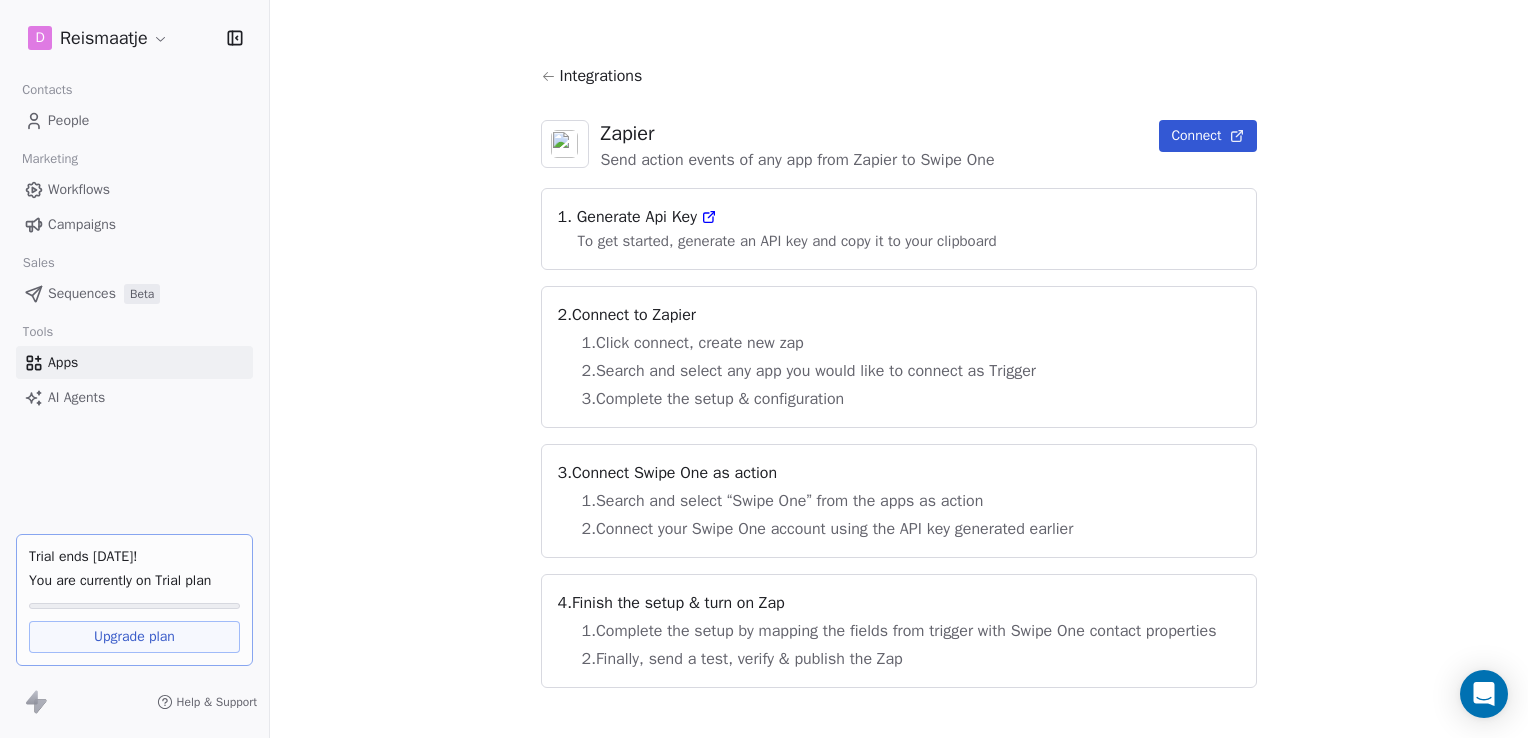 click 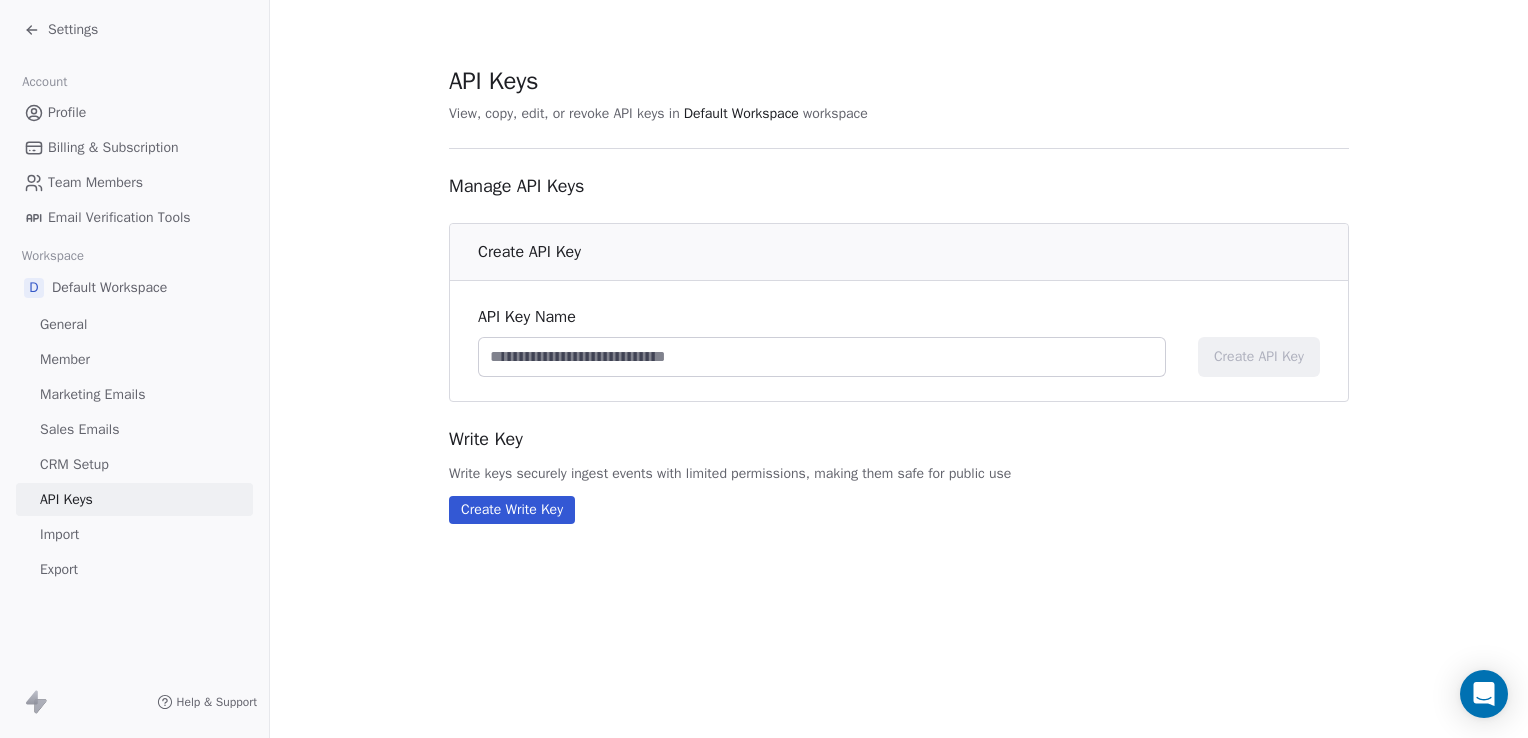 click 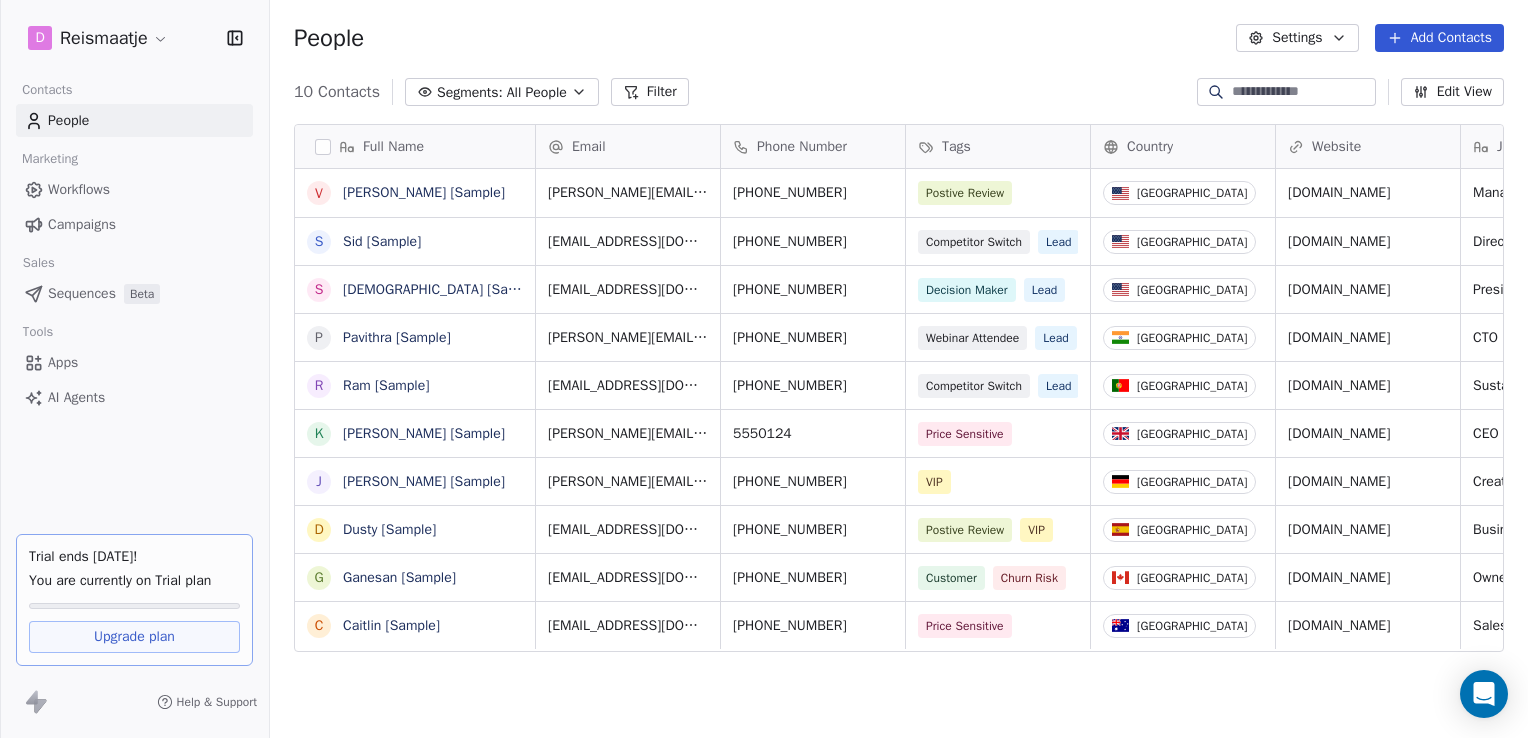 scroll, scrollTop: 16, scrollLeft: 16, axis: both 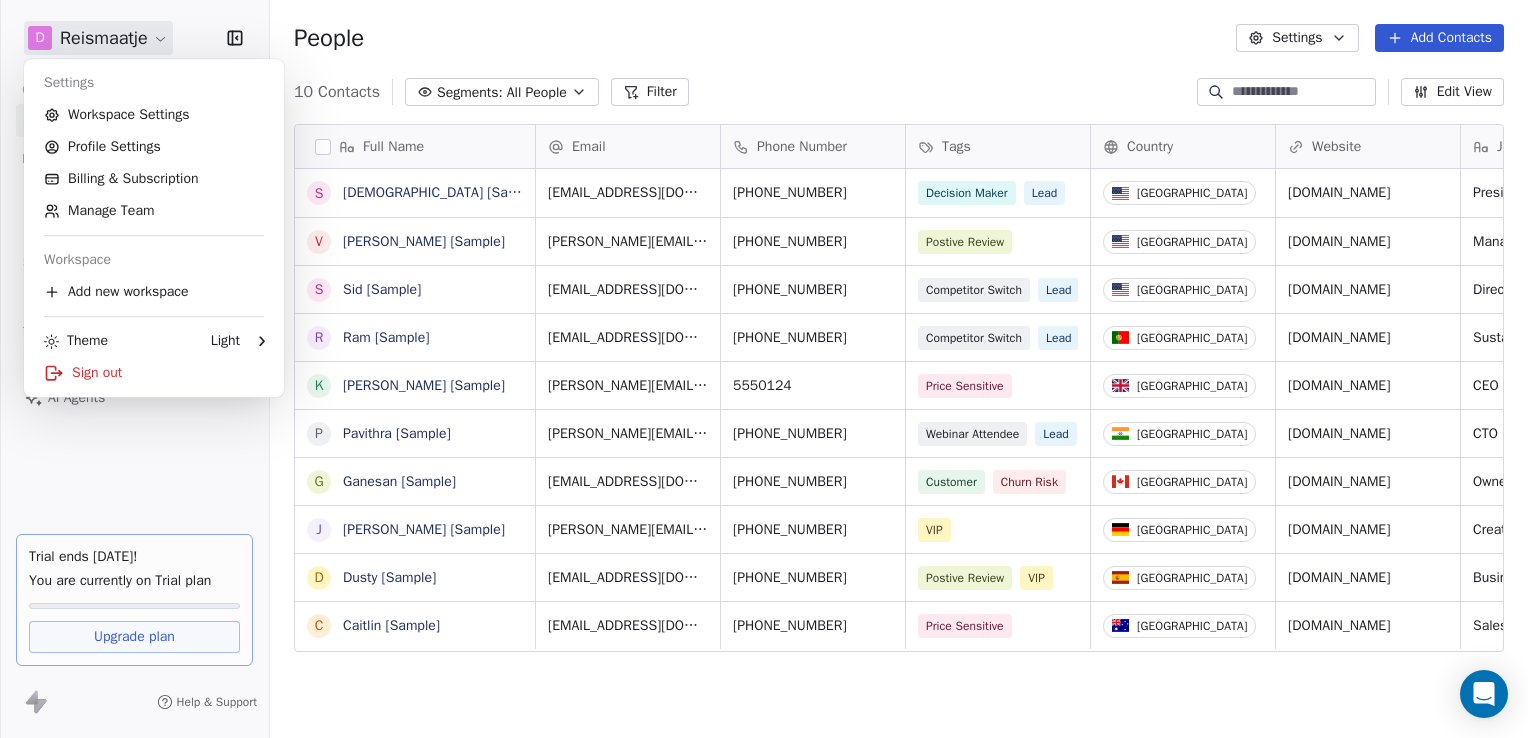 click on "D Reismaatje Contacts People Marketing Workflows Campaigns Sales Sequences Beta Tools Apps AI Agents Trial ends [DATE]! You are currently on Trial plan Upgrade plan Help & Support People Settings  Add Contacts 10 Contacts Segments: All People Filter  Edit View Tag Add to Sequence Export Full Name S [PERSON_NAME] [Sample] V [PERSON_NAME] [Sample] S [PERSON_NAME] [Sample] R Ram [Sample] K [PERSON_NAME] [Sample] P [PERSON_NAME] [Sample] G [PERSON_NAME] [Sample] [PERSON_NAME] [Sample] D Dusty [Sample] C Caitlin [Sample] Email Phone Number Tags Country Website Job Title Status Contact Source NPS Score [EMAIL_ADDRESS][DOMAIN_NAME] [PHONE_NUMBER] Decision Maker Lead United States [DOMAIN_NAME] President New Lead Social Media 9 [PERSON_NAME][EMAIL_ADDRESS][DOMAIN_NAME] [PHONE_NUMBER] Postive Review United States [DOMAIN_NAME] Managing Director closed_won Referral 9 [EMAIL_ADDRESS][DOMAIN_NAME] [PHONE_NUMBER] Competitor Switch Lead United States [DOMAIN_NAME] Director of Operations qualifying Website Form [EMAIL_ADDRESS][DOMAIN_NAME] [PHONE_NUMBER] Competitor Switch Lead Portugal [DOMAIN_NAME] closed_won" at bounding box center [764, 369] 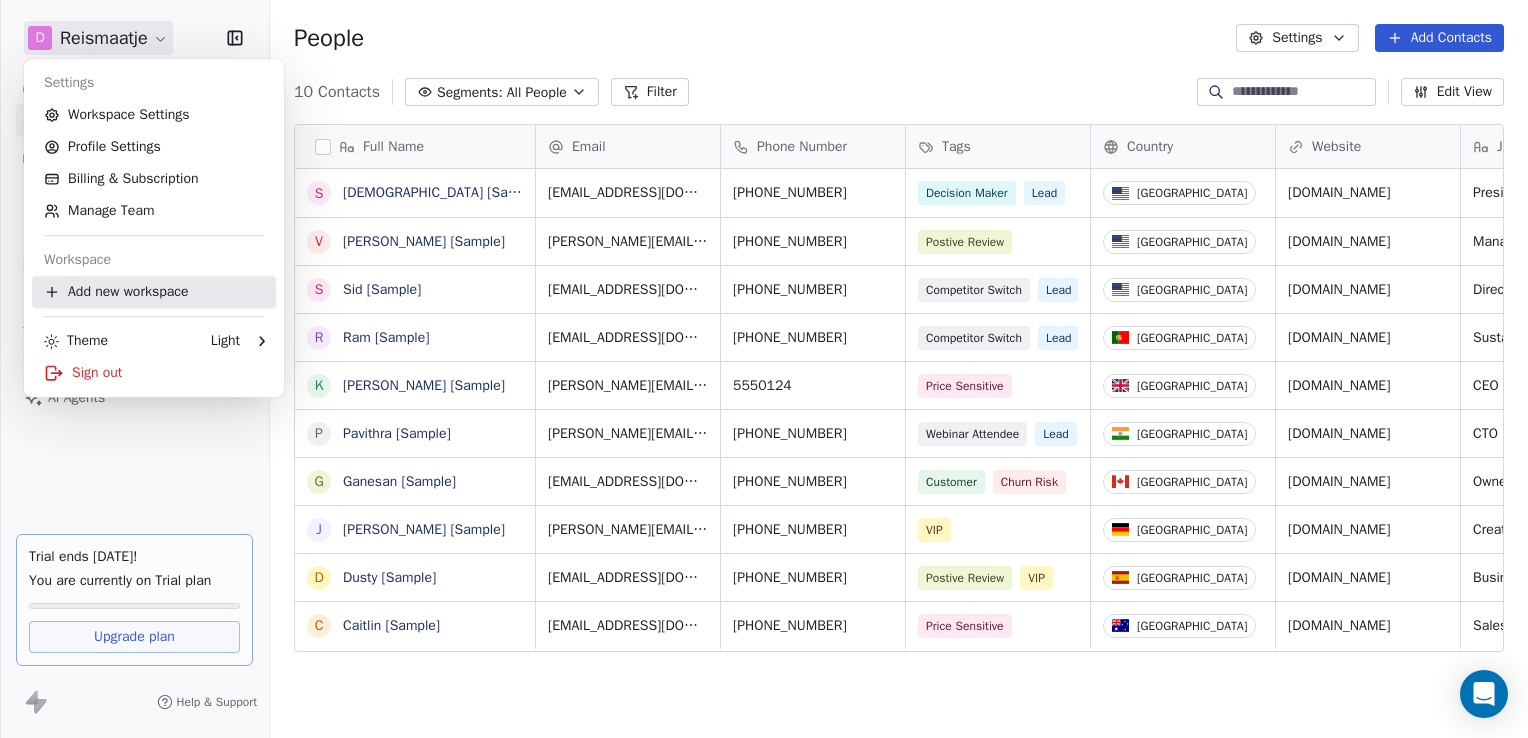 click on "Add new workspace" at bounding box center (154, 292) 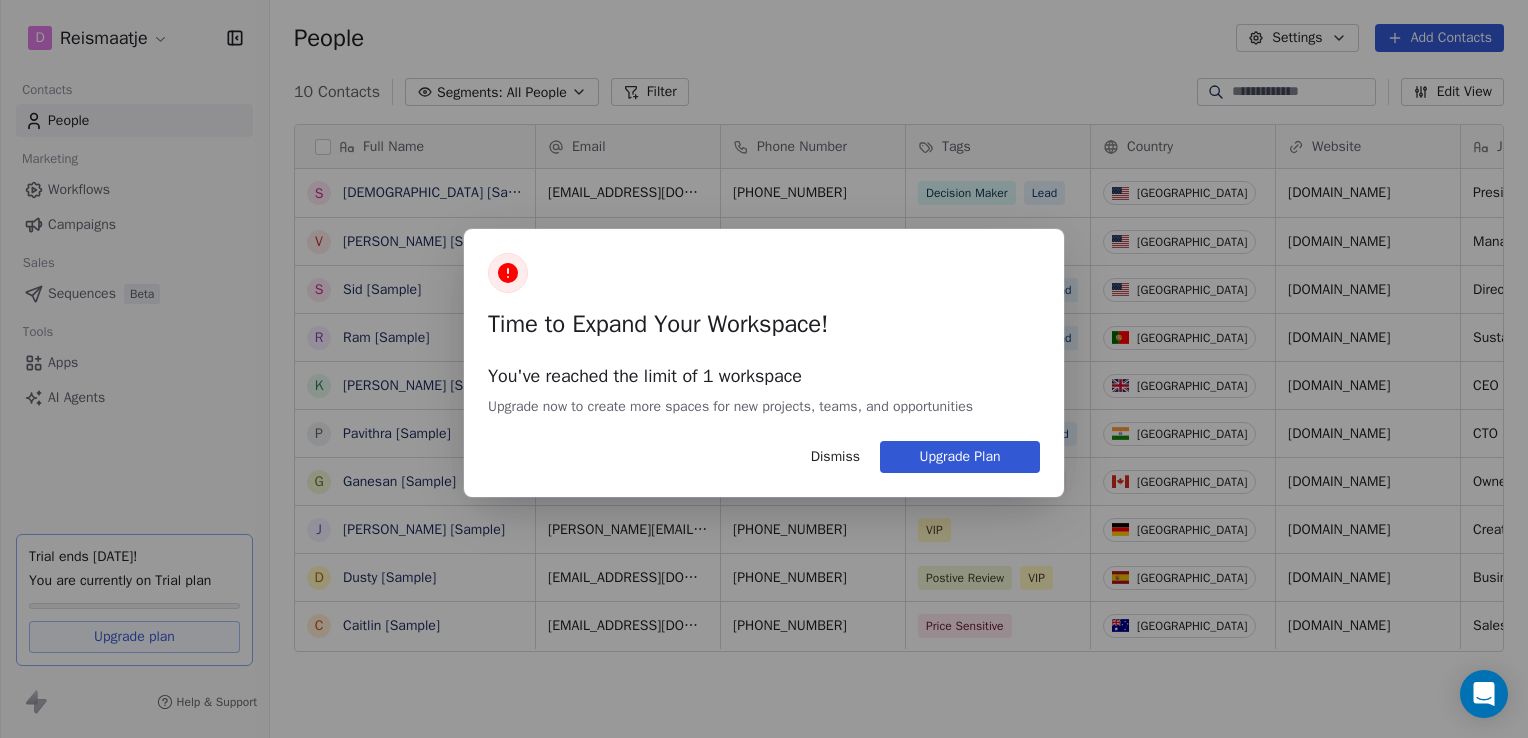 click on "Dismiss" at bounding box center [835, 457] 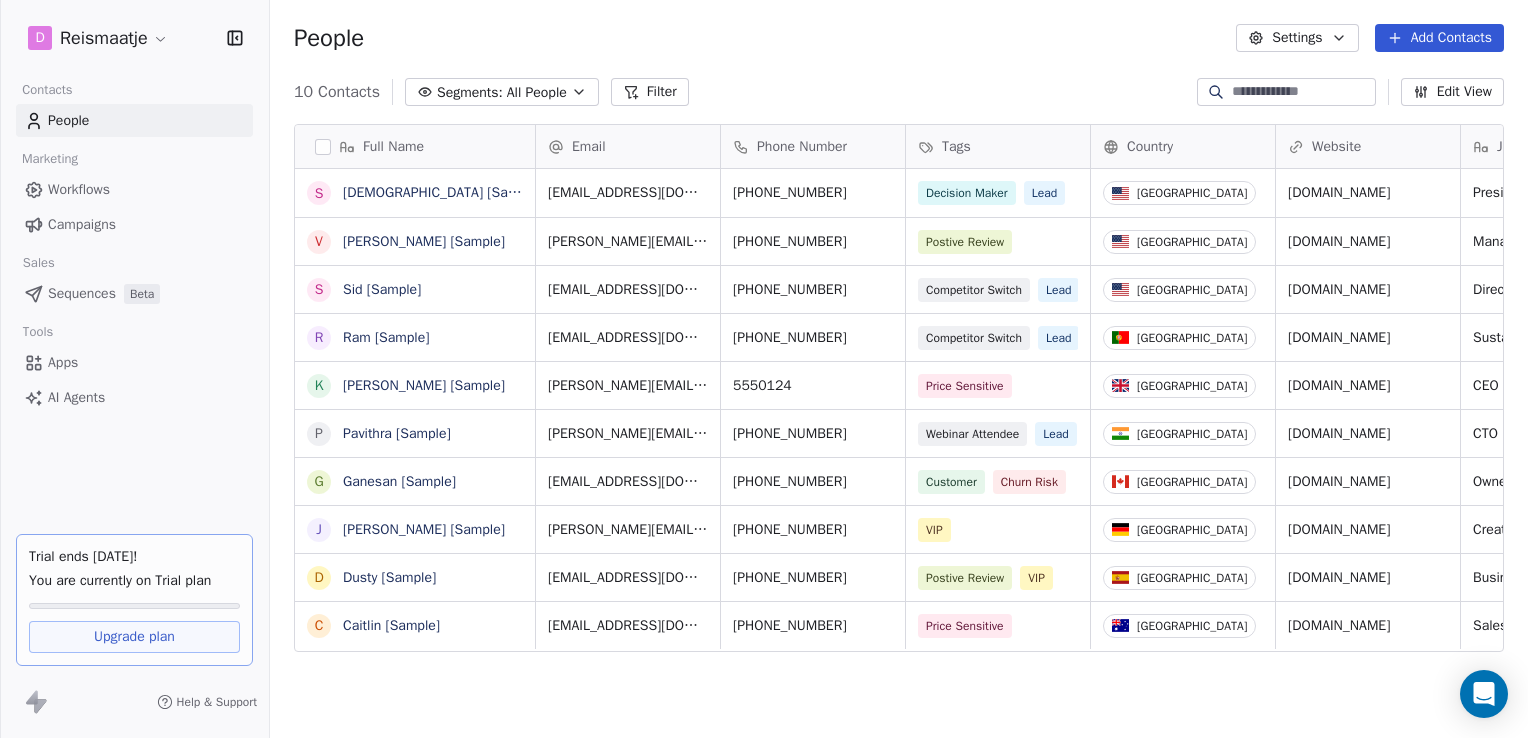click on "Workflows" at bounding box center (79, 189) 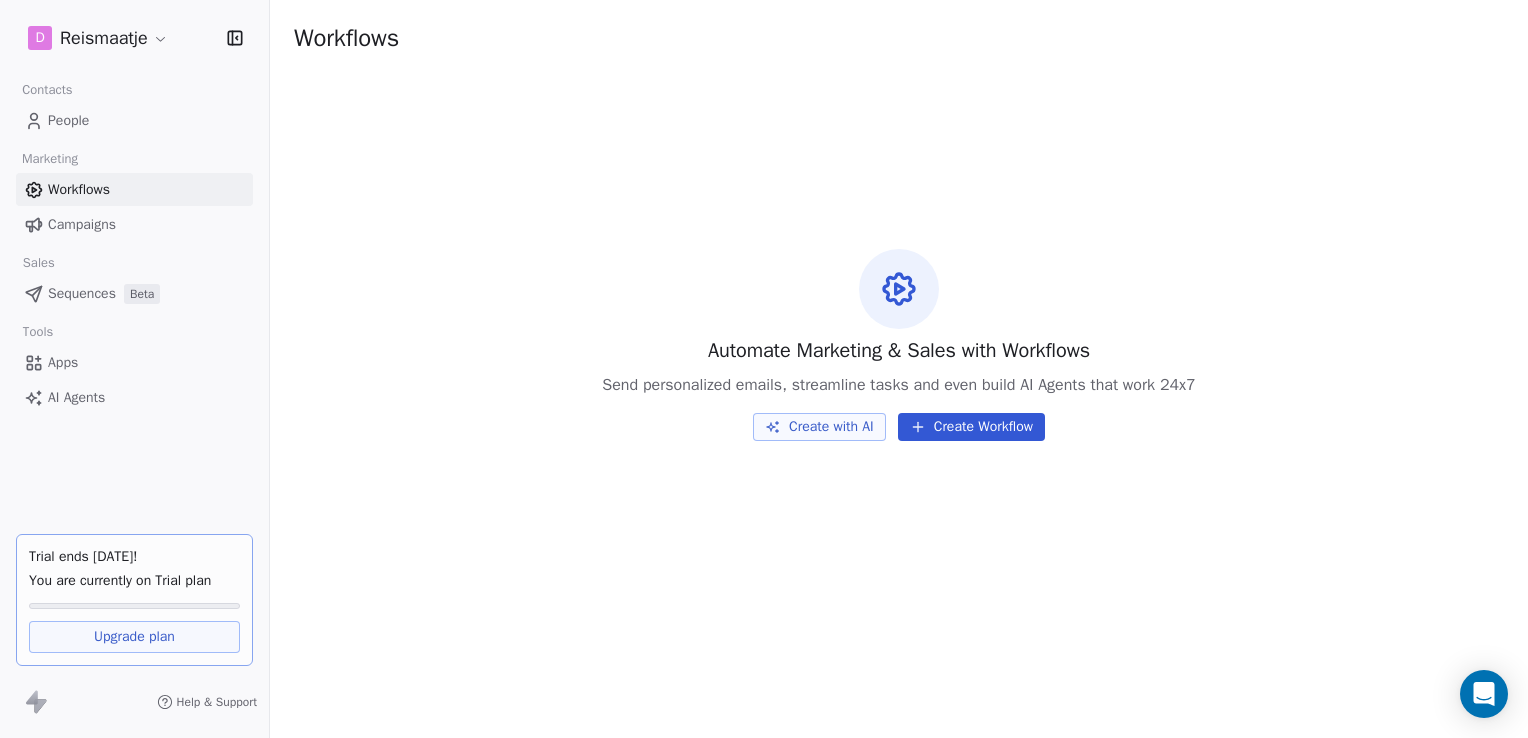 click on "Create Workflow" at bounding box center (971, 427) 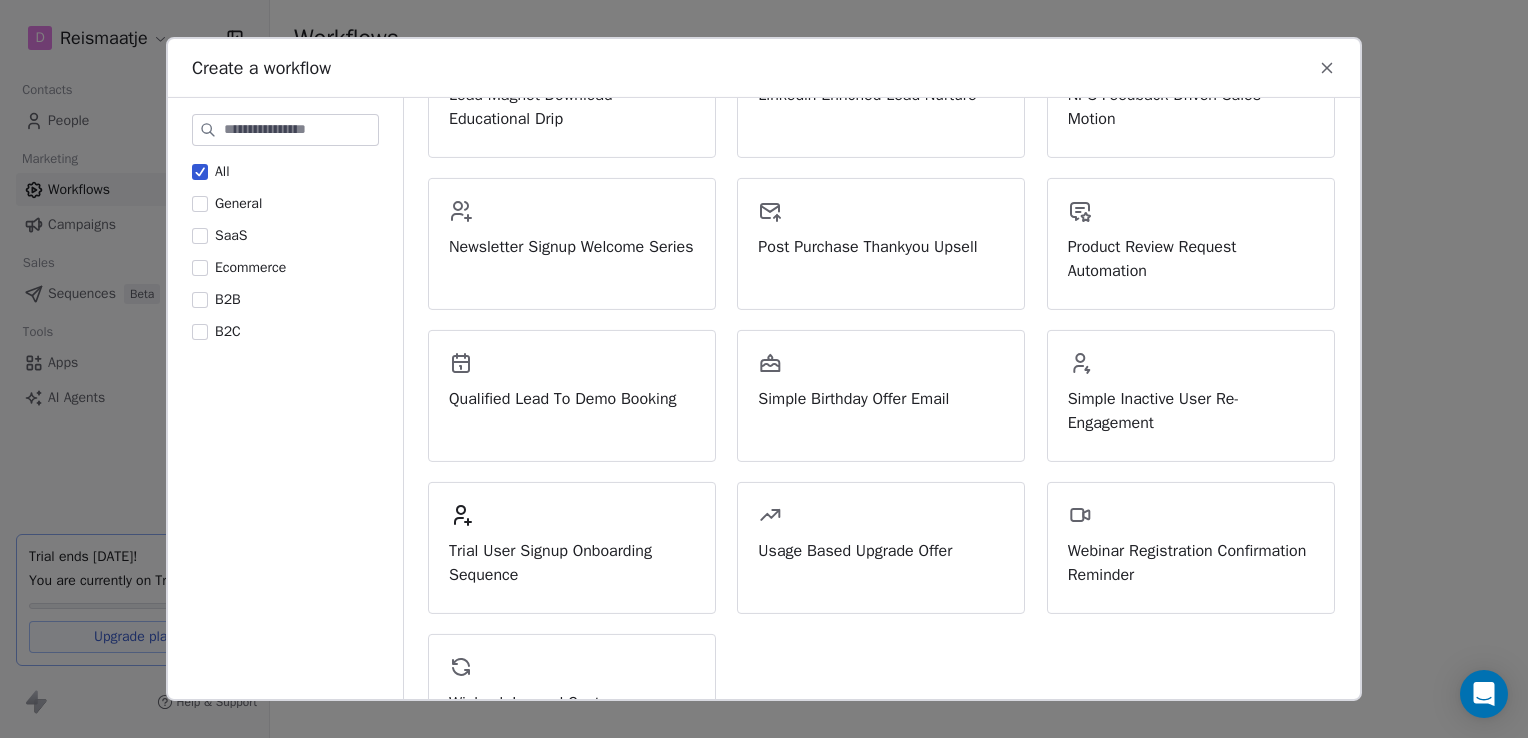 scroll, scrollTop: 705, scrollLeft: 0, axis: vertical 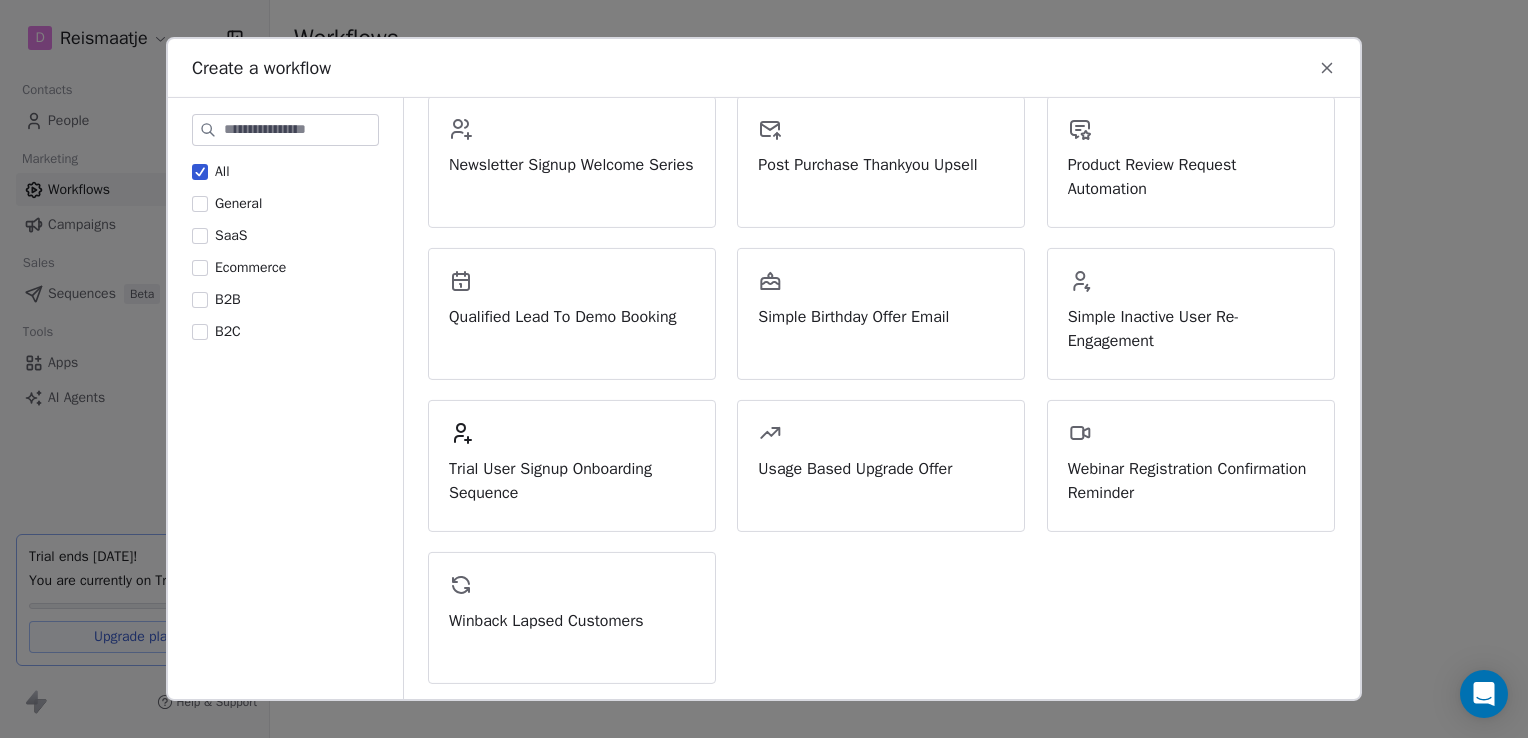 click 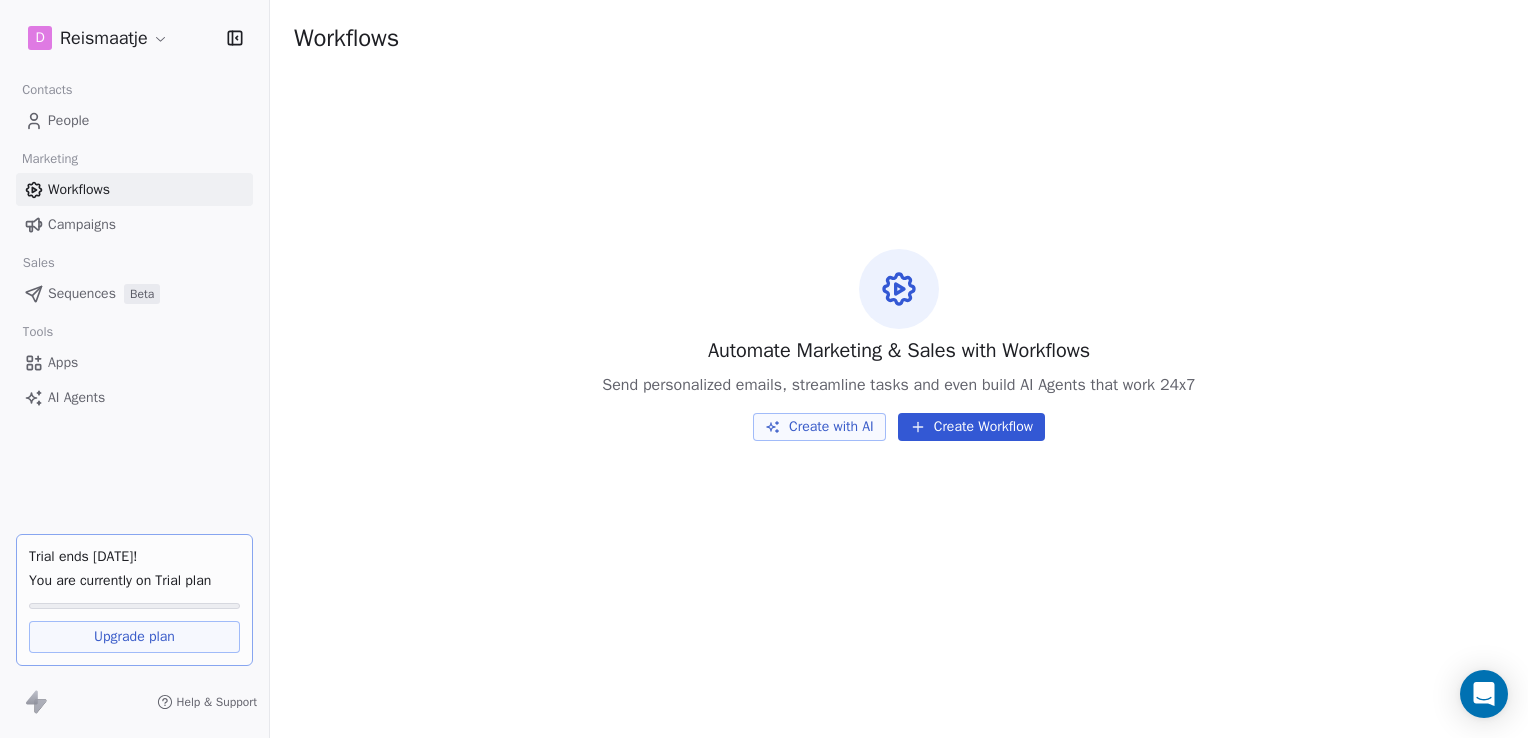 click on "Campaigns" at bounding box center (82, 224) 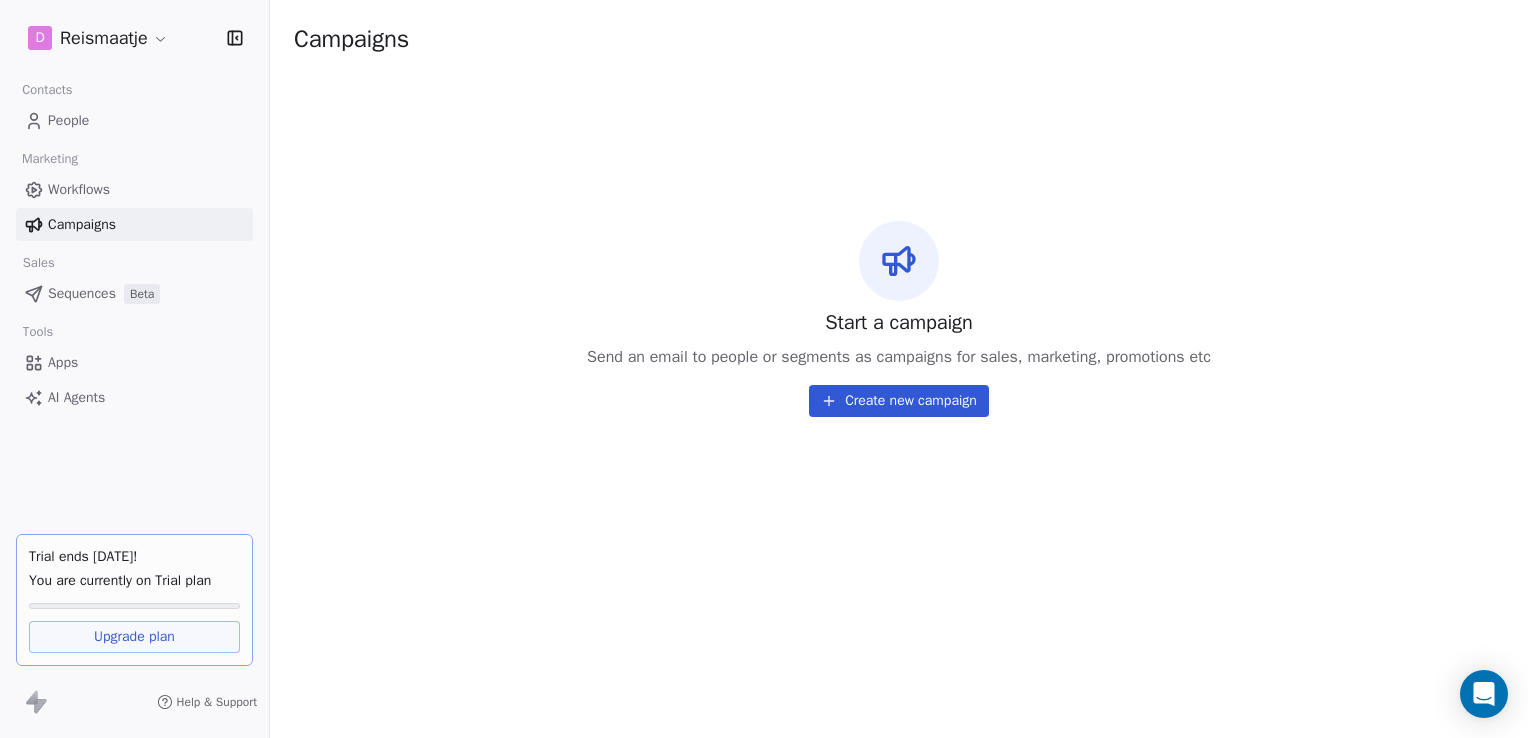 click on "Sequences" at bounding box center (82, 293) 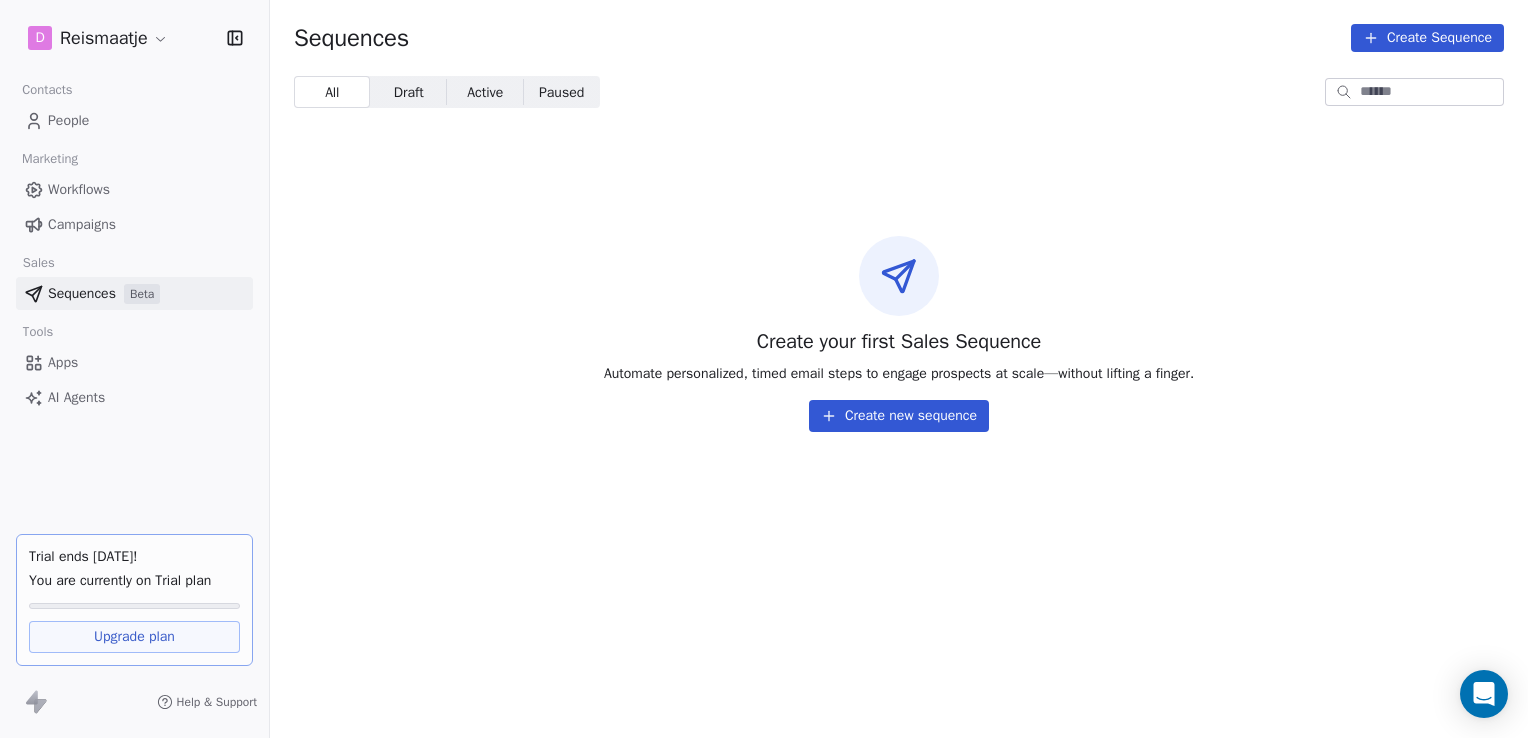 click on "Apps" at bounding box center (63, 362) 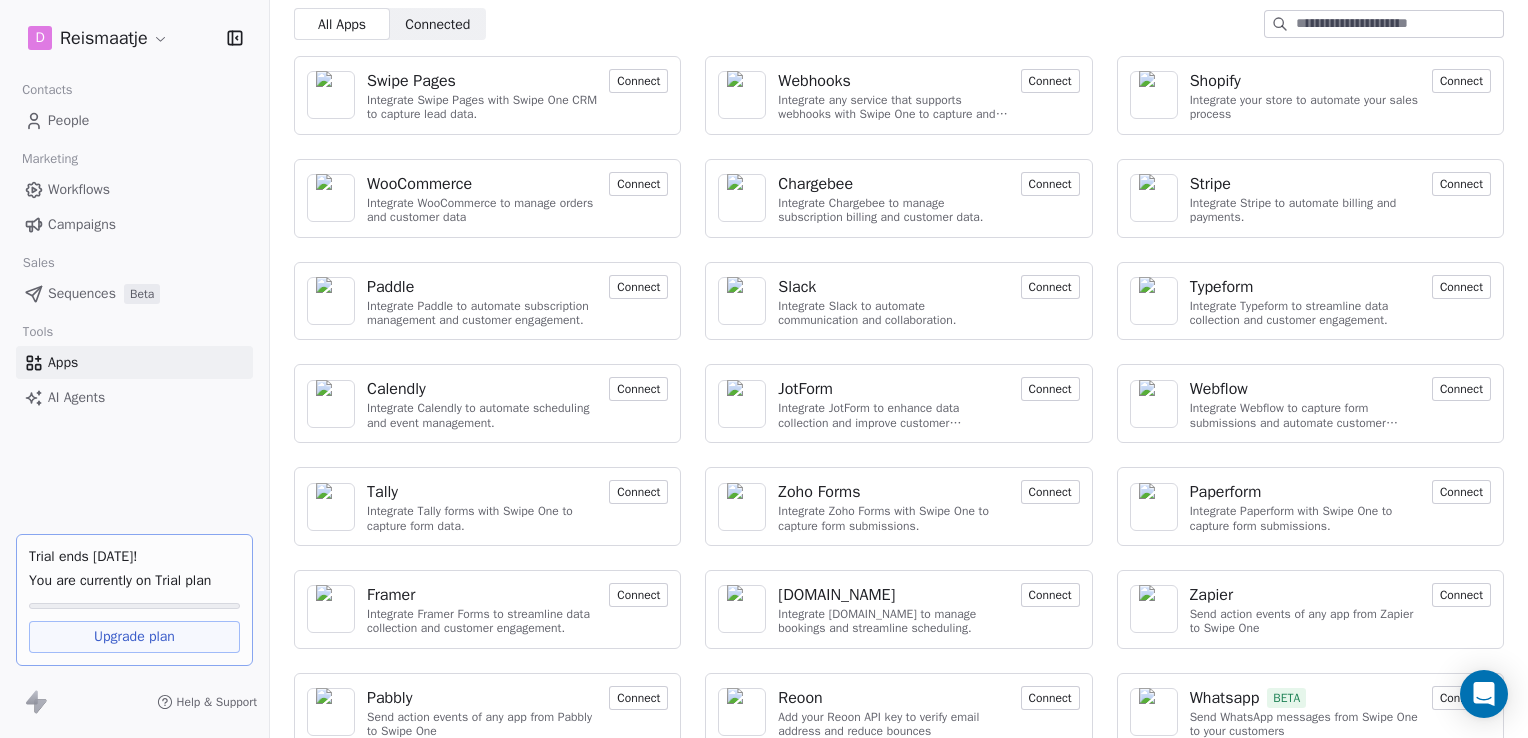 scroll, scrollTop: 94, scrollLeft: 0, axis: vertical 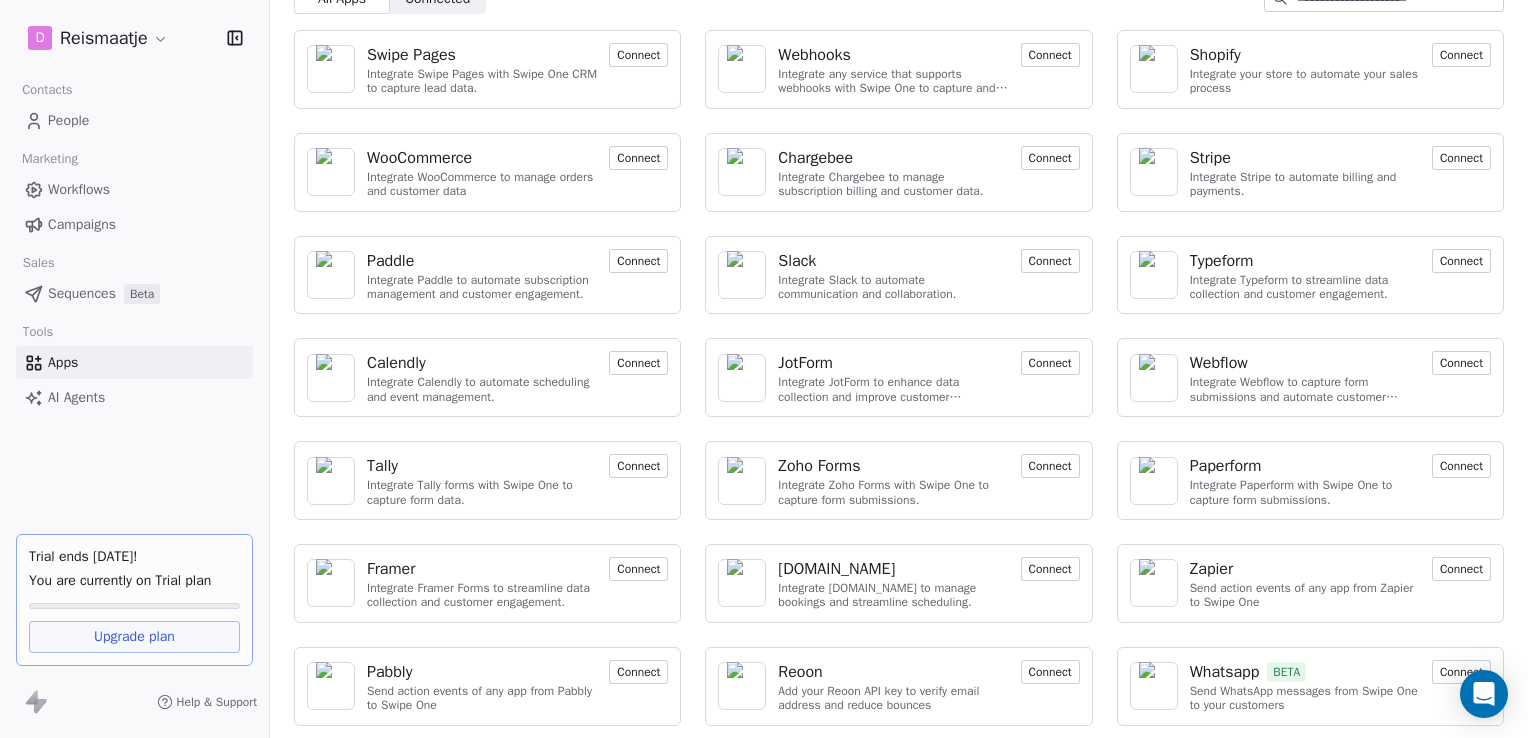 click on "Connect" at bounding box center [1461, 569] 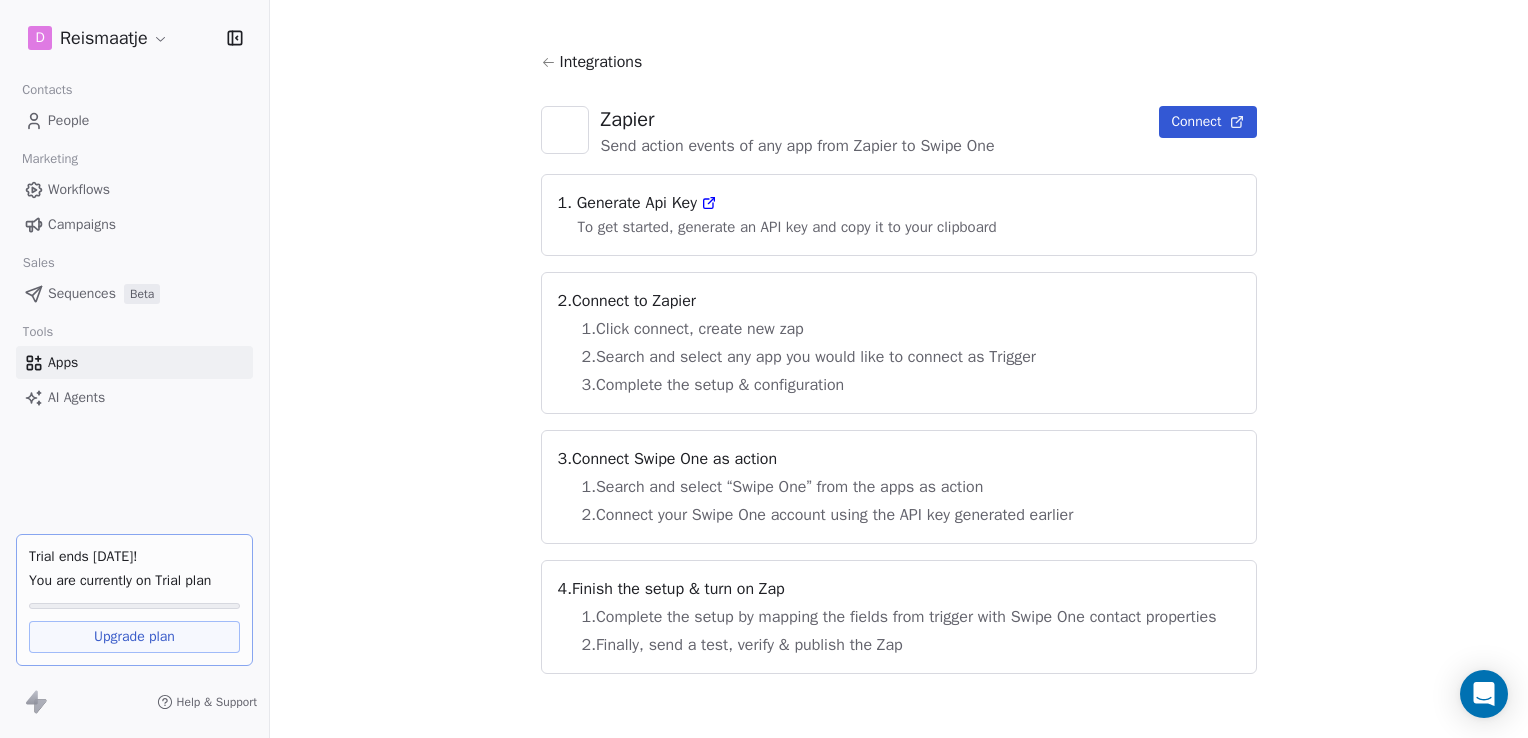 scroll, scrollTop: 0, scrollLeft: 0, axis: both 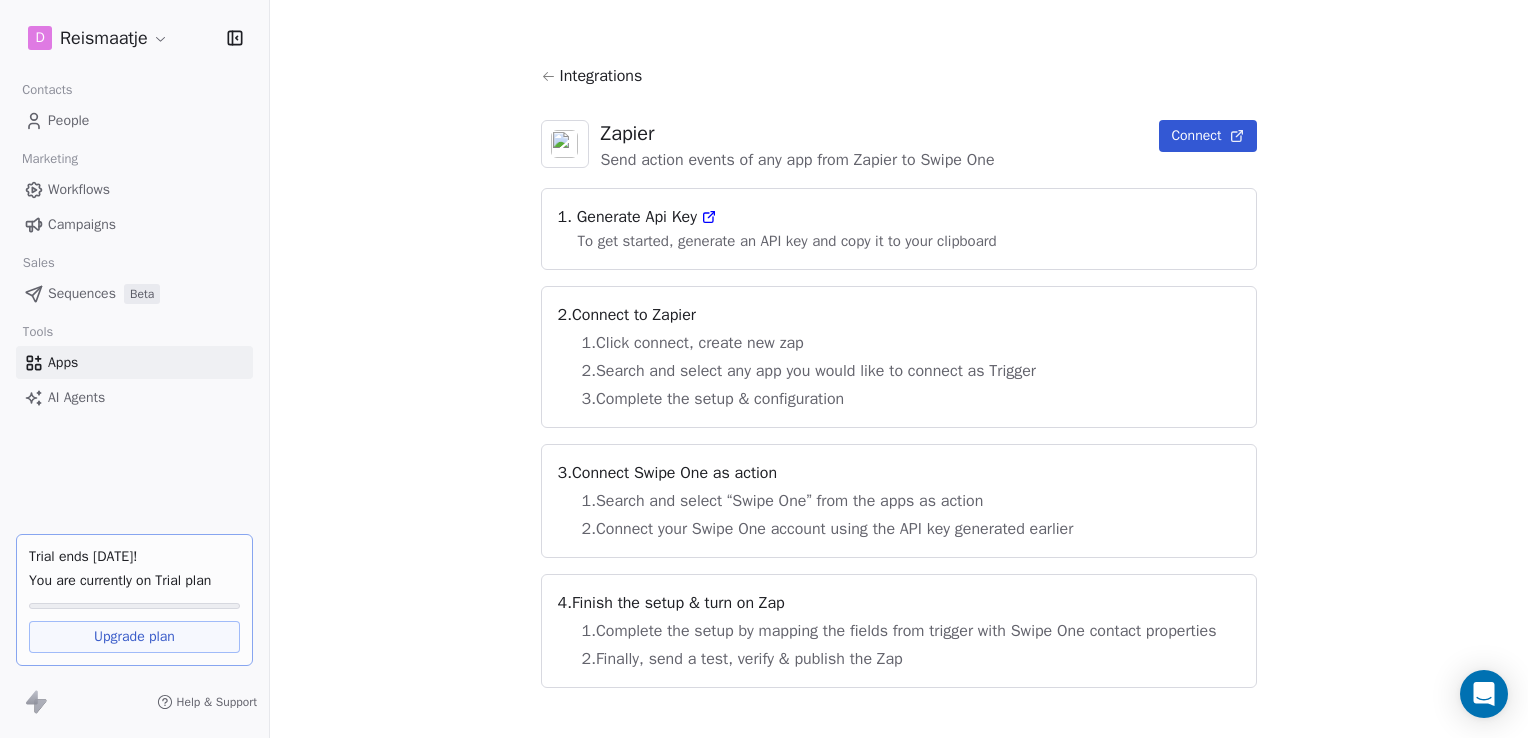 click 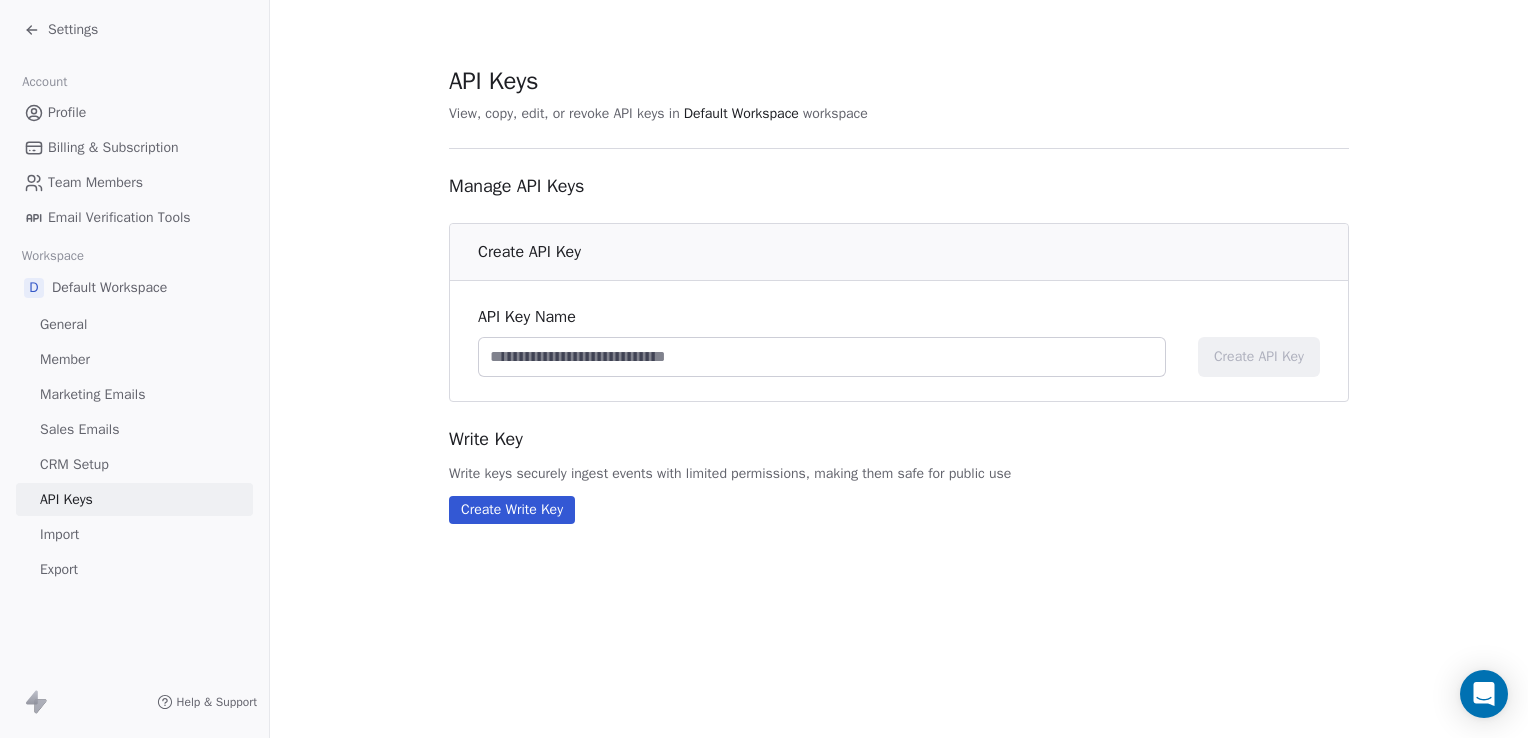 click at bounding box center (822, 357) 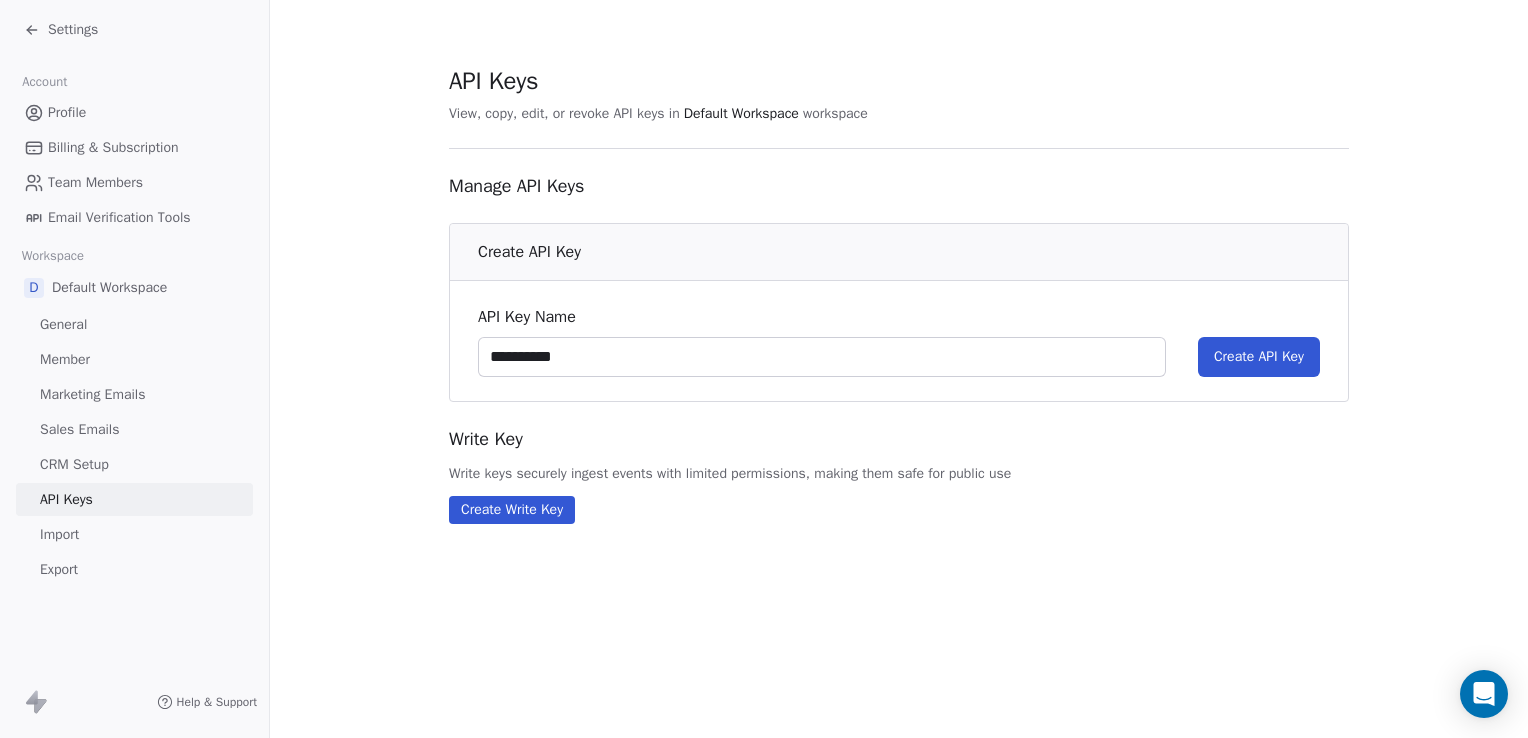 type on "**********" 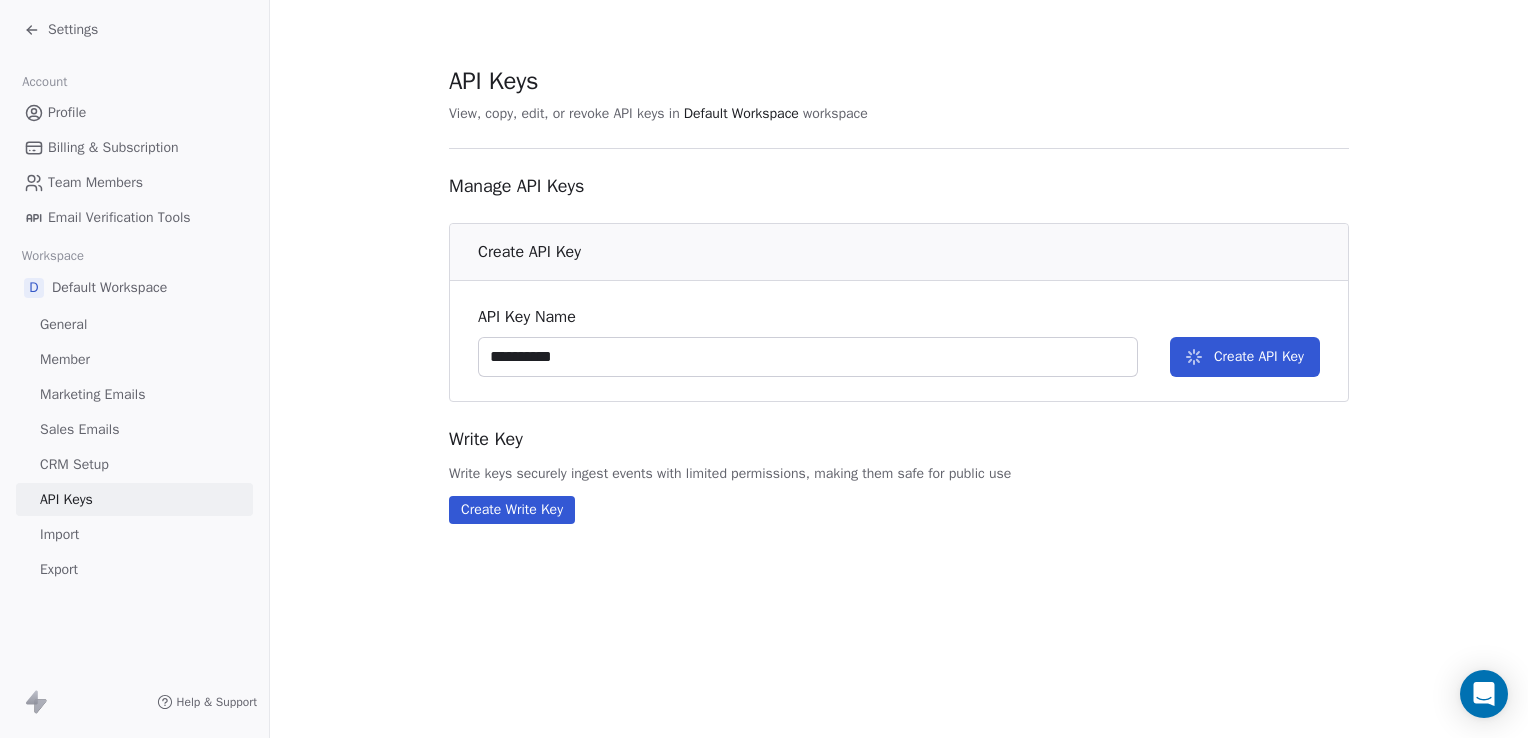type 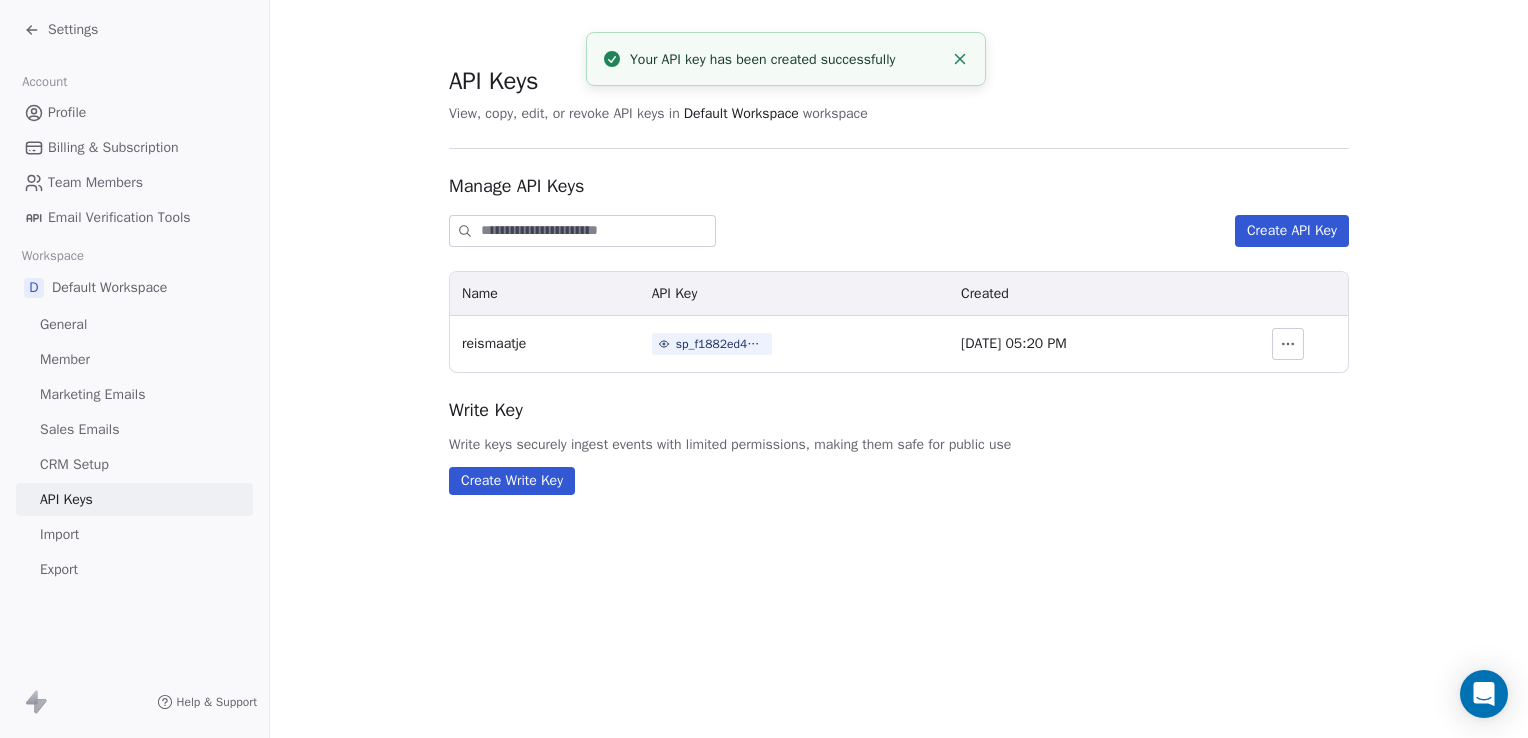 click on "sp_f1882ed44d3a4e1ea32f012a2df4daff" at bounding box center [721, 344] 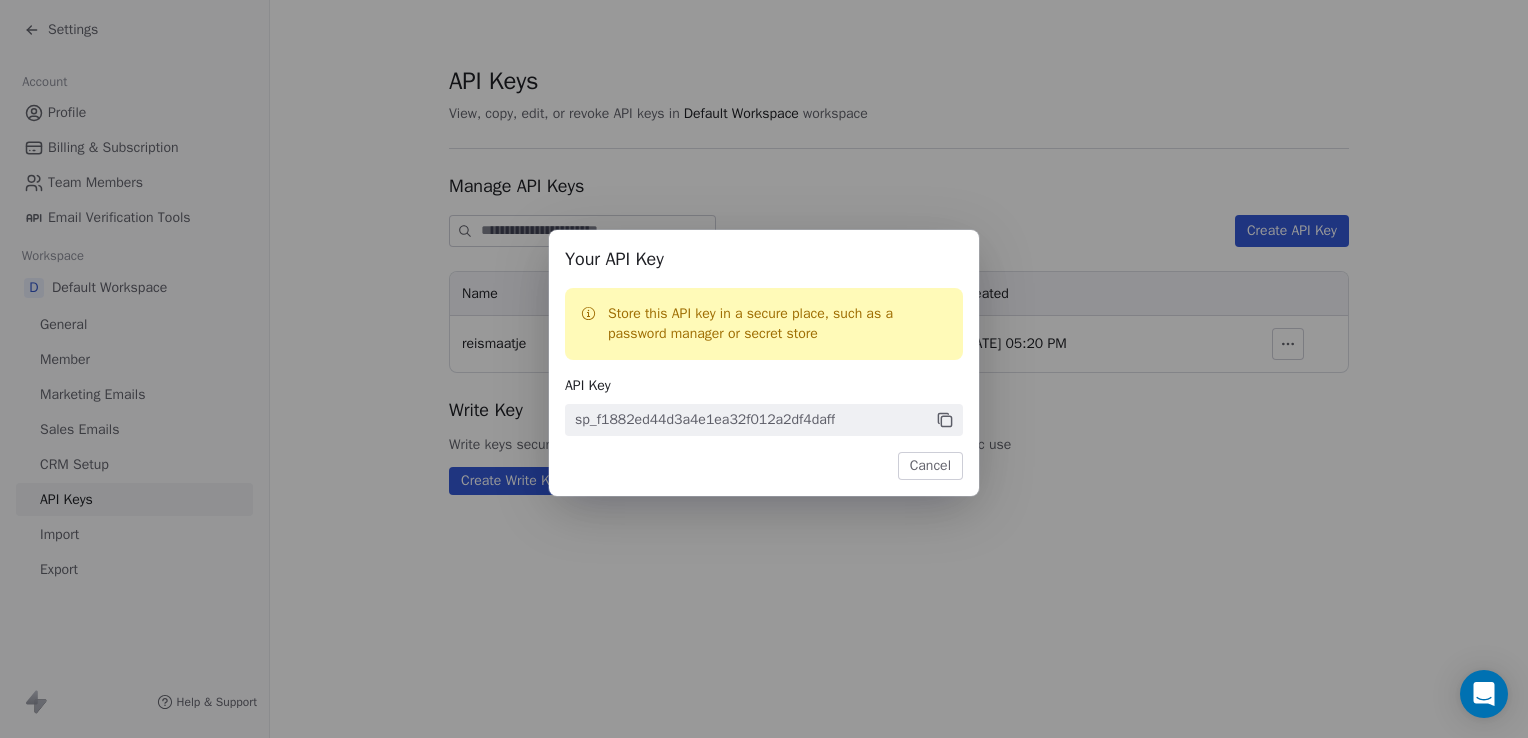 click 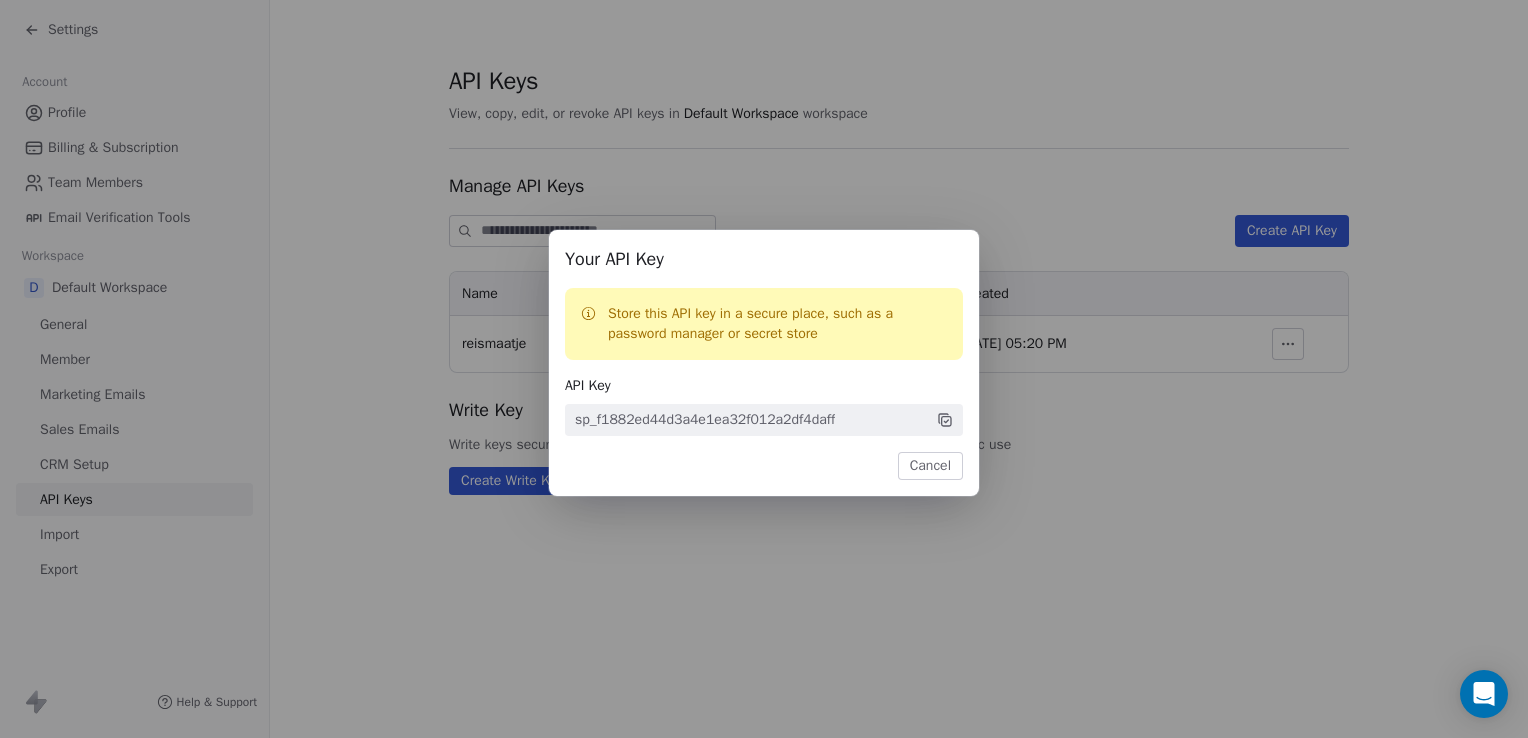 click on "Cancel" at bounding box center (930, 466) 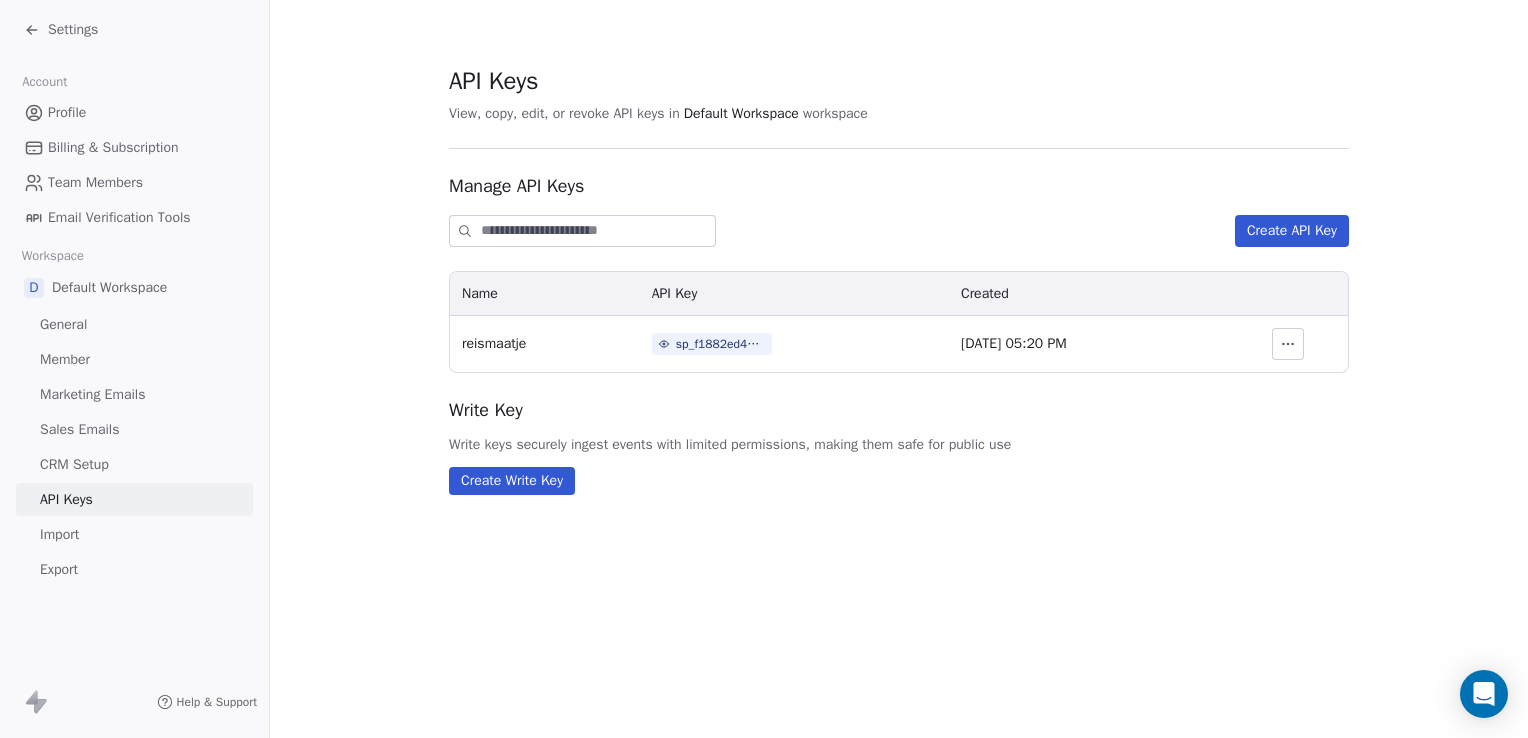 click on "sp_f1882ed44d3a4e1ea32f012a2df4daff" at bounding box center (721, 344) 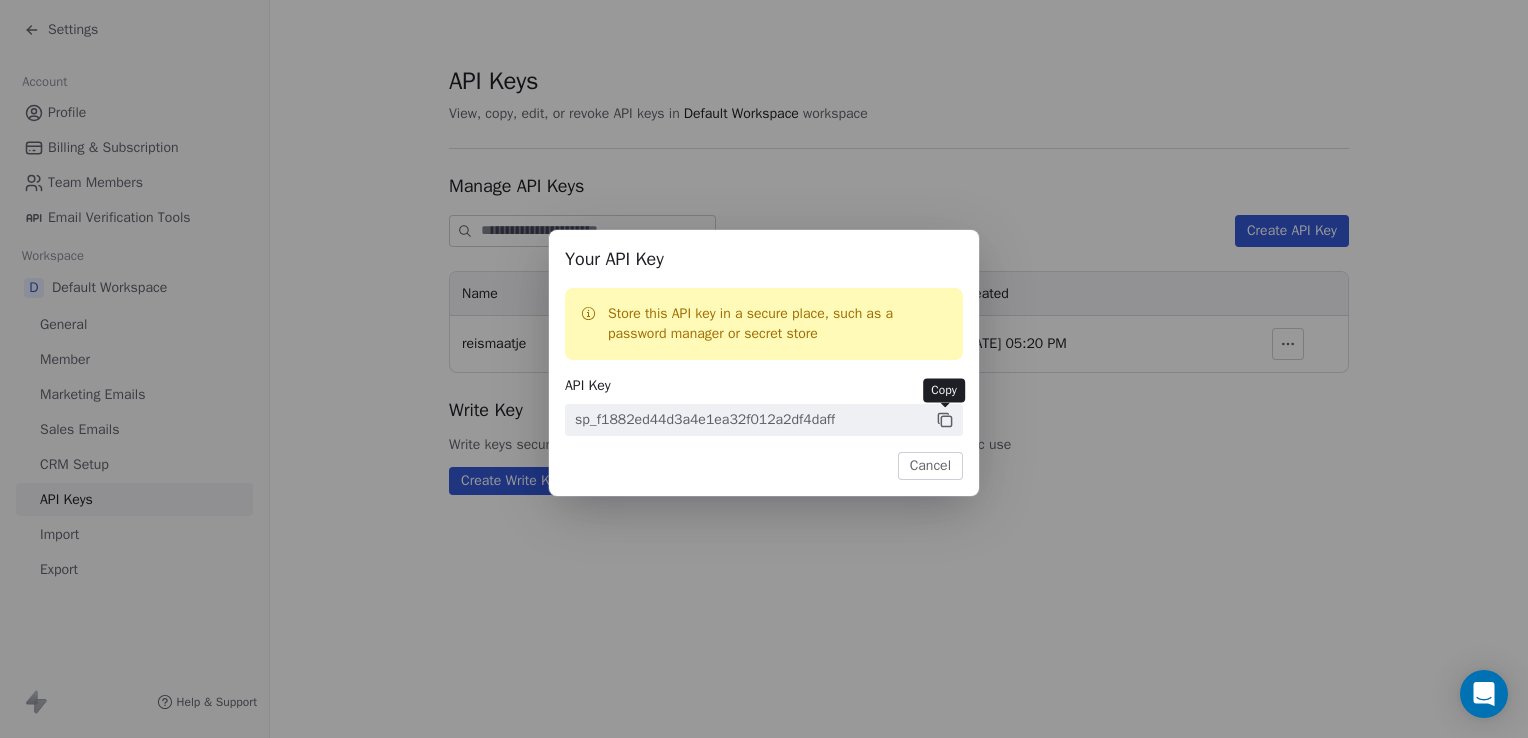 click 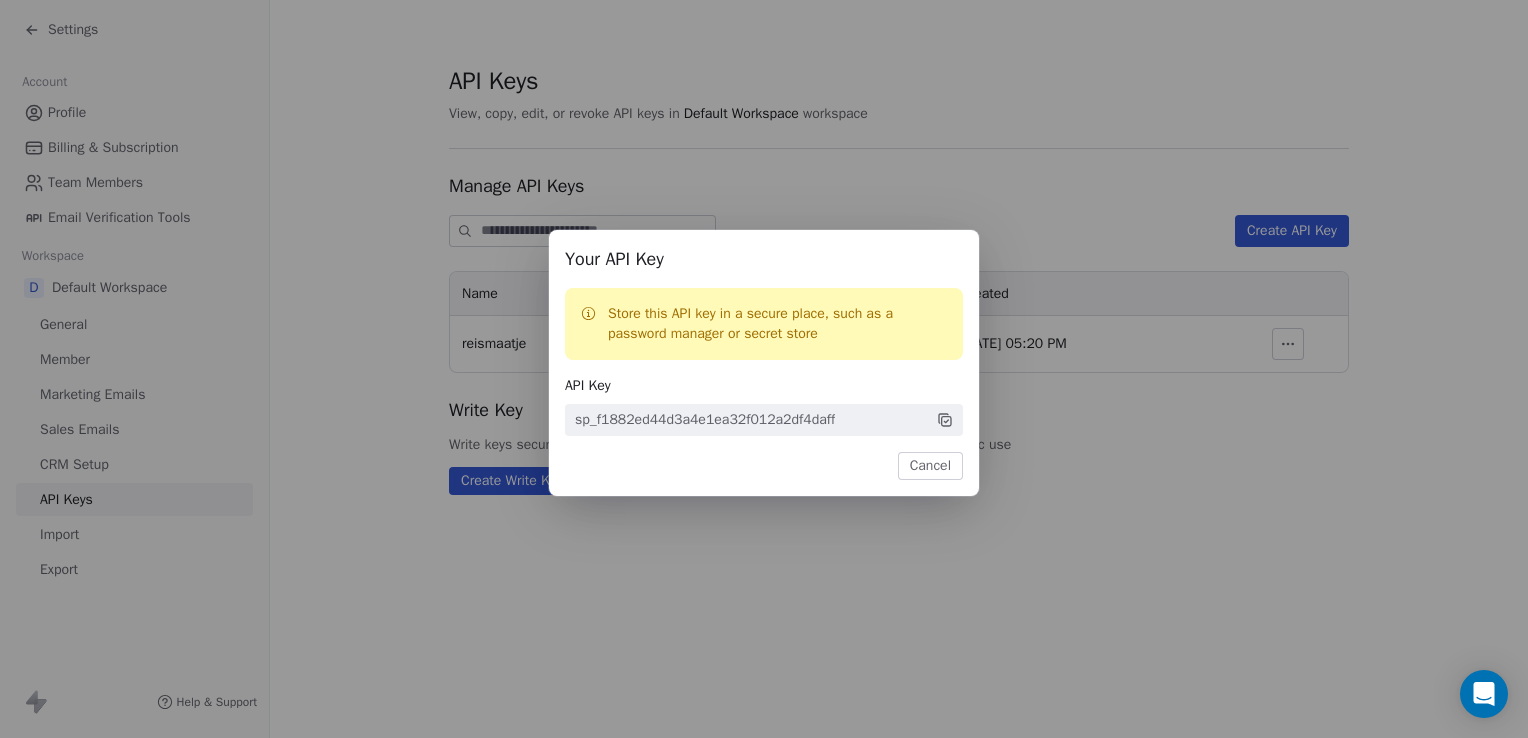click 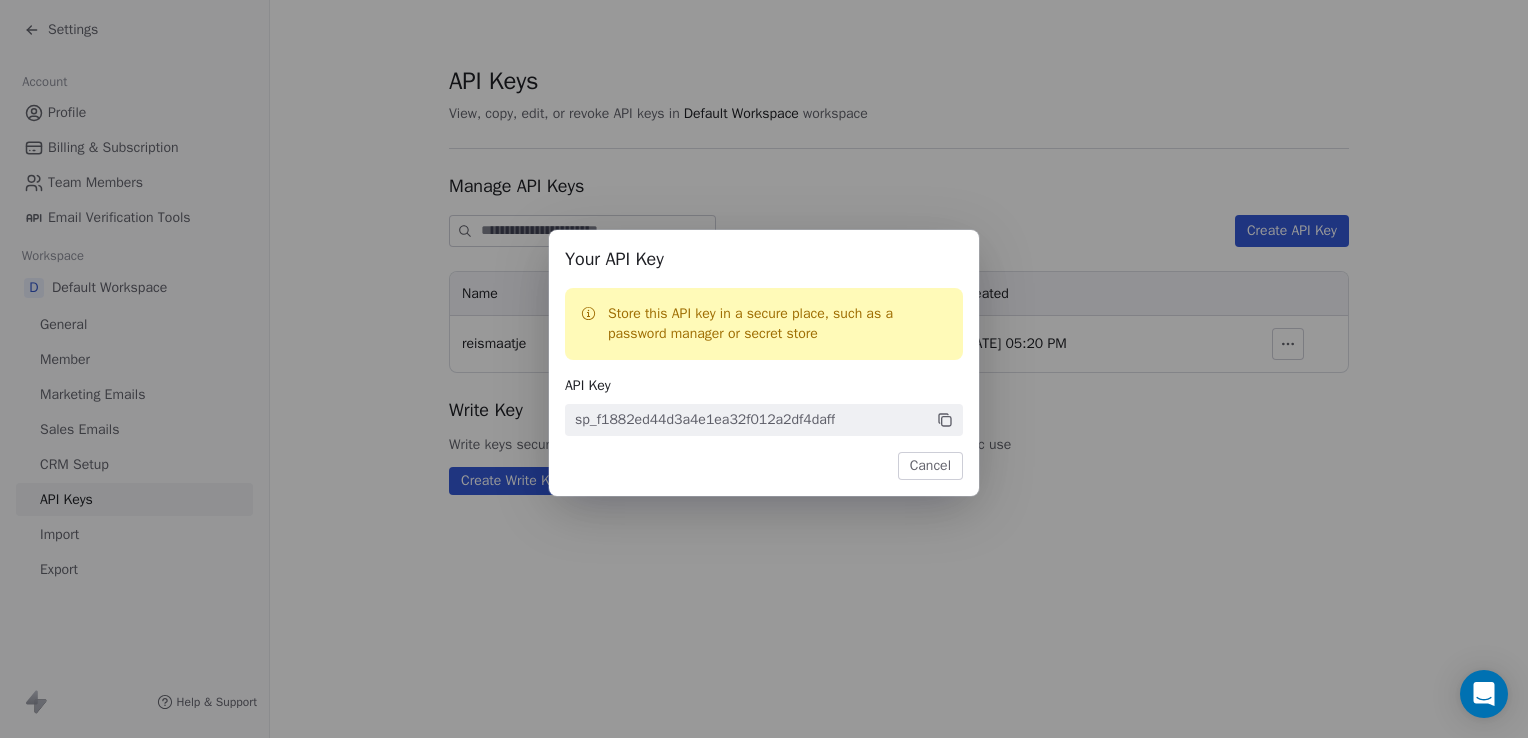 click on "Cancel" at bounding box center [930, 466] 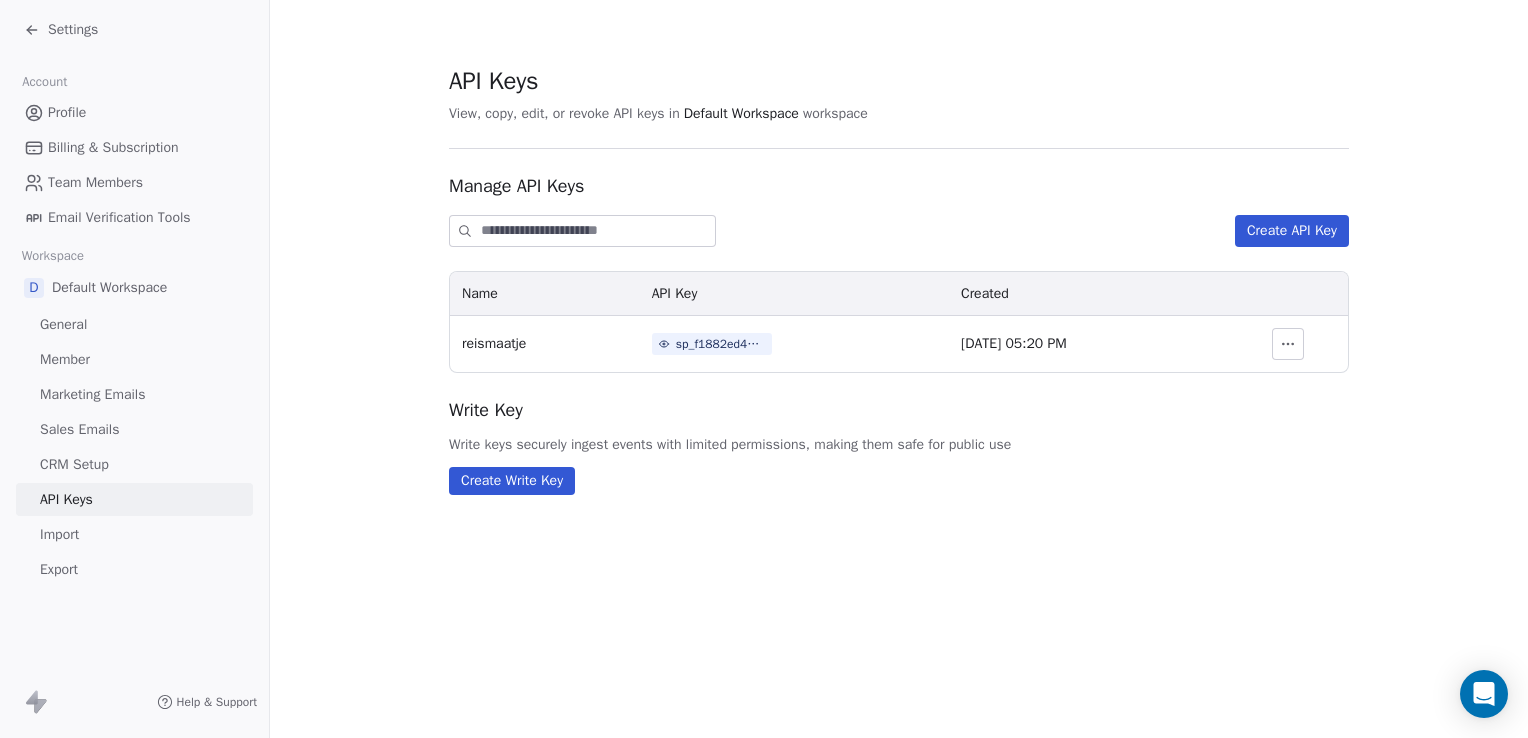 click on "Profile" at bounding box center (67, 112) 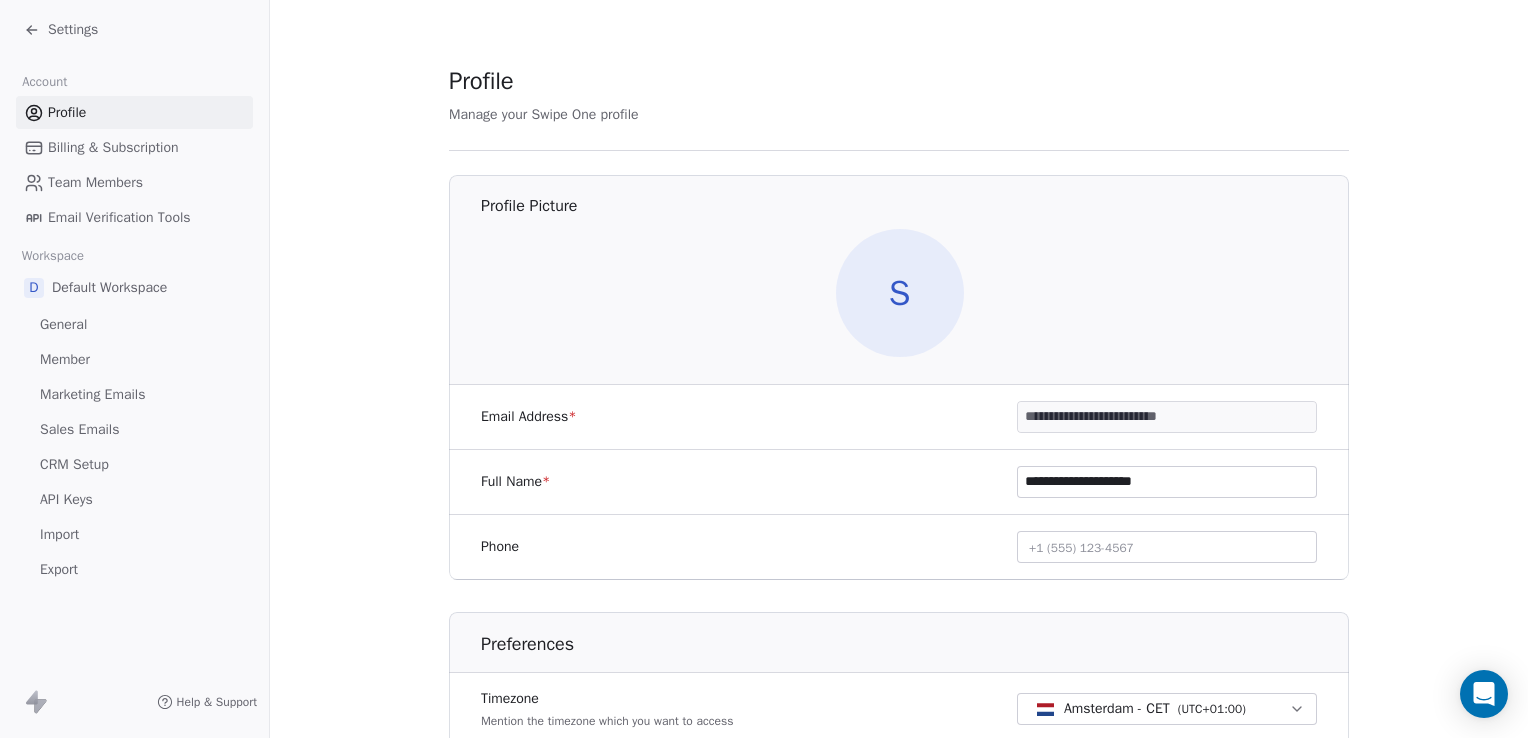 scroll, scrollTop: 102, scrollLeft: 0, axis: vertical 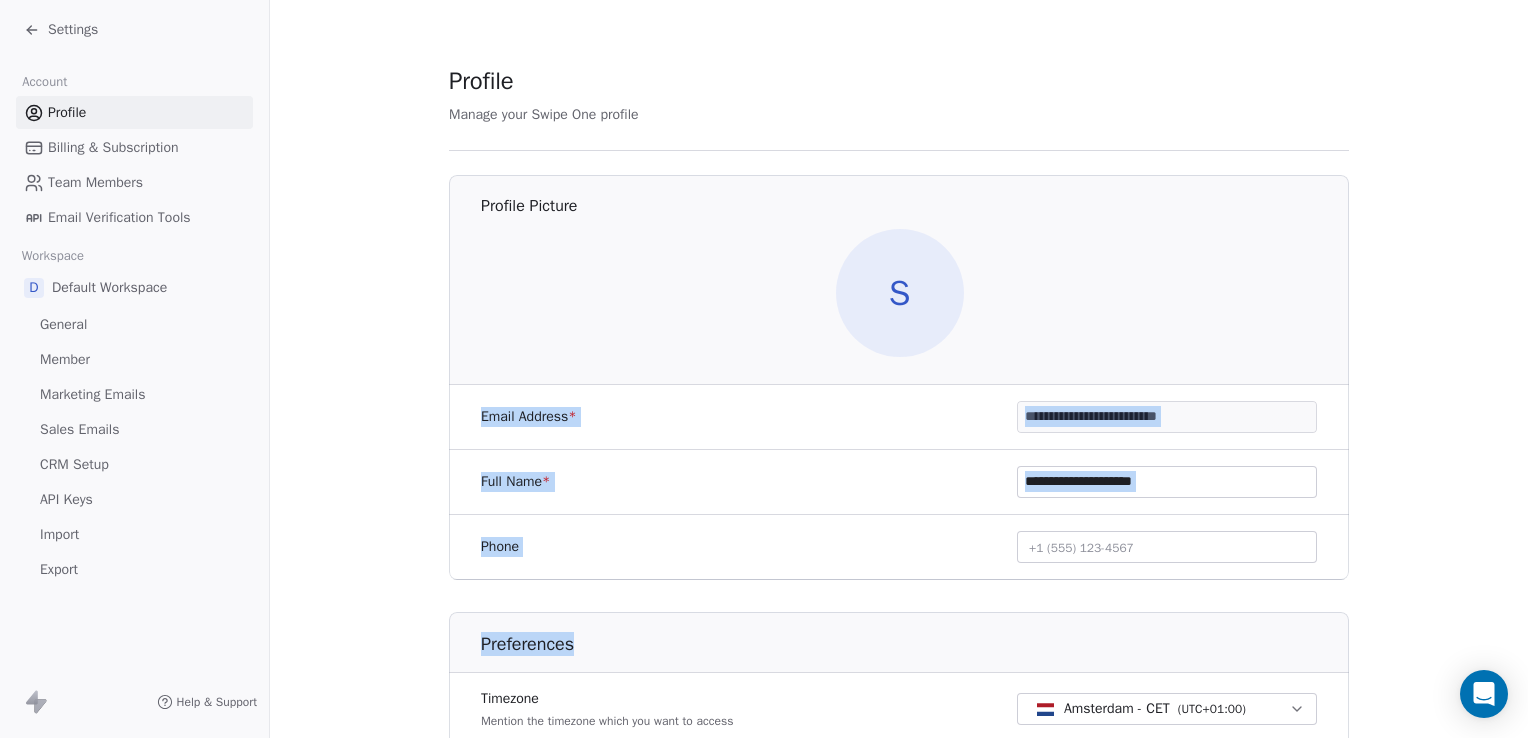 drag, startPoint x: 1527, startPoint y: 500, endPoint x: 1531, endPoint y: 242, distance: 258.031 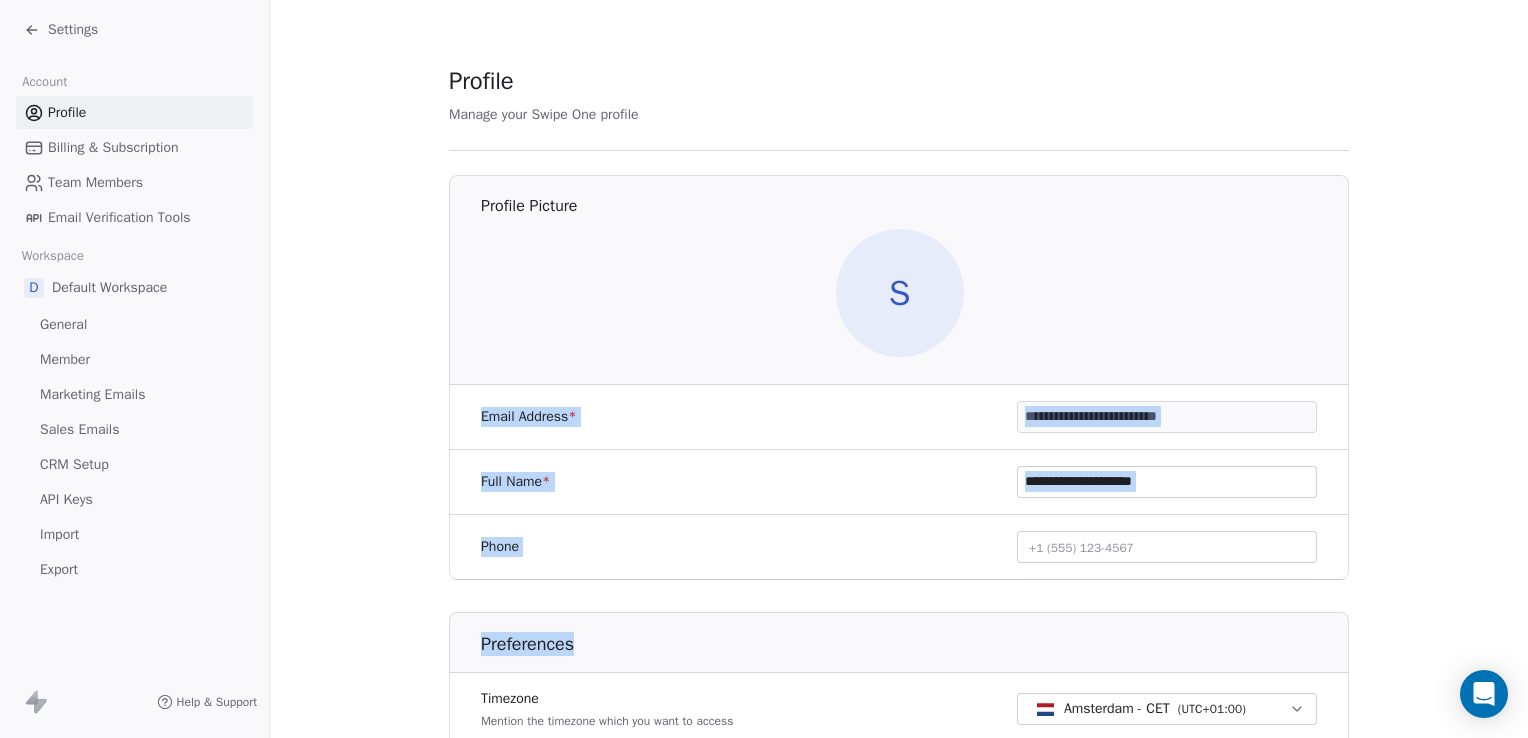 click on "**********" at bounding box center [764, 369] 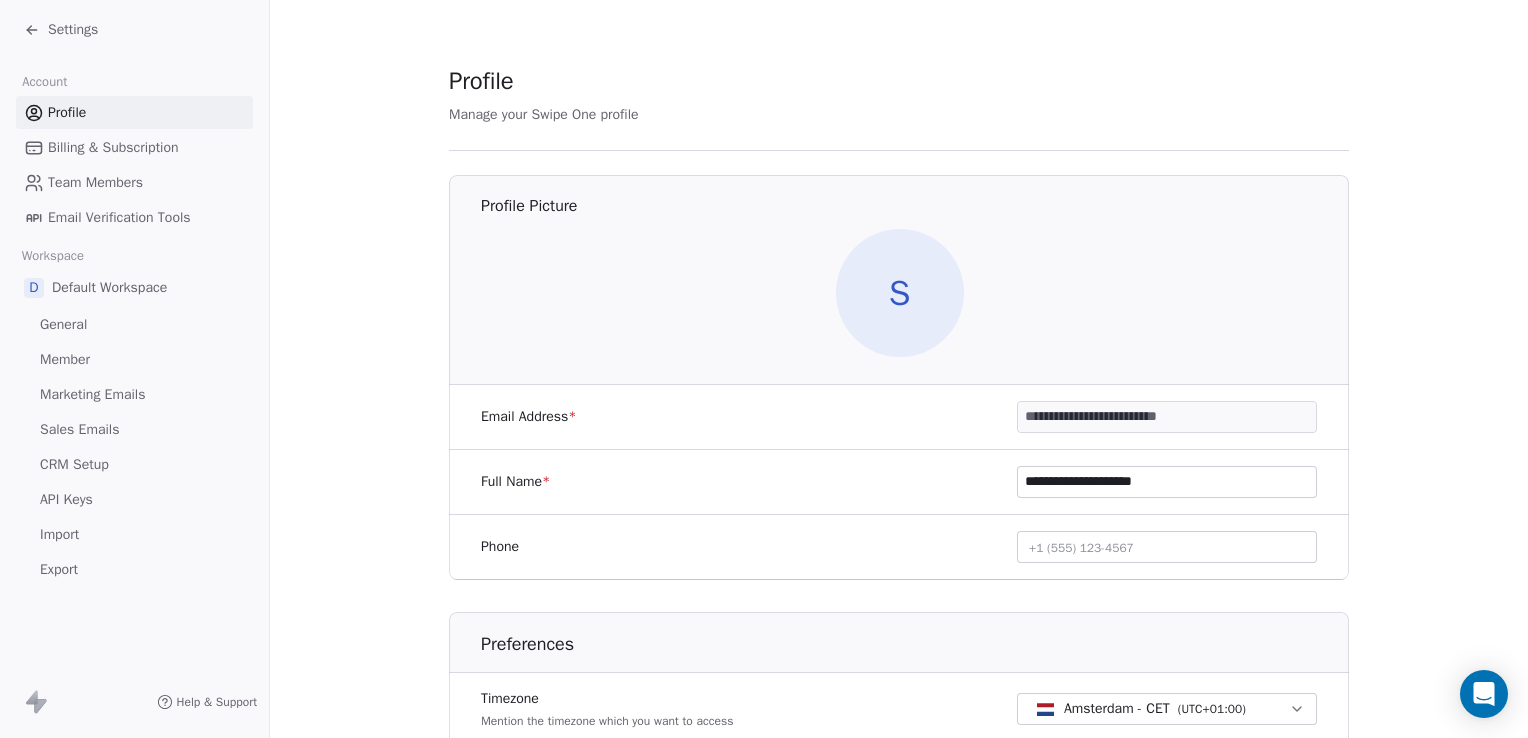 click on "Settings" at bounding box center [134, 30] 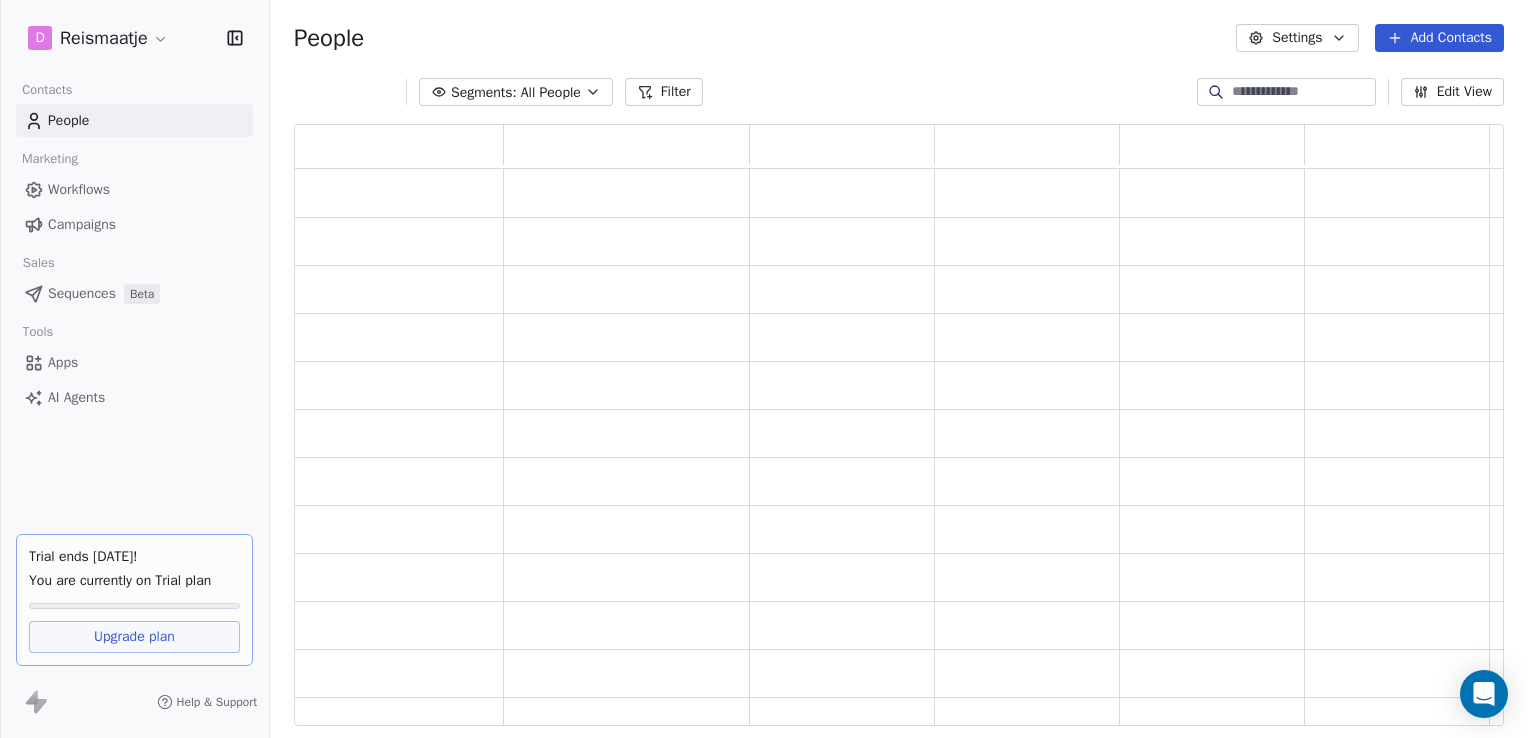 scroll, scrollTop: 16, scrollLeft: 16, axis: both 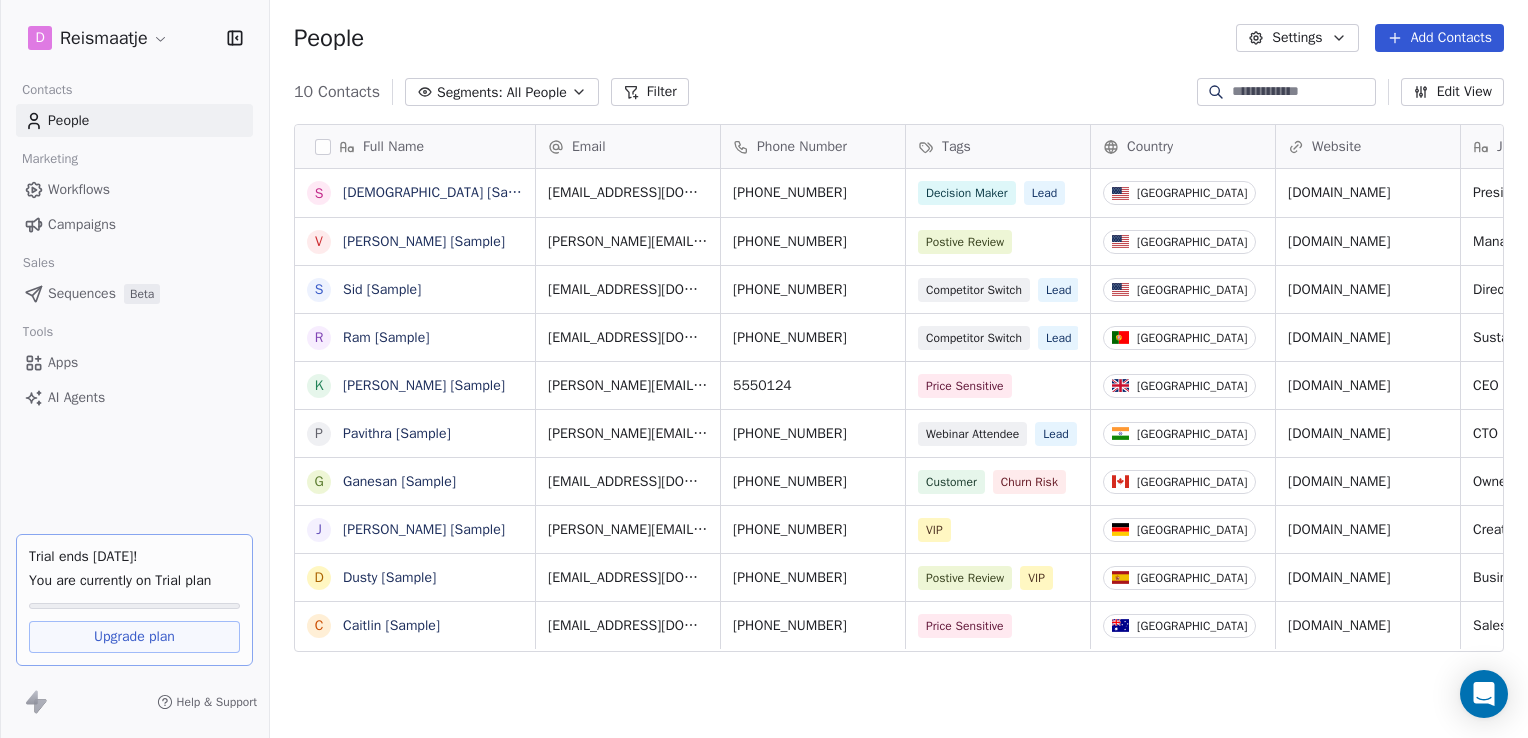 click 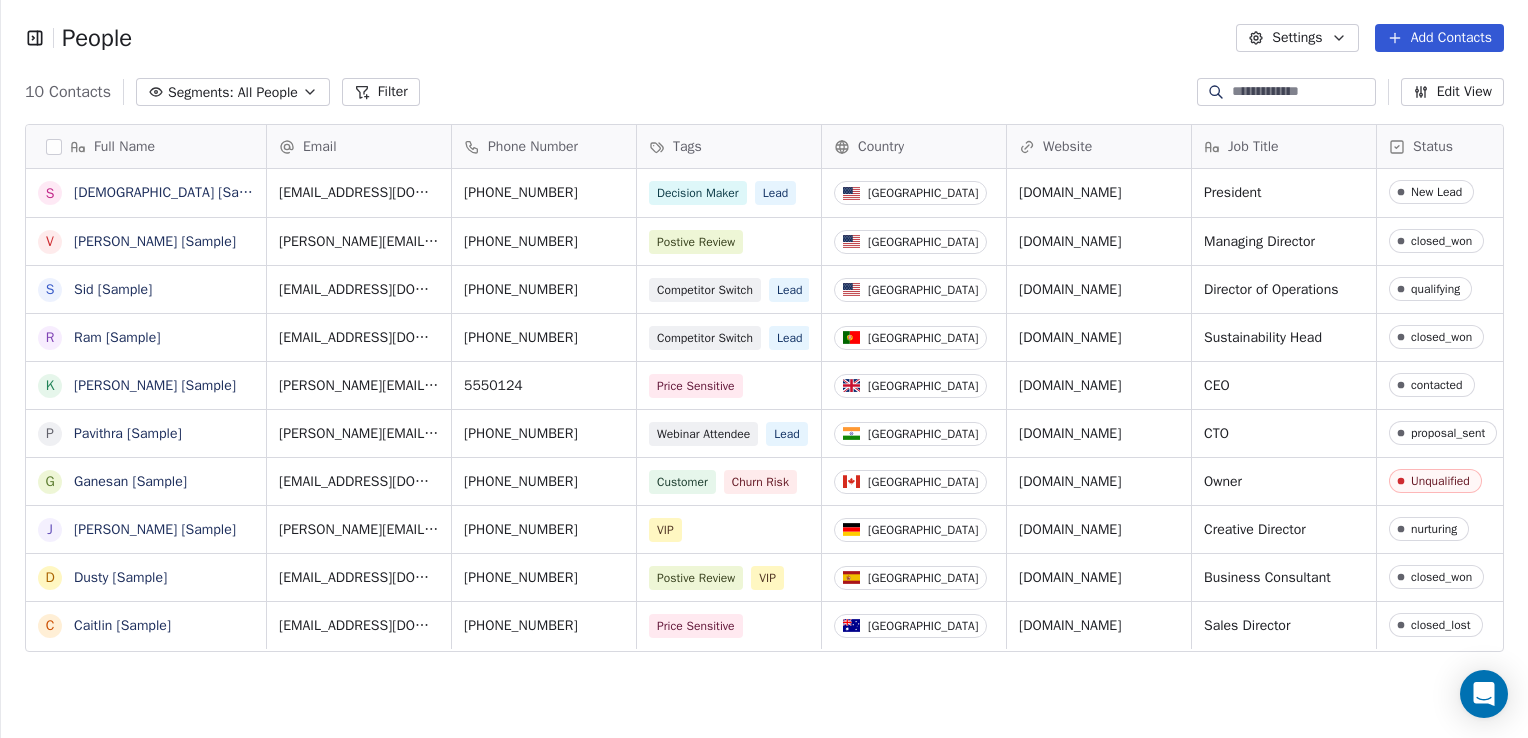 click 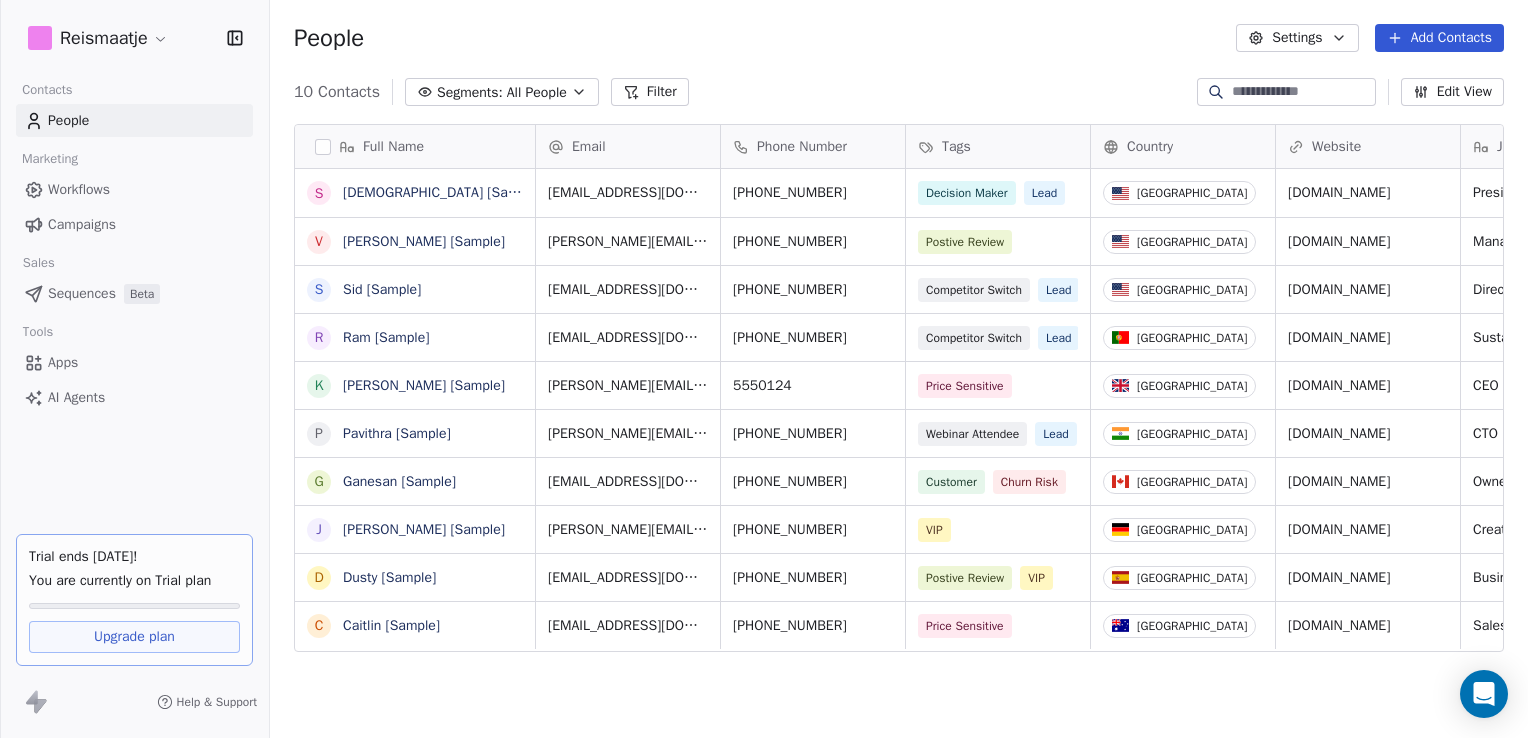 scroll, scrollTop: 634, scrollLeft: 1242, axis: both 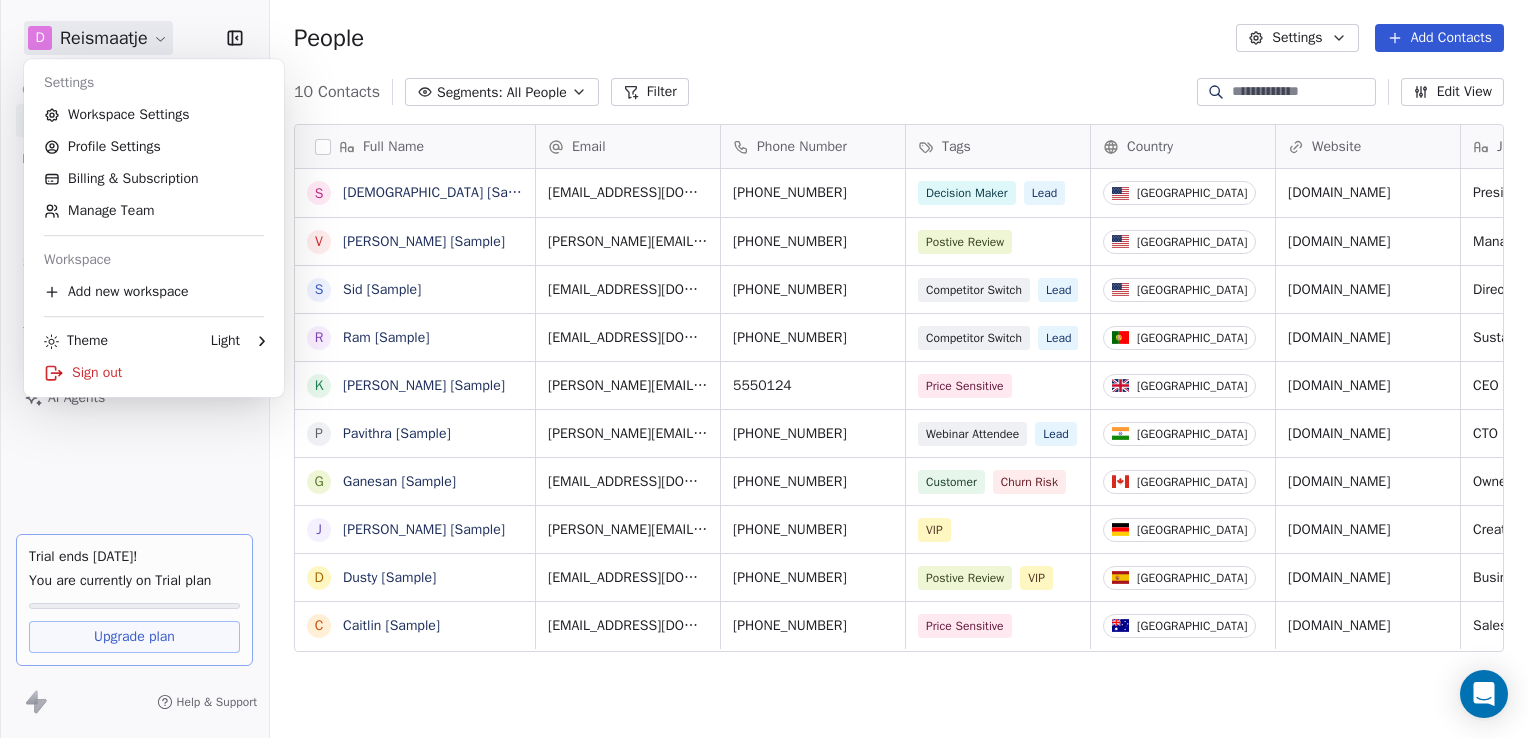 click on "D Reismaatje Contacts People Marketing Workflows Campaigns Sales Sequences Beta Tools Apps AI Agents Trial ends [DATE]! You are currently on Trial plan Upgrade plan Help & Support People Settings  Add Contacts 10 Contacts Segments: All People Filter  Edit View Tag Add to Sequence Export Full Name S [PERSON_NAME] [Sample] V [PERSON_NAME] [Sample] S [PERSON_NAME] [Sample] R Ram [Sample] K [PERSON_NAME] [Sample] P [PERSON_NAME] [Sample] G [PERSON_NAME] [Sample] [PERSON_NAME] [Sample] D Dusty [Sample] C Caitlin [Sample] Email Phone Number Tags Country Website Job Title Status Contact Source NPS Score [EMAIL_ADDRESS][DOMAIN_NAME] [PHONE_NUMBER] Decision Maker Lead United States [DOMAIN_NAME] President New Lead Social Media 9 [PERSON_NAME][EMAIL_ADDRESS][DOMAIN_NAME] [PHONE_NUMBER] Postive Review United States [DOMAIN_NAME] Managing Director closed_won Referral 9 [EMAIL_ADDRESS][DOMAIN_NAME] [PHONE_NUMBER] Competitor Switch Lead United States [DOMAIN_NAME] Director of Operations qualifying Website Form [EMAIL_ADDRESS][DOMAIN_NAME] [PHONE_NUMBER] Competitor Switch Lead Portugal [DOMAIN_NAME] closed_won" at bounding box center [764, 369] 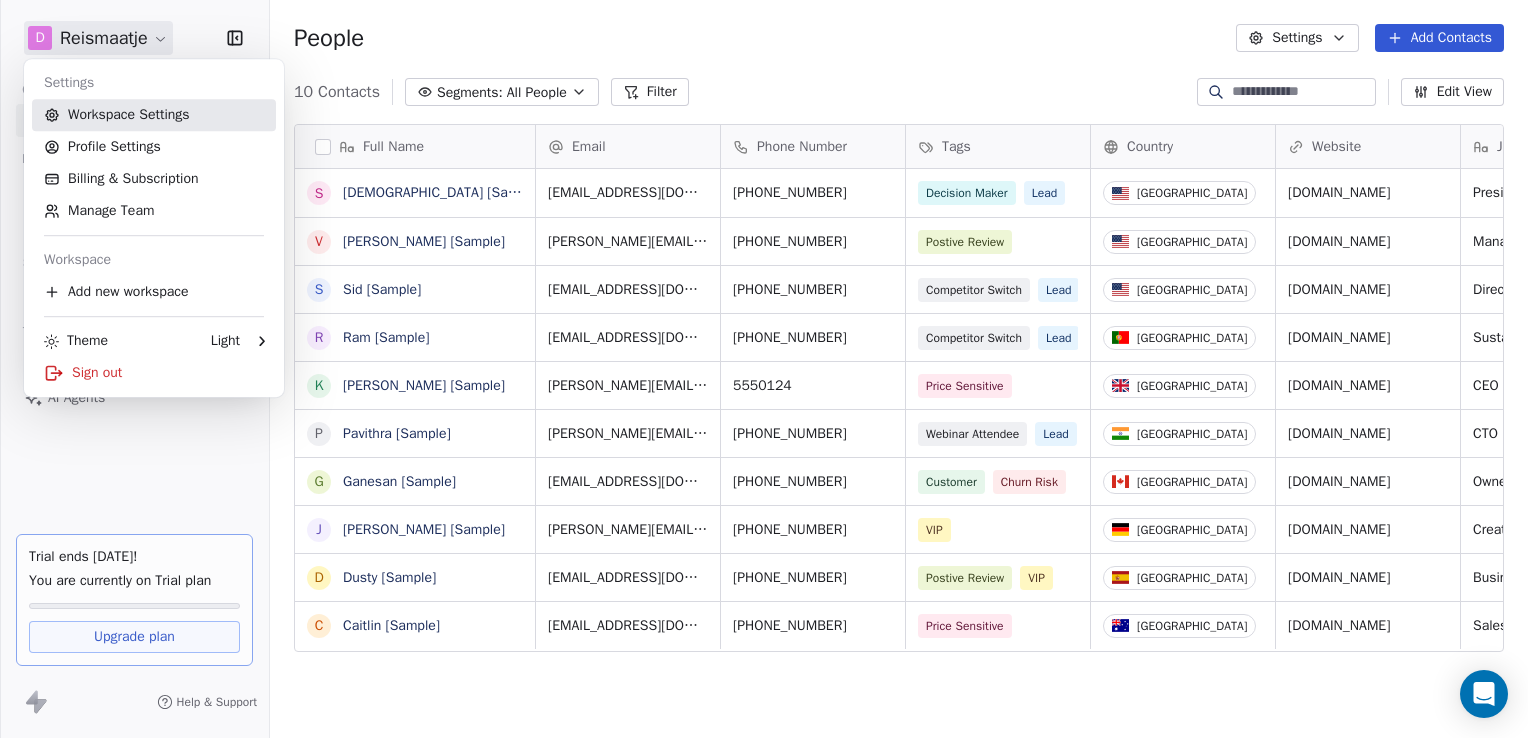 click on "Workspace Settings" at bounding box center [154, 115] 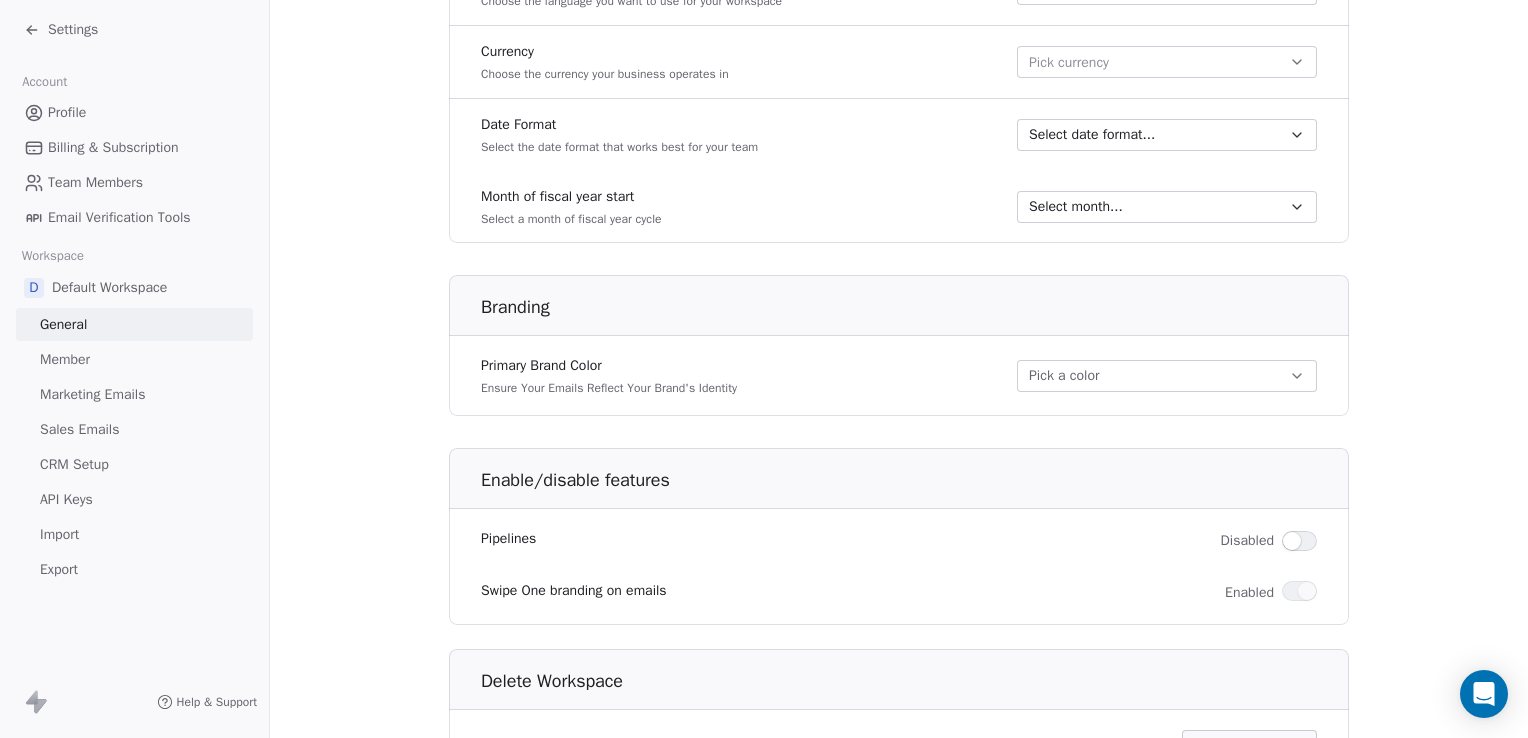 scroll, scrollTop: 1131, scrollLeft: 0, axis: vertical 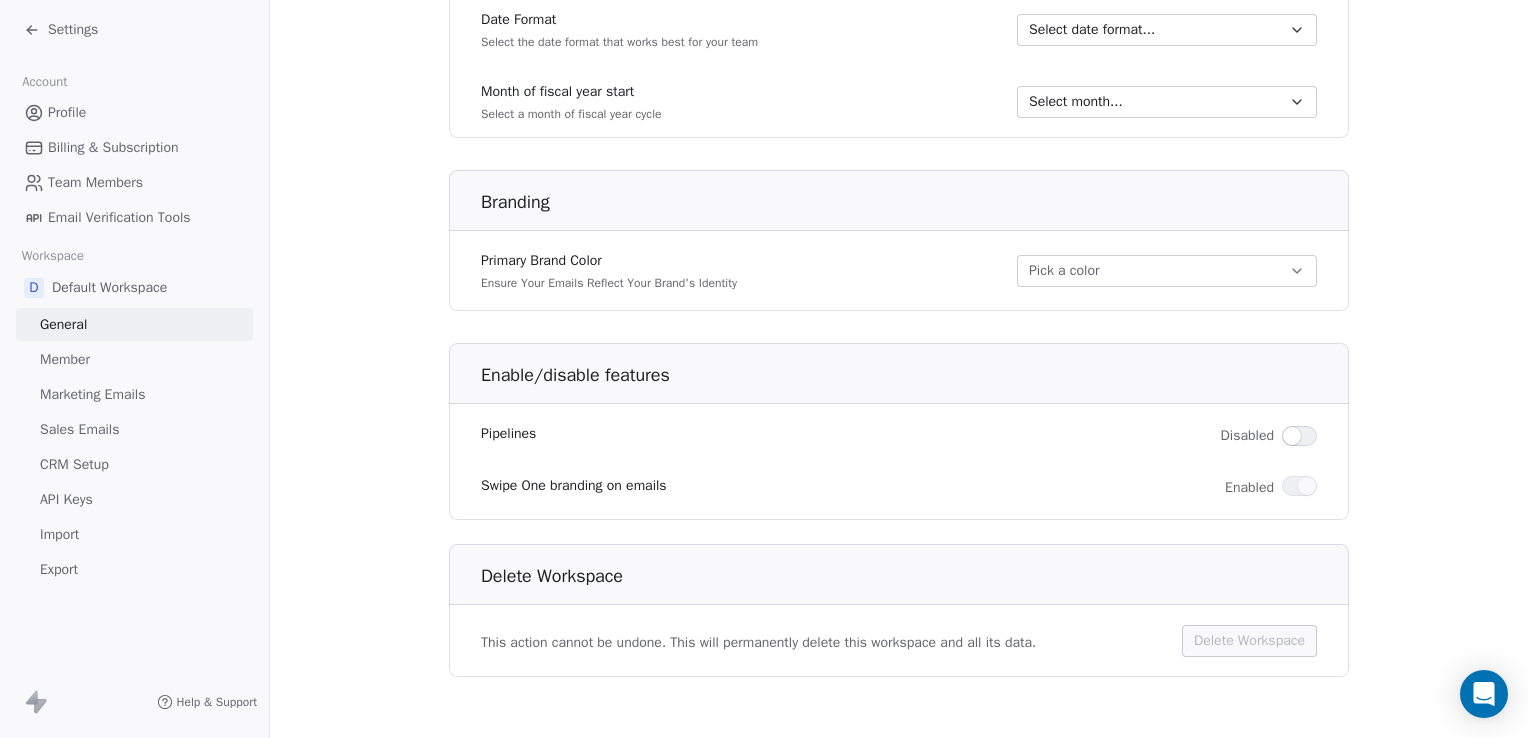 click on "This action cannot be undone. This will permanently delete this workspace and all its data." at bounding box center [758, 643] 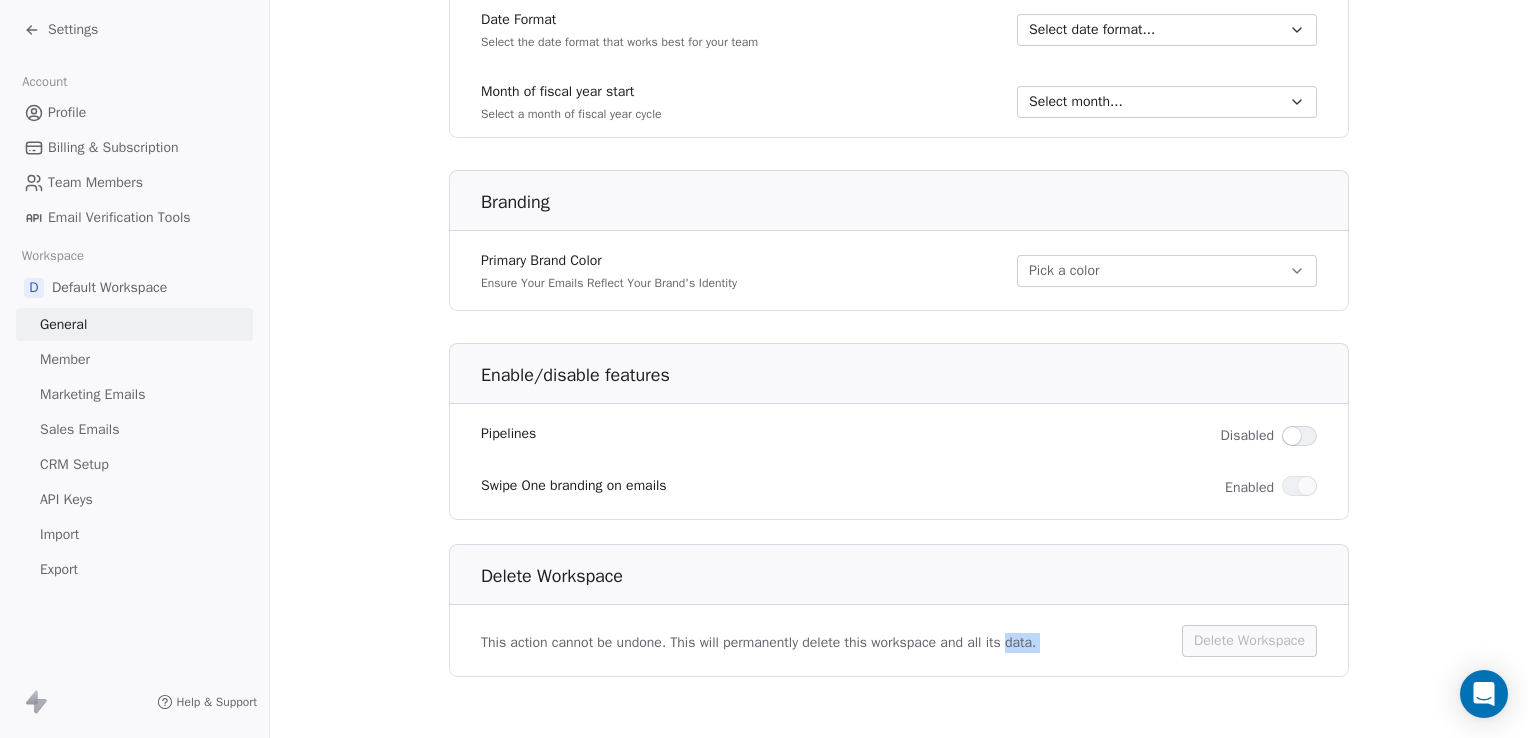 drag, startPoint x: 1015, startPoint y: 622, endPoint x: 1153, endPoint y: 629, distance: 138.17743 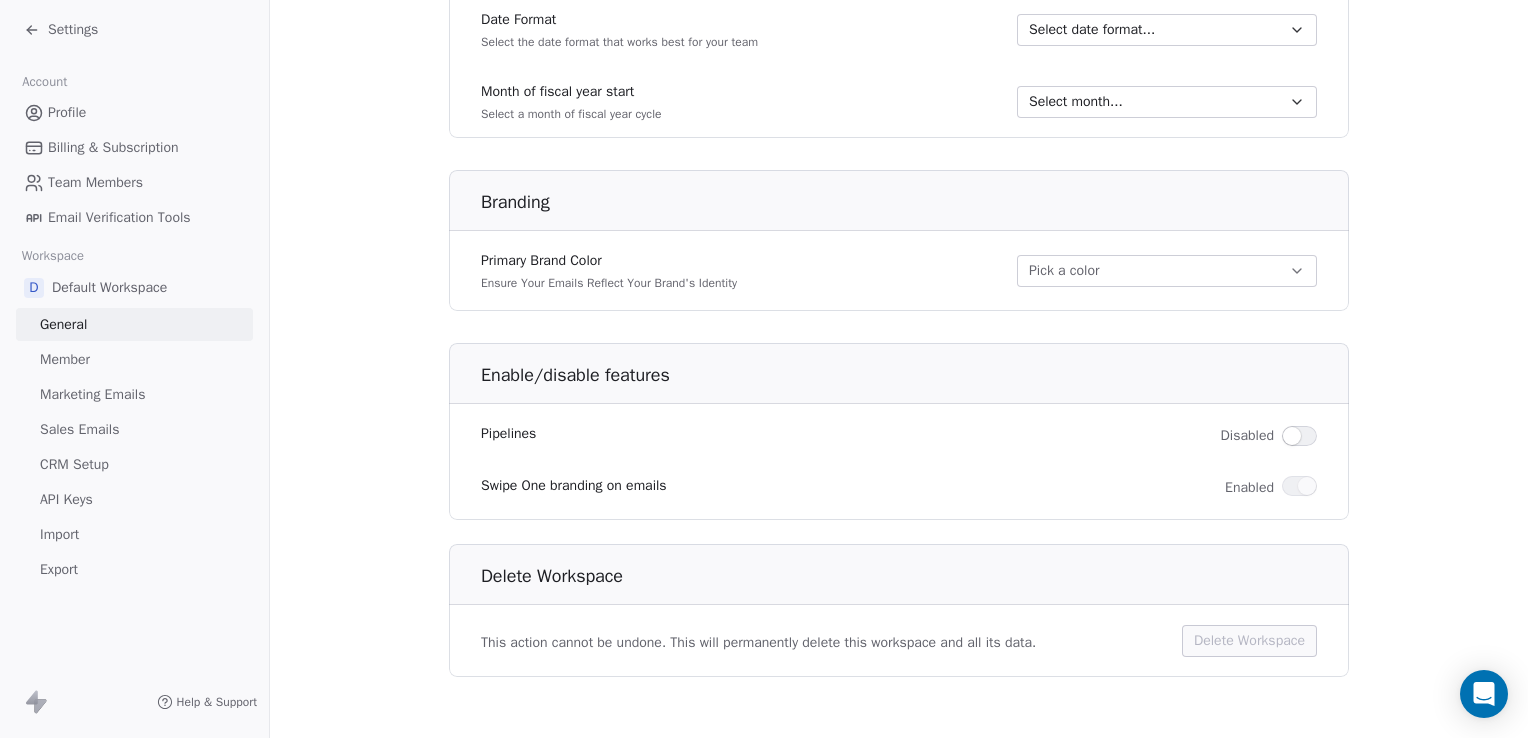 click on "Delete Workspace This action cannot be undone. This will permanently delete this workspace and all its data. Delete Workspace" at bounding box center [899, 610] 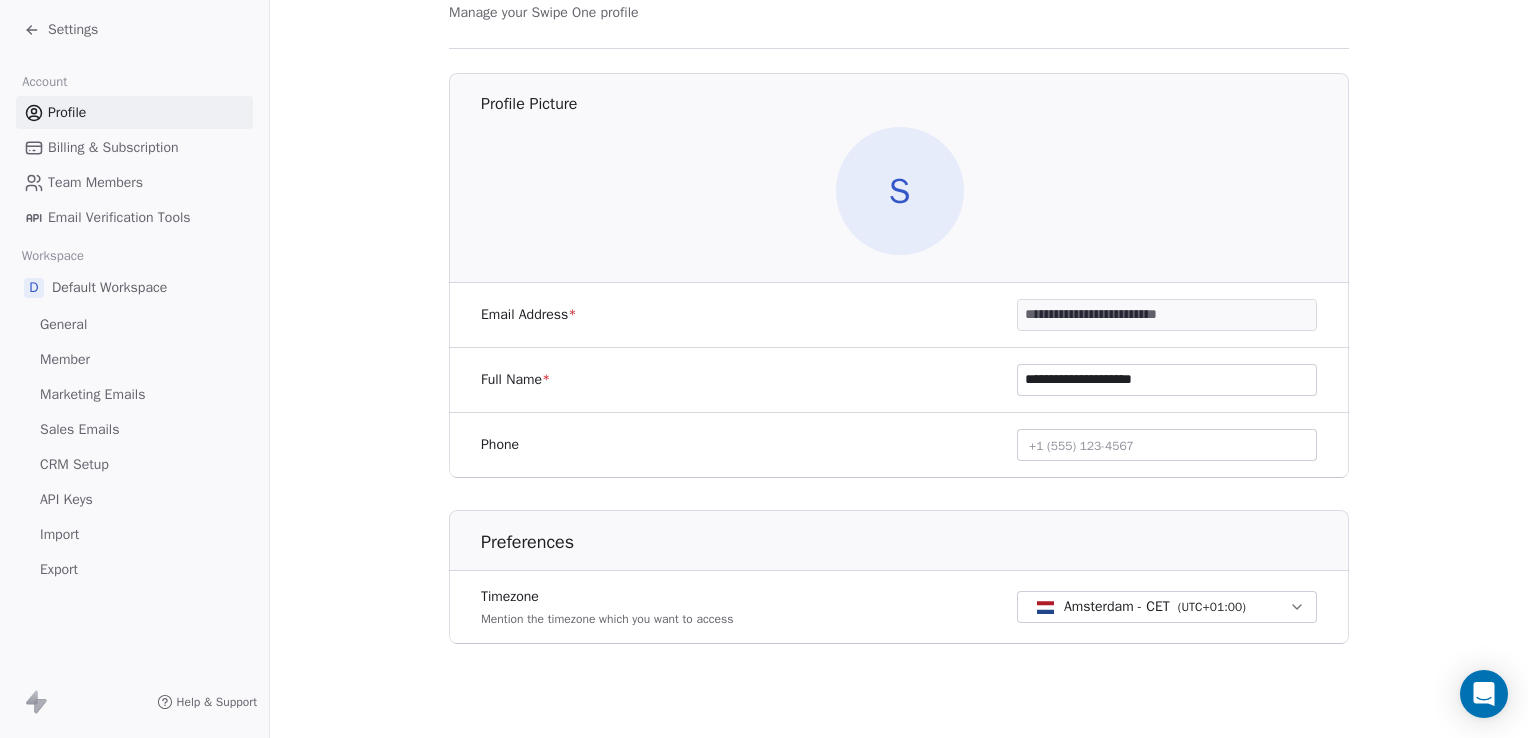 scroll, scrollTop: 0, scrollLeft: 0, axis: both 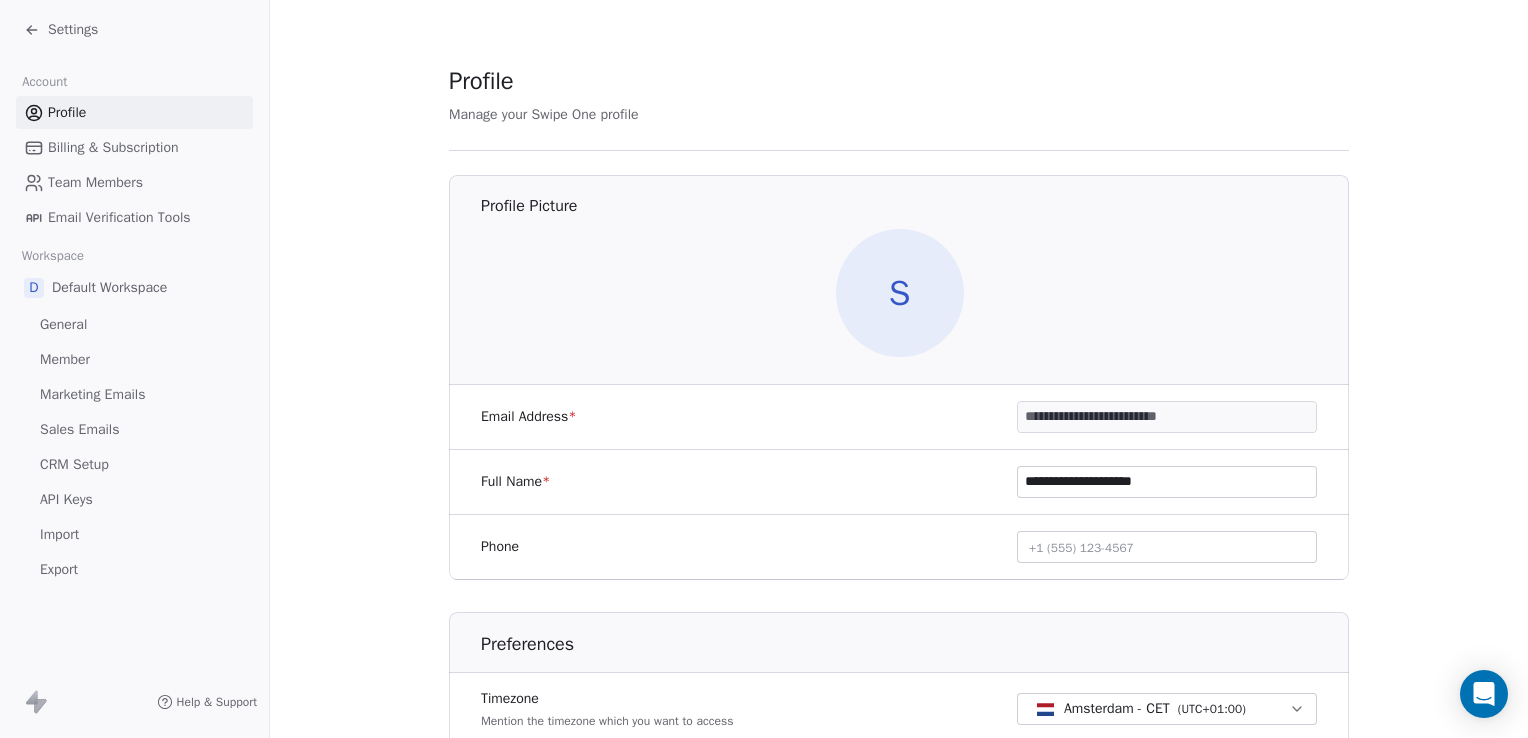 click on "Settings" at bounding box center [61, 30] 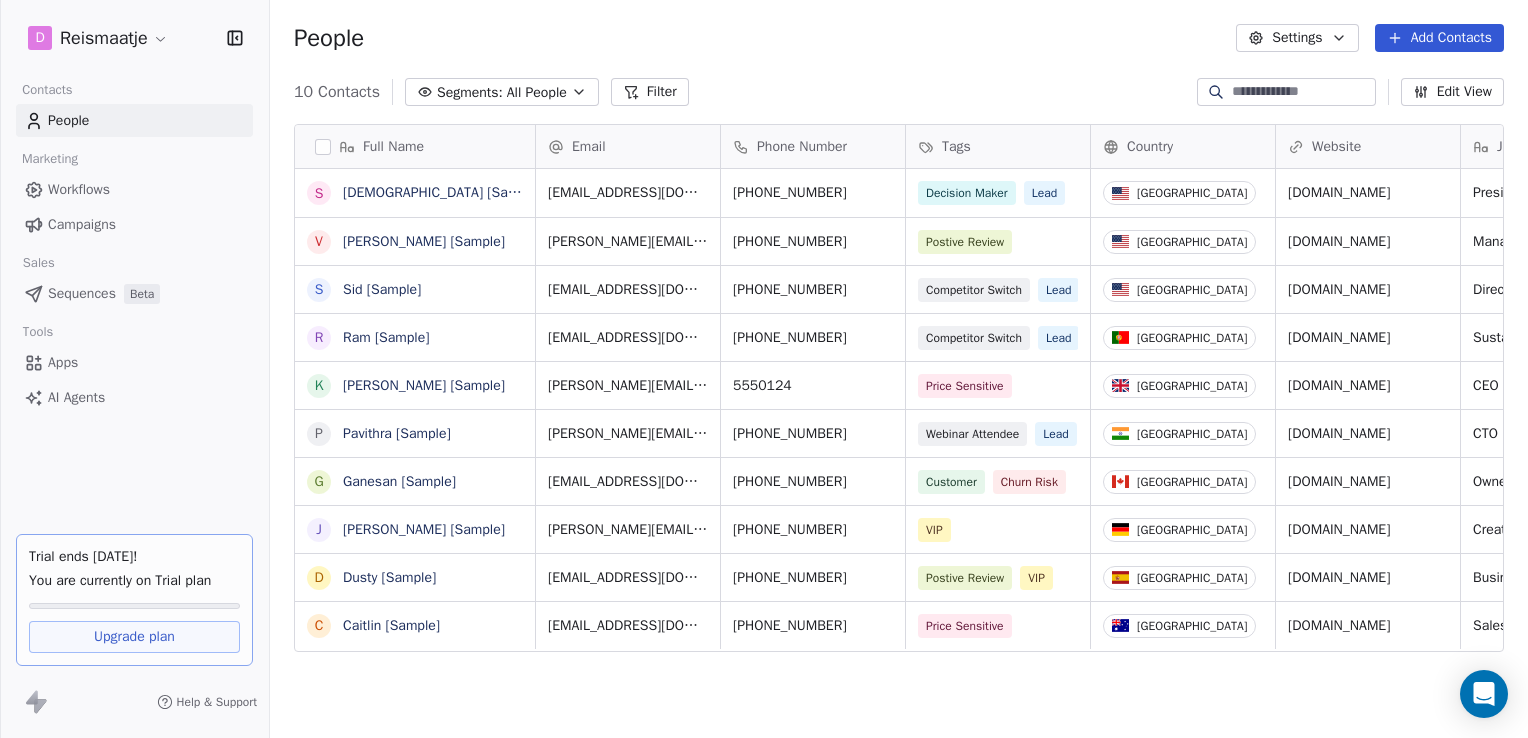 scroll, scrollTop: 16, scrollLeft: 16, axis: both 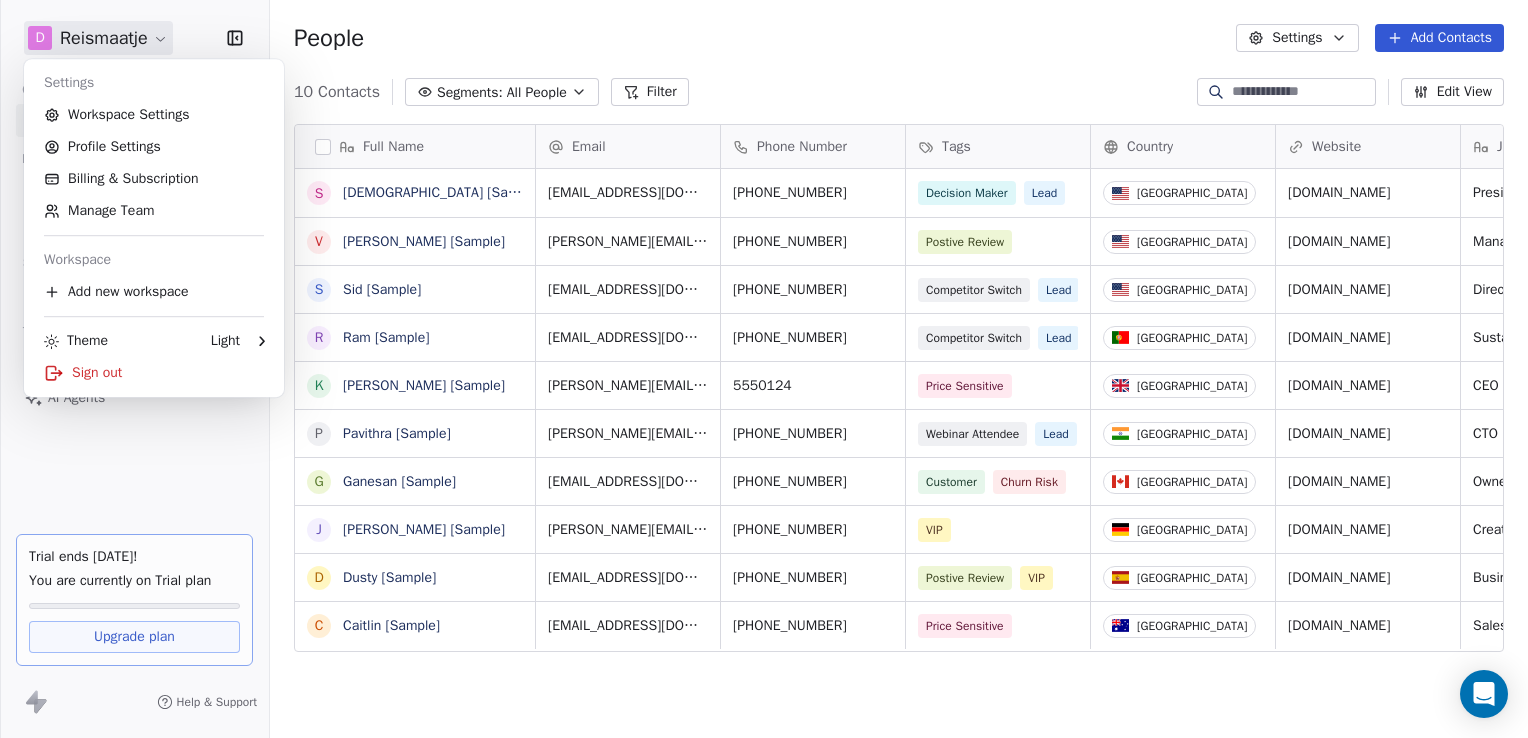 click on "D Reismaatje Contacts People Marketing Workflows Campaigns Sales Sequences Beta Tools Apps AI Agents Trial ends [DATE]! You are currently on Trial plan Upgrade plan Help & Support People Settings  Add Contacts 10 Contacts Segments: All People Filter  Edit View Tag Add to Sequence Export Full Name S [PERSON_NAME] [Sample] V [PERSON_NAME] [Sample] S [PERSON_NAME] [Sample] R Ram [Sample] K [PERSON_NAME] [Sample] P [PERSON_NAME] [Sample] G [PERSON_NAME] [Sample] [PERSON_NAME] [Sample] D Dusty [Sample] C Caitlin [Sample] Email Phone Number Tags Country Website Job Title Status Contact Source NPS Score [EMAIL_ADDRESS][DOMAIN_NAME] [PHONE_NUMBER] Decision Maker Lead United States [DOMAIN_NAME] President New Lead Social Media 9 [PERSON_NAME][EMAIL_ADDRESS][DOMAIN_NAME] [PHONE_NUMBER] Postive Review United States [DOMAIN_NAME] Managing Director closed_won Referral 9 [EMAIL_ADDRESS][DOMAIN_NAME] [PHONE_NUMBER] Competitor Switch Lead United States [DOMAIN_NAME] Director of Operations qualifying Website Form [EMAIL_ADDRESS][DOMAIN_NAME] [PHONE_NUMBER] Competitor Switch Lead Portugal [DOMAIN_NAME] closed_won" at bounding box center [764, 369] 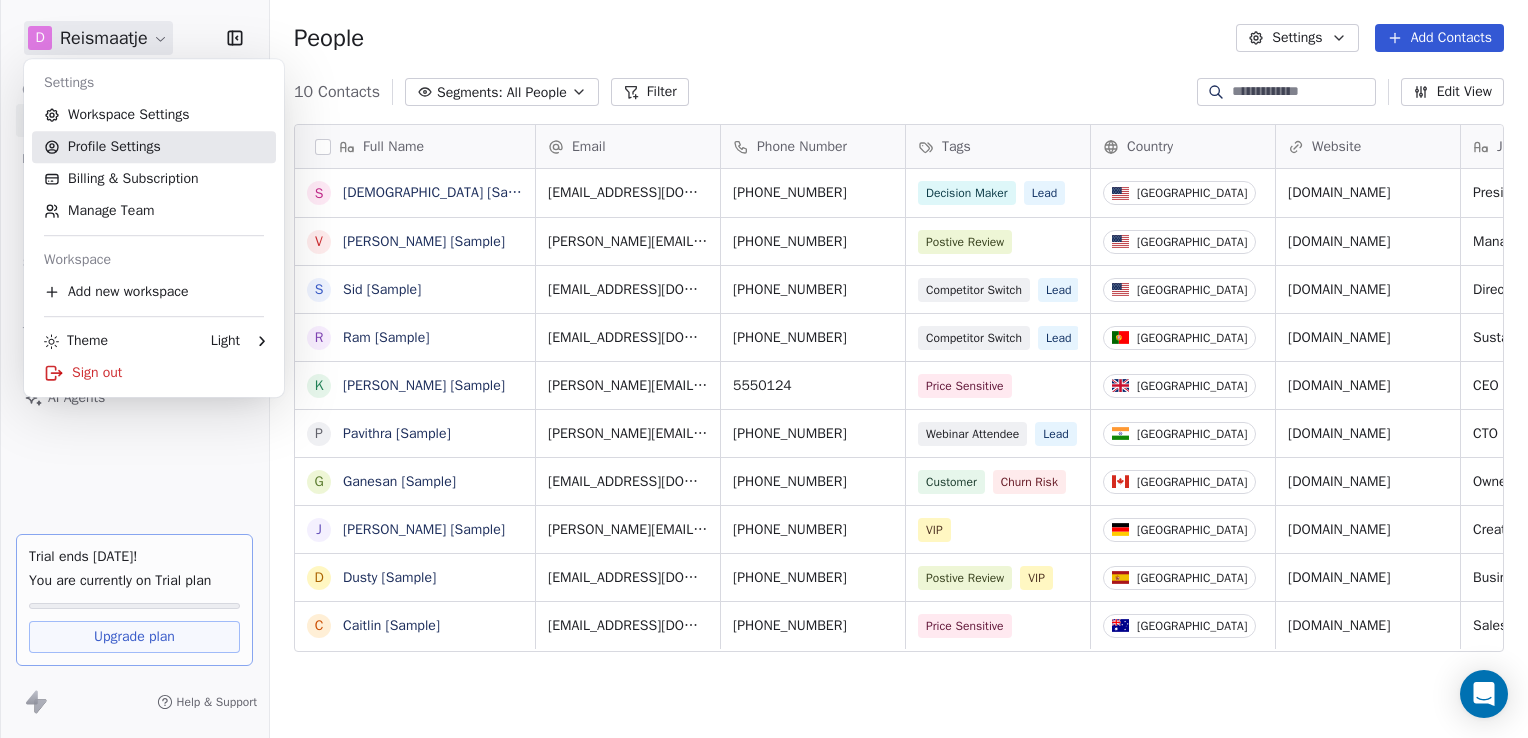 click on "Profile Settings" at bounding box center (154, 147) 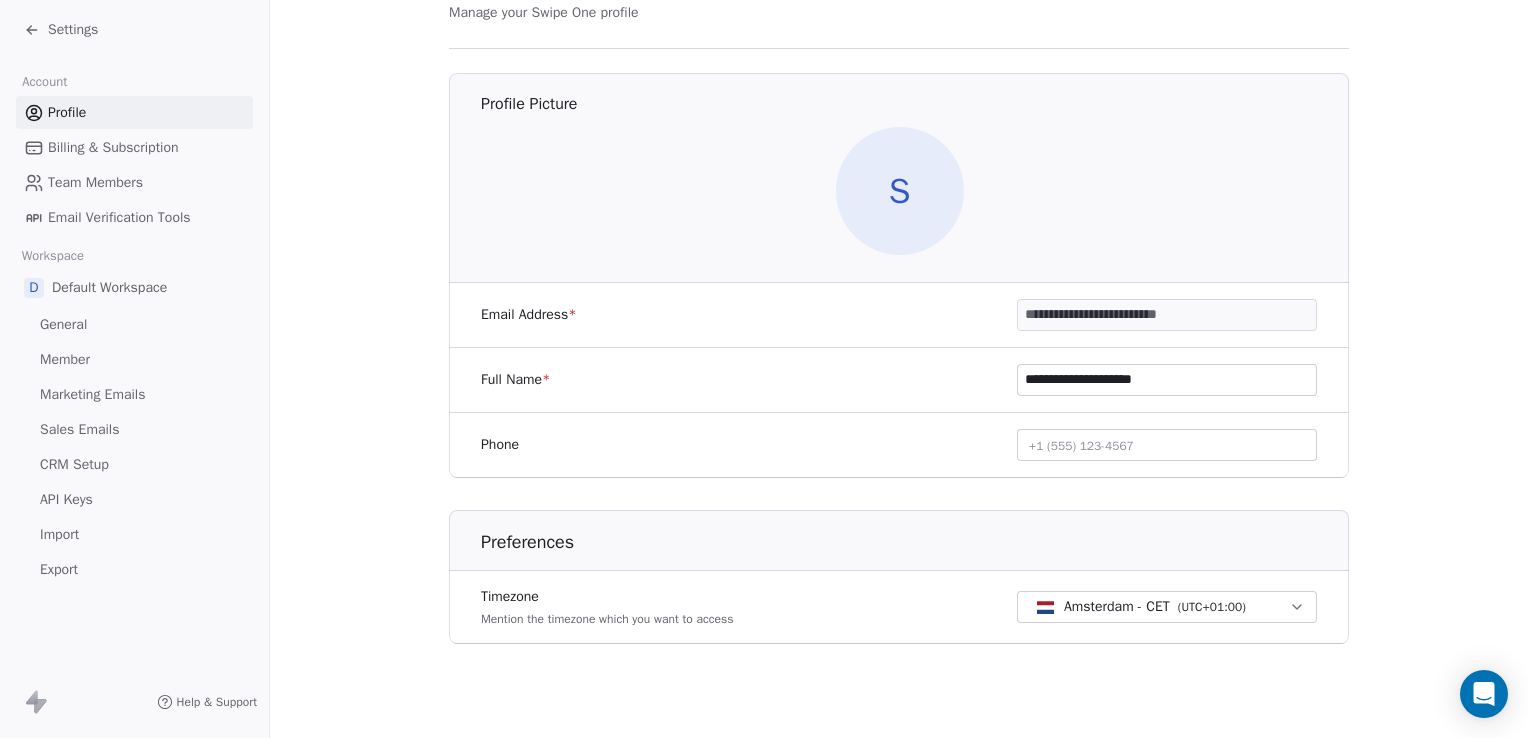 scroll, scrollTop: 0, scrollLeft: 0, axis: both 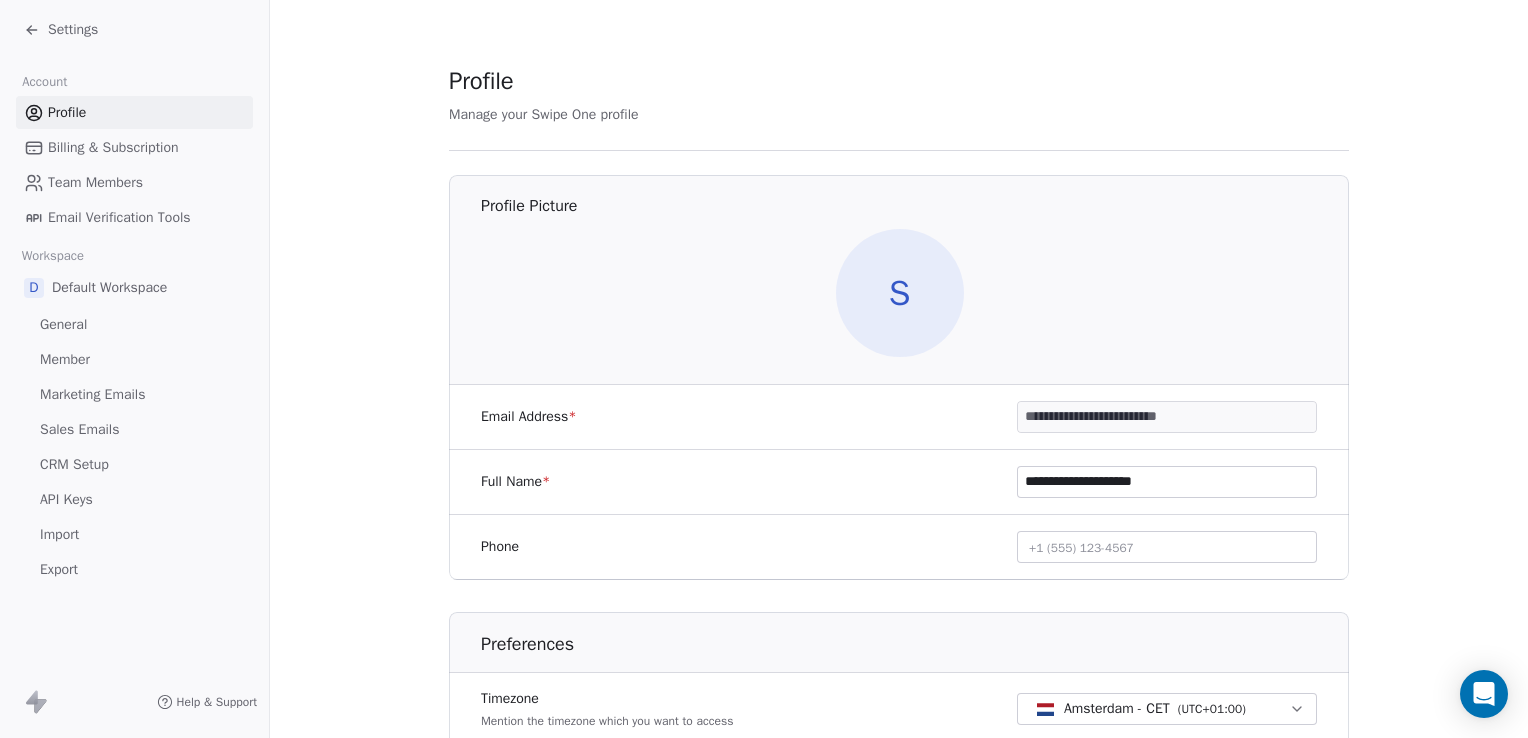 click on "Billing & Subscription" at bounding box center (113, 147) 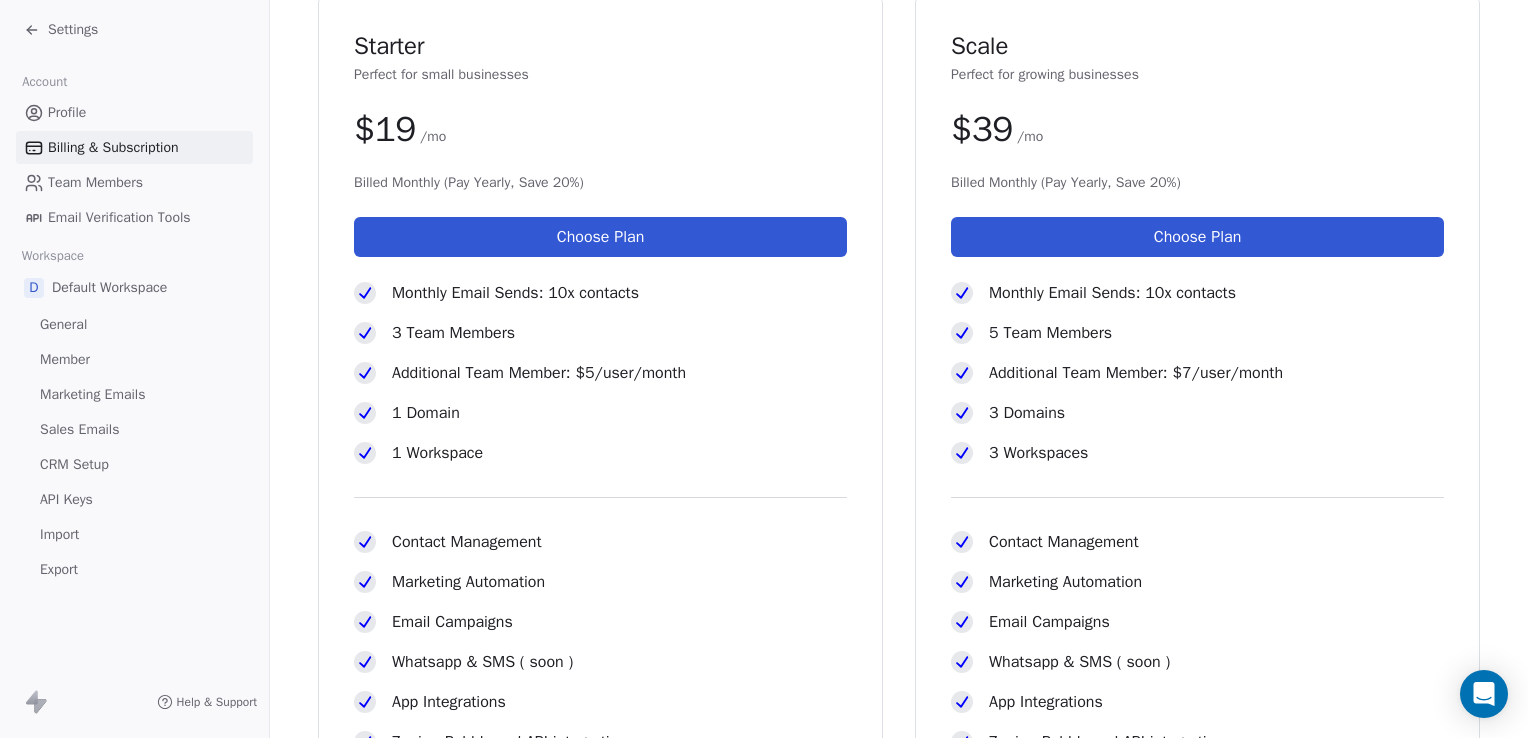scroll, scrollTop: 0, scrollLeft: 0, axis: both 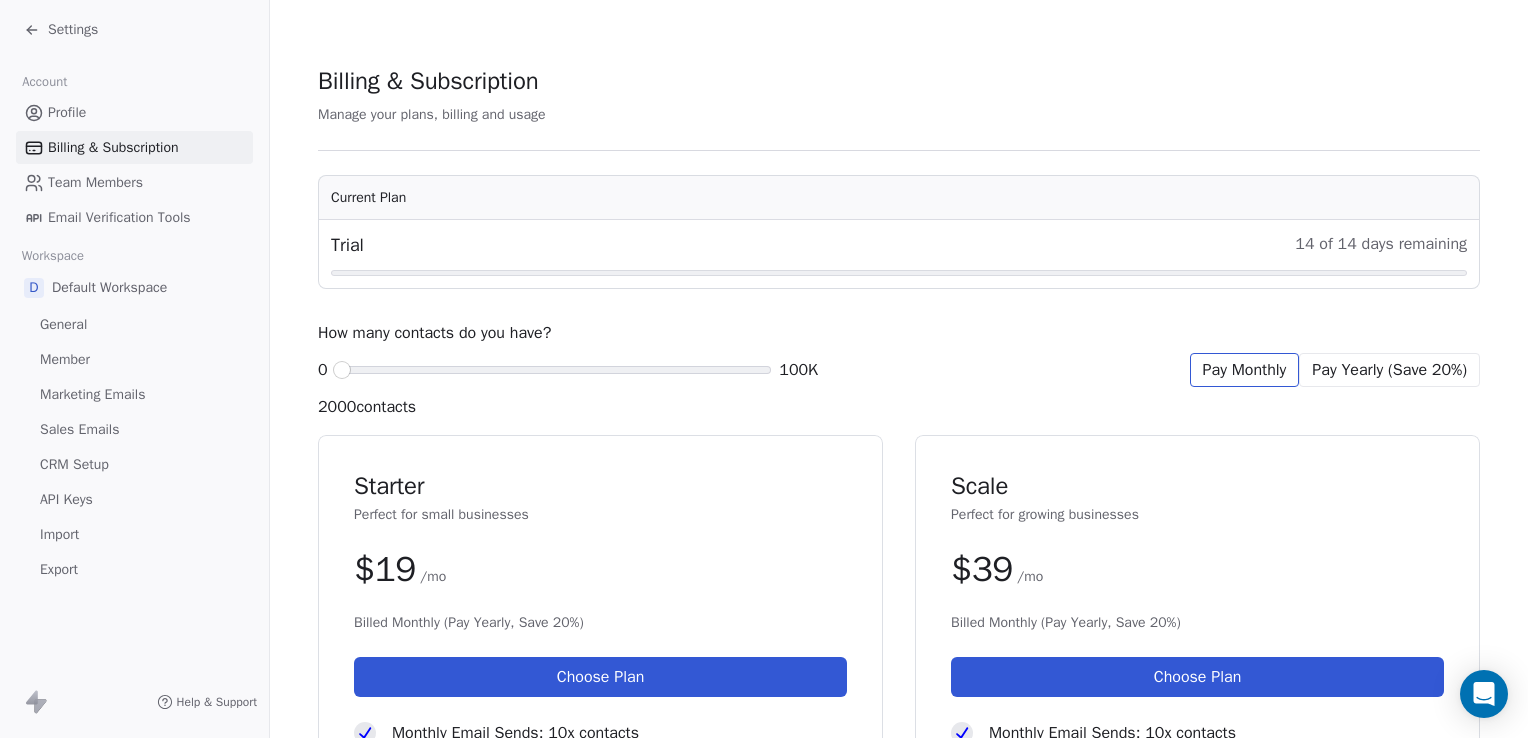 click on "Team Members" at bounding box center [95, 182] 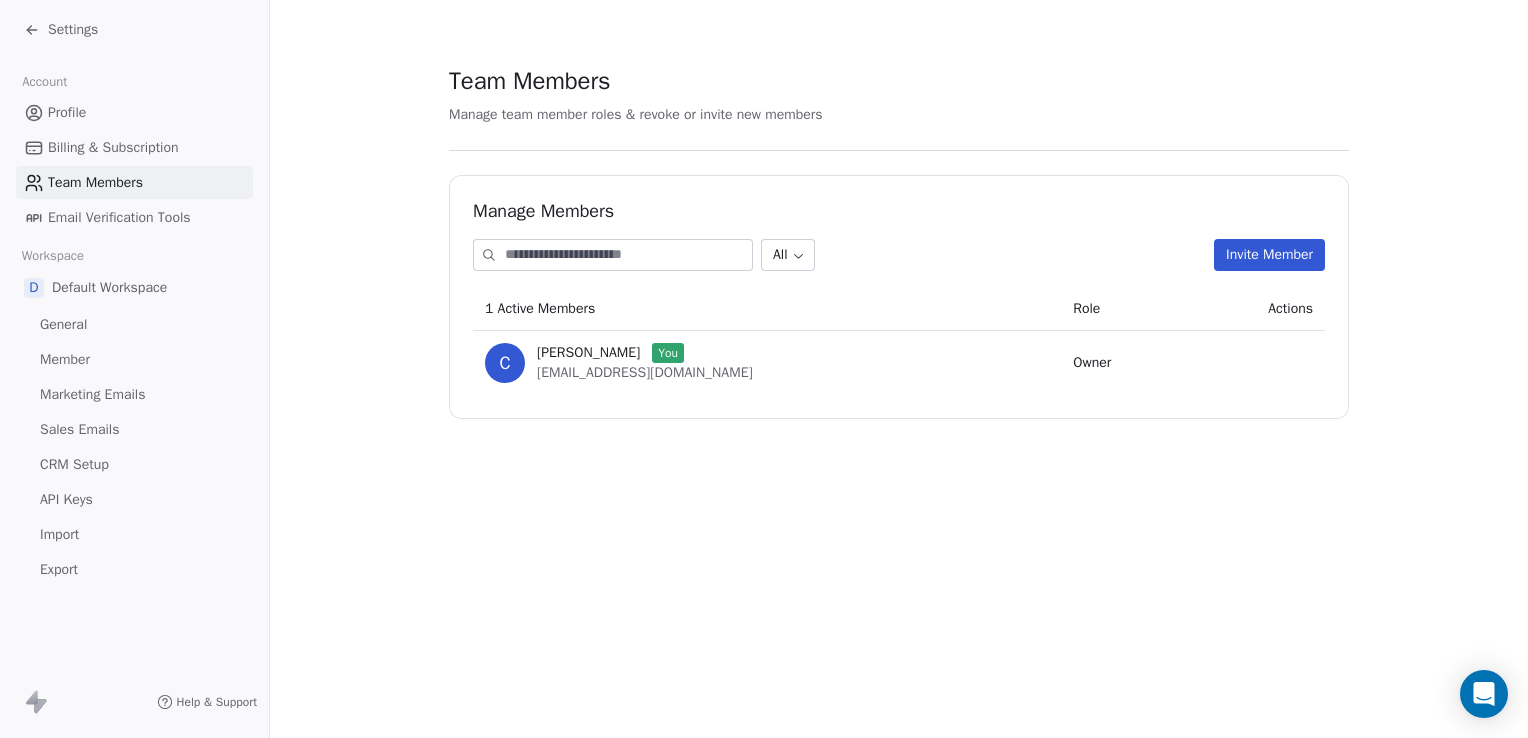 click on "Email Verification Tools" at bounding box center (119, 217) 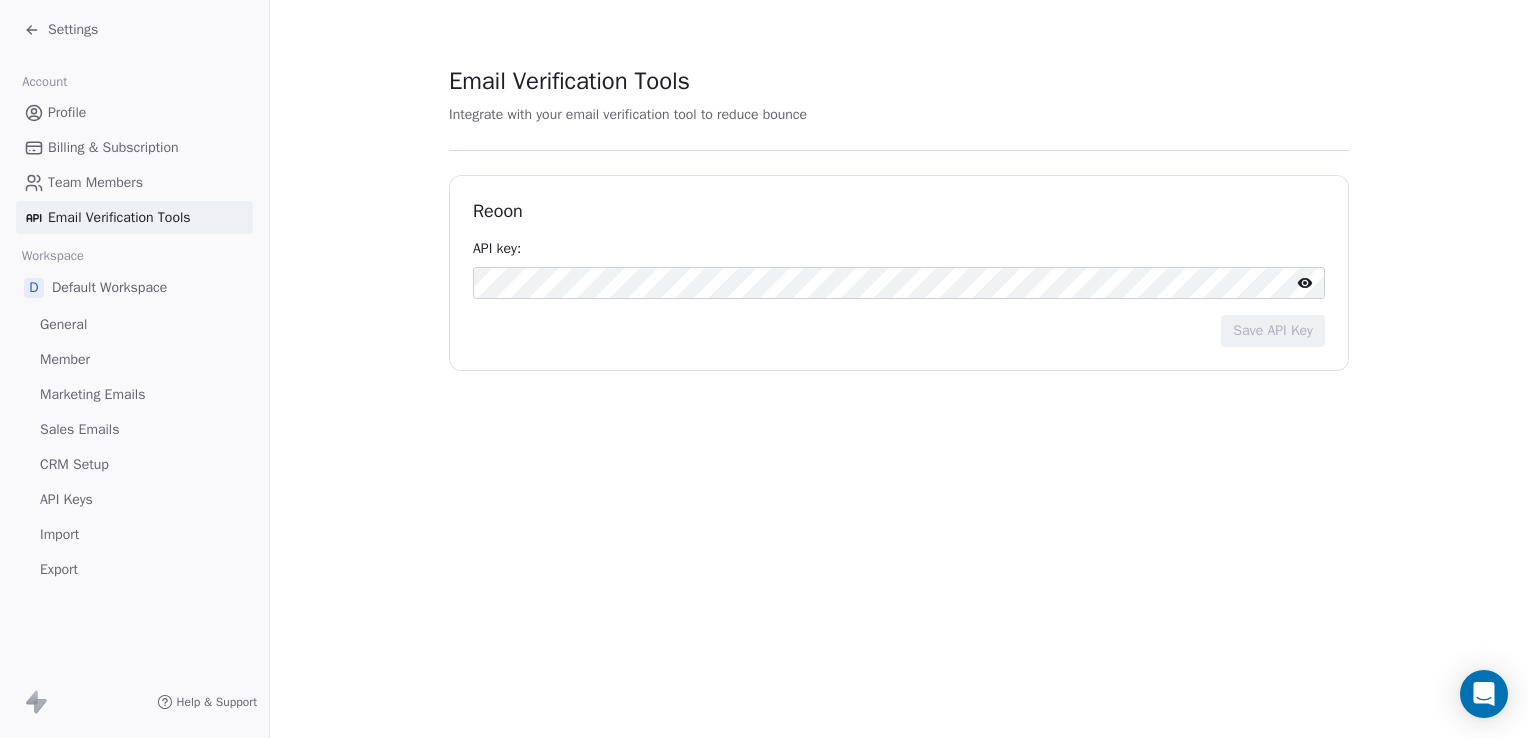 click on "Profile" at bounding box center [67, 112] 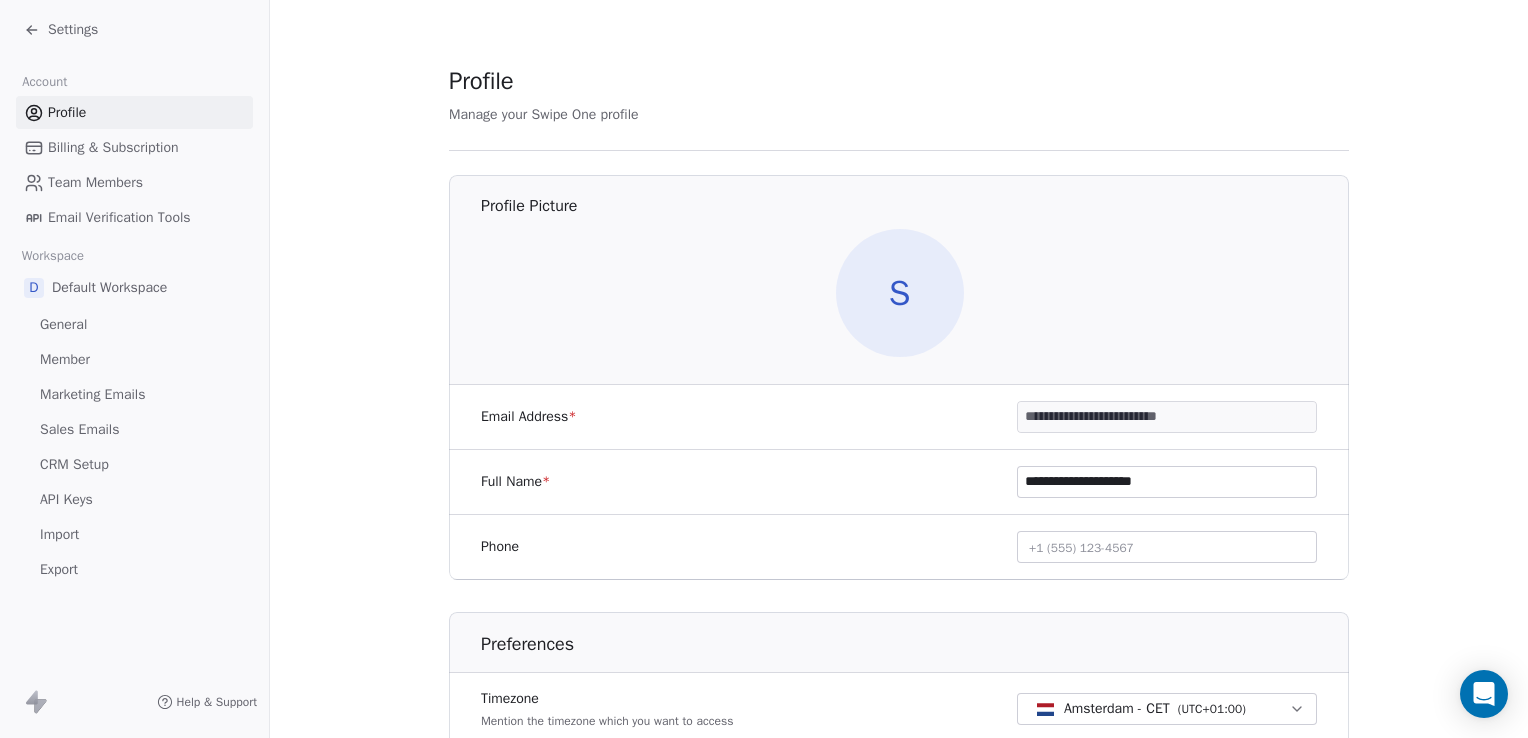 click on "Settings" at bounding box center (134, 30) 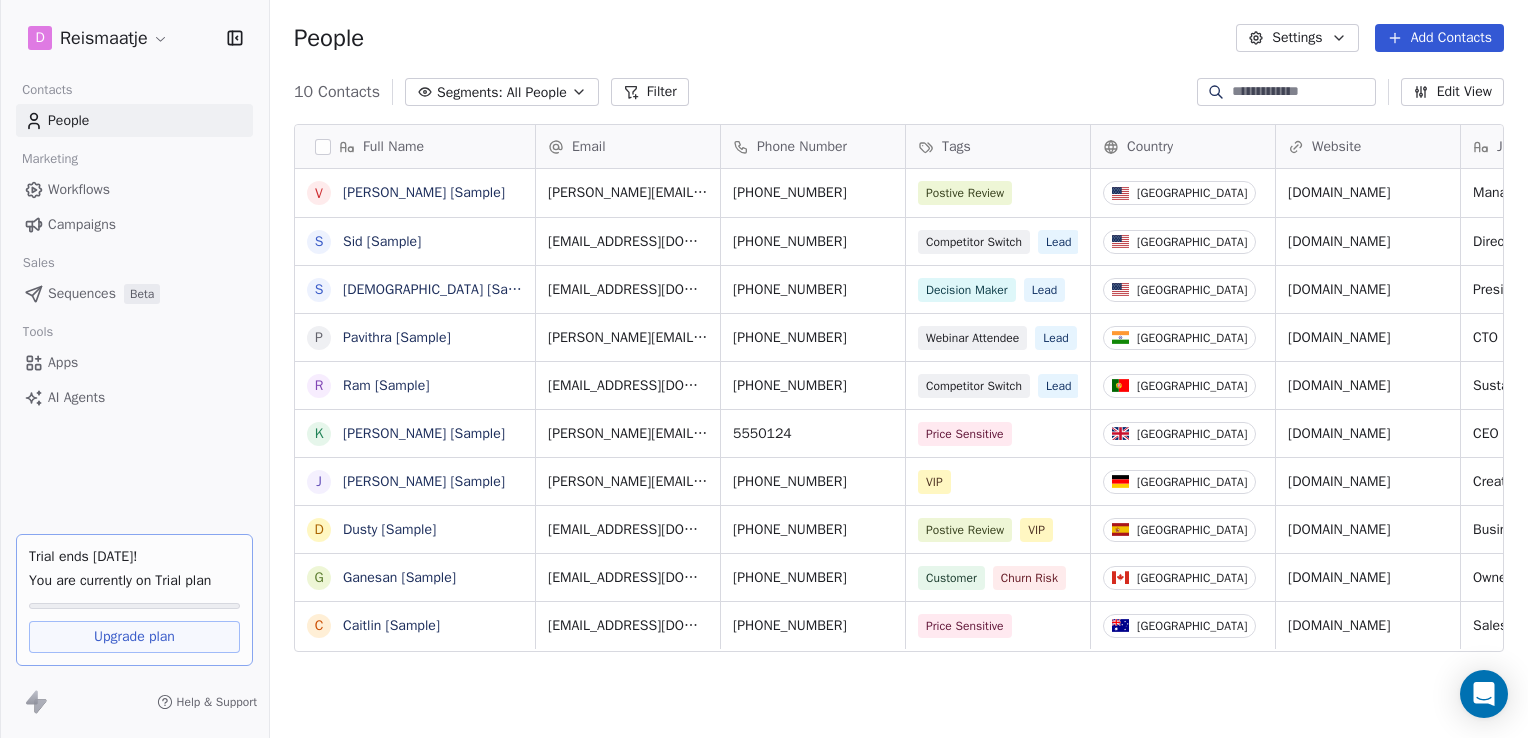 scroll, scrollTop: 16, scrollLeft: 16, axis: both 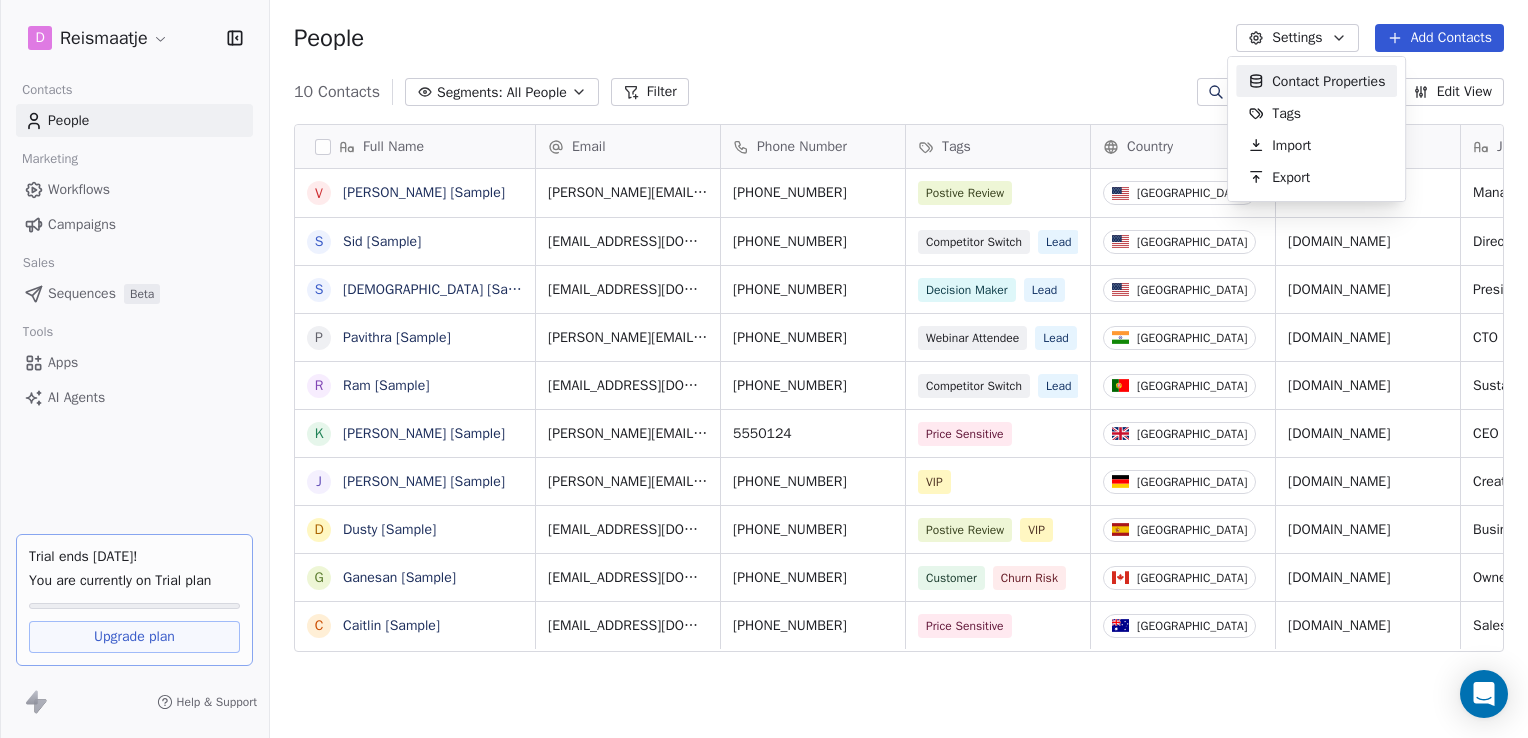 click on "D Reismaatje Contacts People Marketing Workflows Campaigns Sales Sequences Beta Tools Apps AI Agents Trial ends [DATE]! You are currently on Trial plan Upgrade plan Help & Support People Settings  Add Contacts 10 Contacts Segments: All People Filter  Edit View Tag Add to Sequence Export Full Name V [PERSON_NAME] [Sample] S [PERSON_NAME] [Sample] S [PERSON_NAME] [Sample] P [PERSON_NAME] [Sample] R Ram [Sample] K [PERSON_NAME] [Sample] J [PERSON_NAME] [Sample] D Dusty [Sample] G Ganesan [Sample] C Caitlin [Sample] Email Phone Number Tags Country Website Job Title Status Contact Source NPS Score [PERSON_NAME][EMAIL_ADDRESS][DOMAIN_NAME] [PHONE_NUMBER] Postive Review United States [DOMAIN_NAME] Managing Director closed_won Referral 9 [EMAIL_ADDRESS][DOMAIN_NAME] [PHONE_NUMBER] Competitor Switch Lead United States [DOMAIN_NAME] Director of Operations qualifying Website Form [EMAIL_ADDRESS][DOMAIN_NAME] [PHONE_NUMBER] Decision Maker Lead United States [DOMAIN_NAME] President New Lead Social Media 9 [PERSON_NAME][EMAIL_ADDRESS][DOMAIN_NAME] [PHONE_NUMBER] Webinar Attendee Lead India [DOMAIN_NAME] CTO Lead" at bounding box center [764, 369] 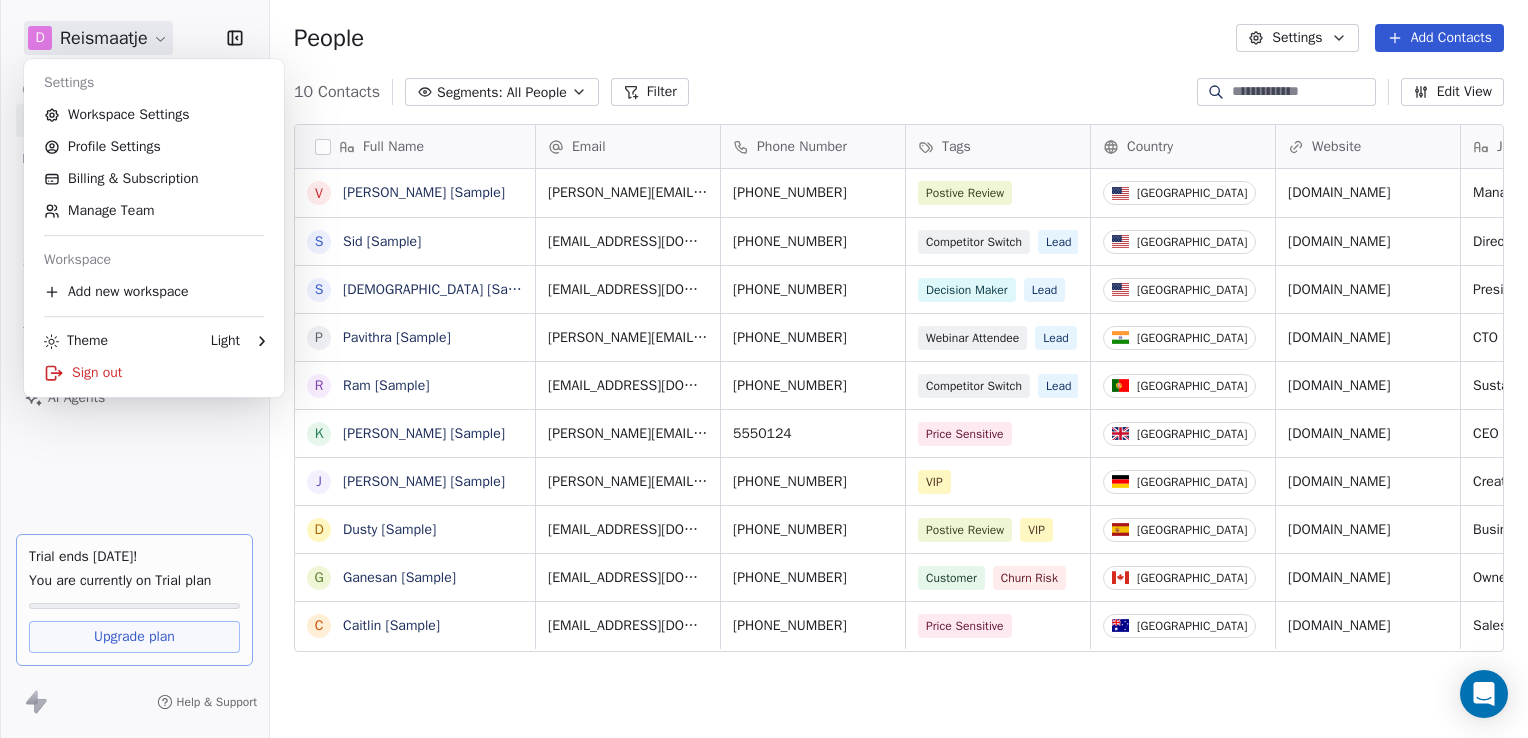 click on "D Reismaatje Contacts People Marketing Workflows Campaigns Sales Sequences Beta Tools Apps AI Agents Trial ends [DATE]! You are currently on Trial plan Upgrade plan Help & Support People Settings  Add Contacts 10 Contacts Segments: All People Filter  Edit View Tag Add to Sequence Export Full Name V [PERSON_NAME] [Sample] S [PERSON_NAME] [Sample] S [PERSON_NAME] [Sample] P [PERSON_NAME] [Sample] R Ram [Sample] K [PERSON_NAME] [Sample] J [PERSON_NAME] [Sample] D Dusty [Sample] G Ganesan [Sample] C Caitlin [Sample] Email Phone Number Tags Country Website Job Title Status Contact Source NPS Score [PERSON_NAME][EMAIL_ADDRESS][DOMAIN_NAME] [PHONE_NUMBER] Postive Review United States [DOMAIN_NAME] Managing Director closed_won Referral 9 [EMAIL_ADDRESS][DOMAIN_NAME] [PHONE_NUMBER] Competitor Switch Lead United States [DOMAIN_NAME] Director of Operations qualifying Website Form [EMAIL_ADDRESS][DOMAIN_NAME] [PHONE_NUMBER] Decision Maker Lead United States [DOMAIN_NAME] President New Lead Social Media 9 [PERSON_NAME][EMAIL_ADDRESS][DOMAIN_NAME] [PHONE_NUMBER] Webinar Attendee Lead India [DOMAIN_NAME] CTO Lead" at bounding box center (764, 369) 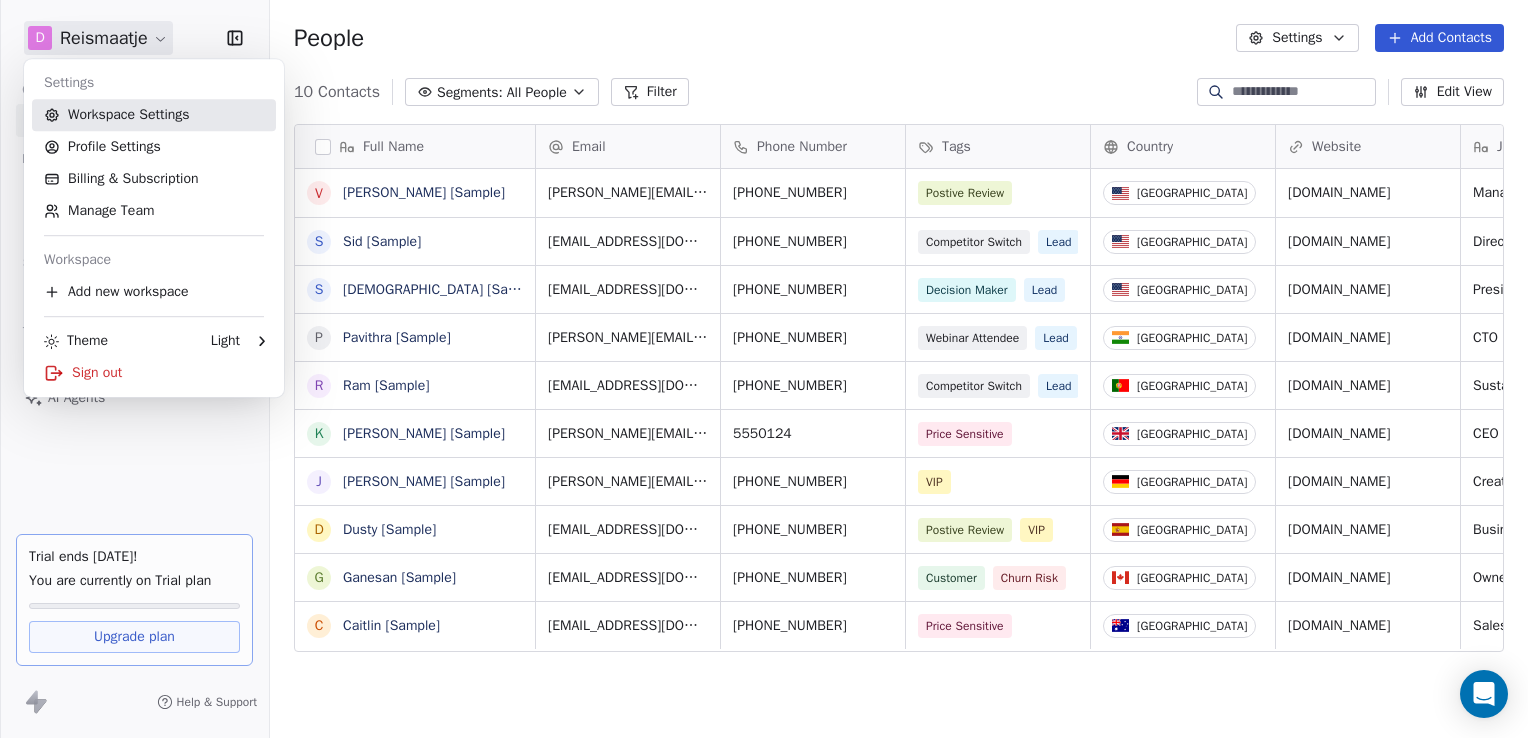 click on "Workspace Settings" at bounding box center [154, 115] 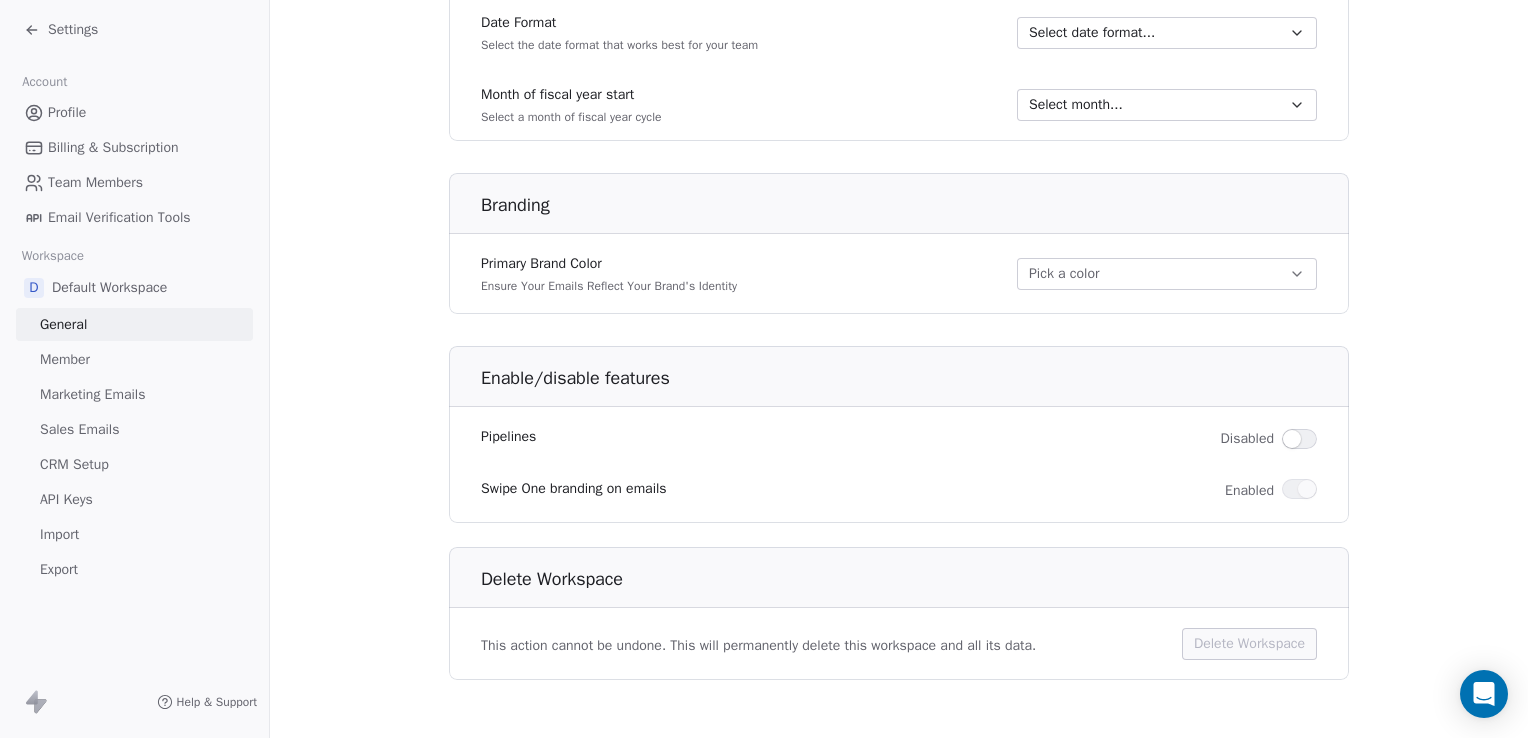 scroll, scrollTop: 1131, scrollLeft: 0, axis: vertical 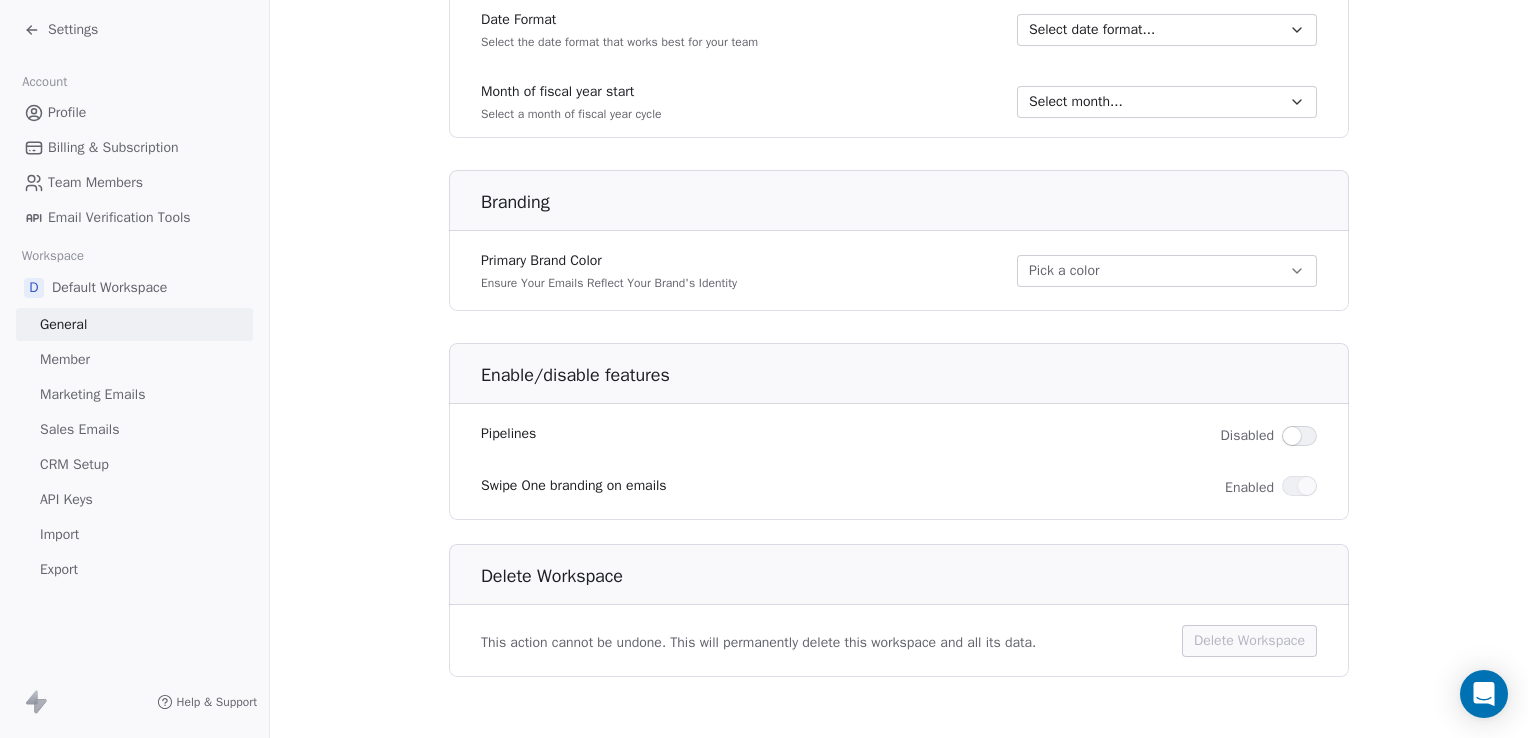 click on "This action cannot be undone. This will permanently delete this workspace and all its data." at bounding box center (758, 643) 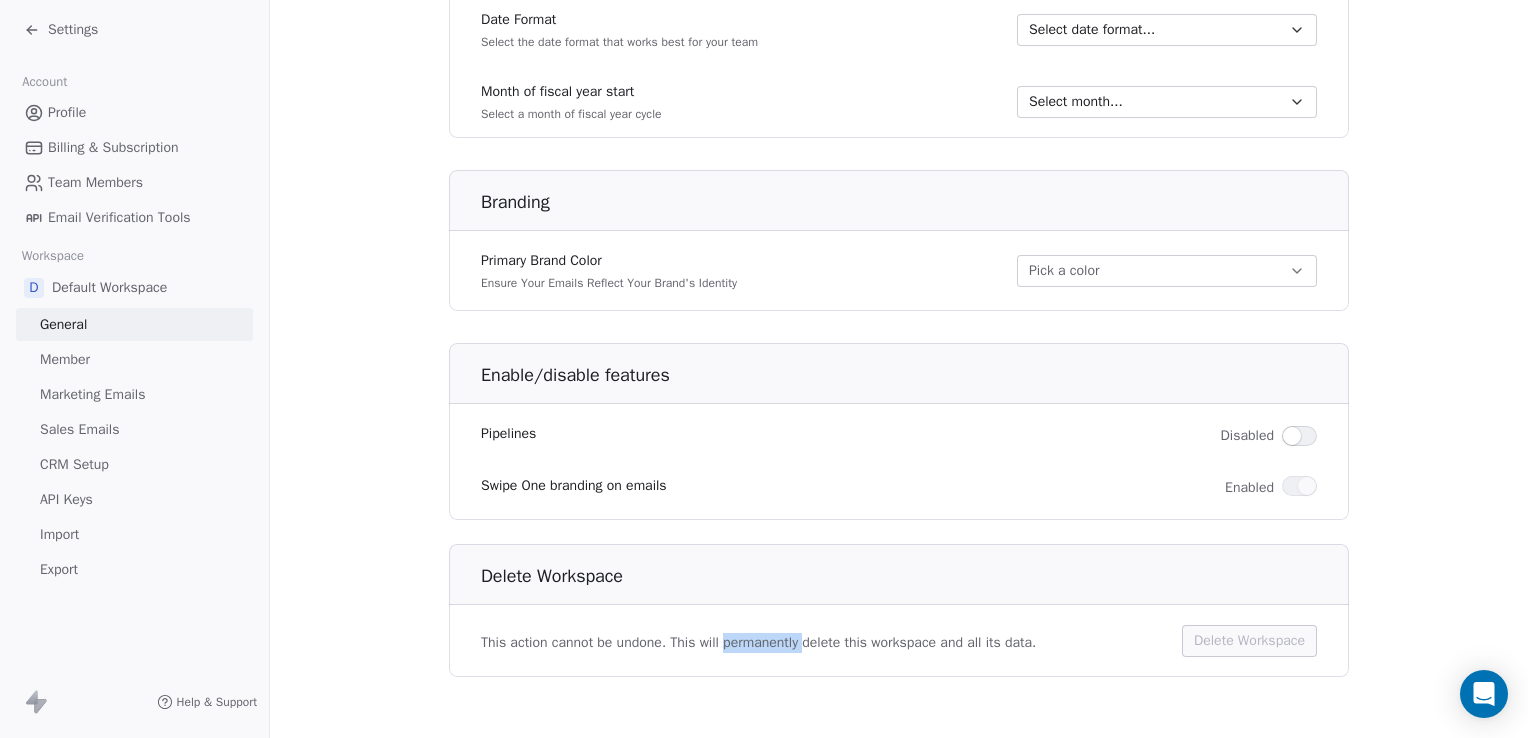 click on "This action cannot be undone. This will permanently delete this workspace and all its data." at bounding box center [758, 643] 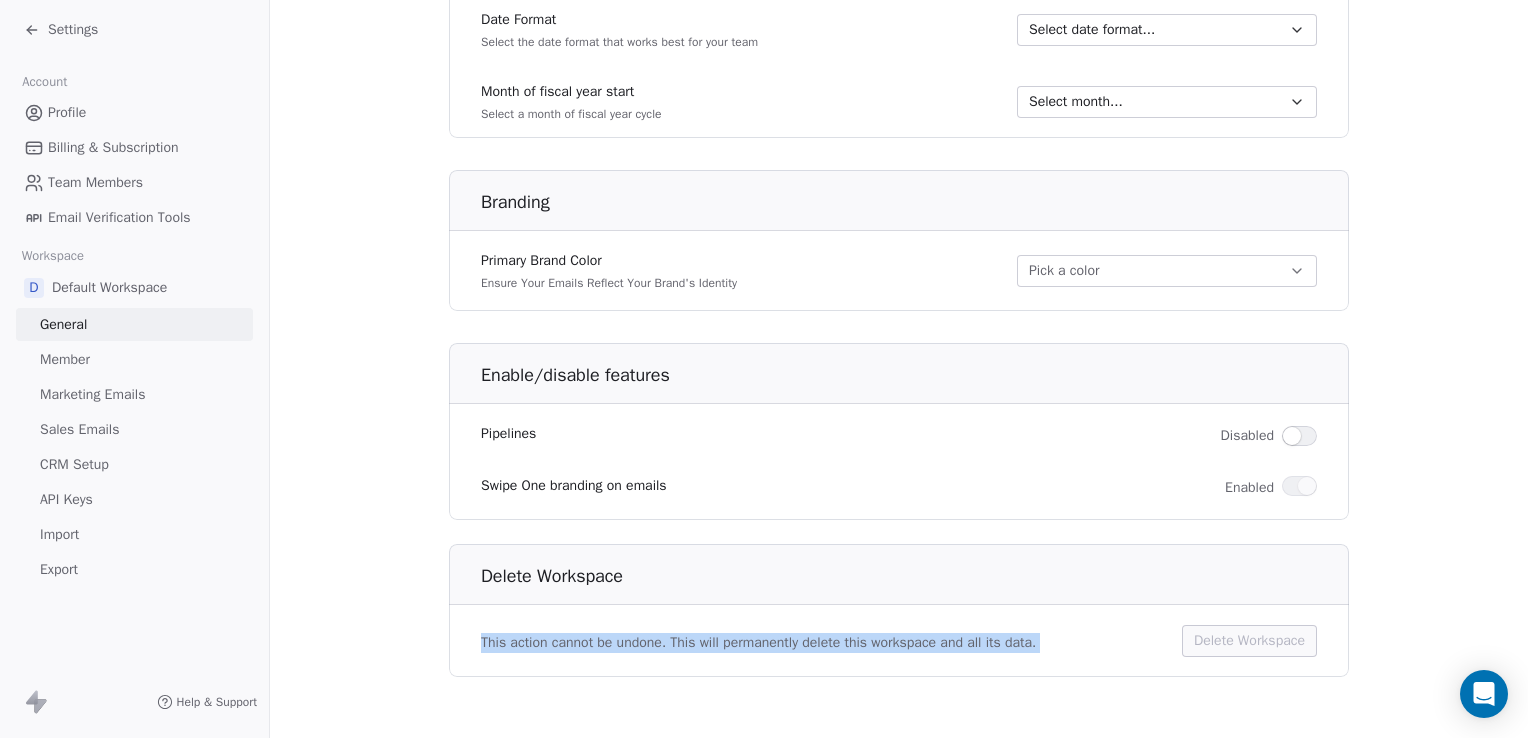 click on "This action cannot be undone. This will permanently delete this workspace and all its data." at bounding box center (758, 643) 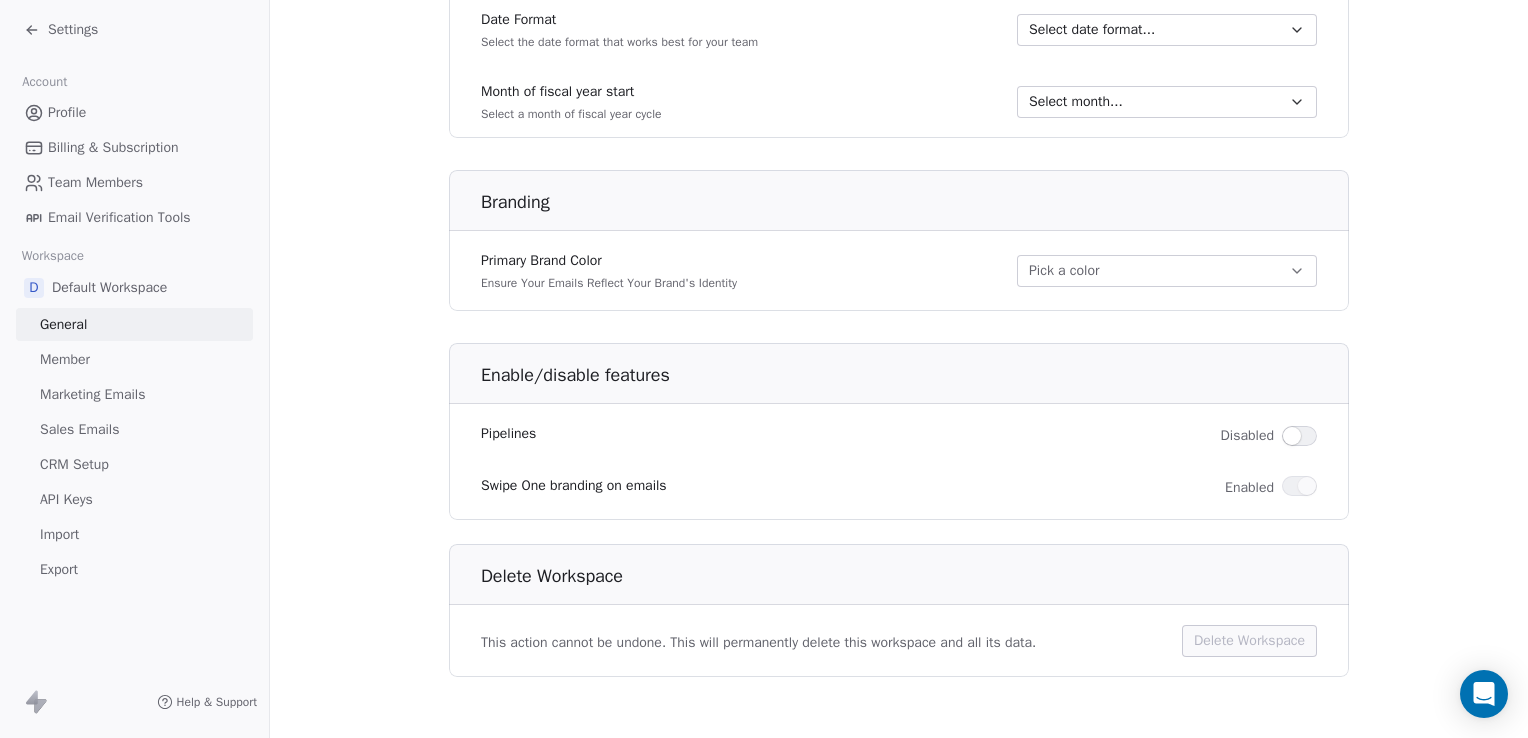 drag, startPoint x: 1217, startPoint y: 598, endPoint x: 757, endPoint y: 607, distance: 460.08804 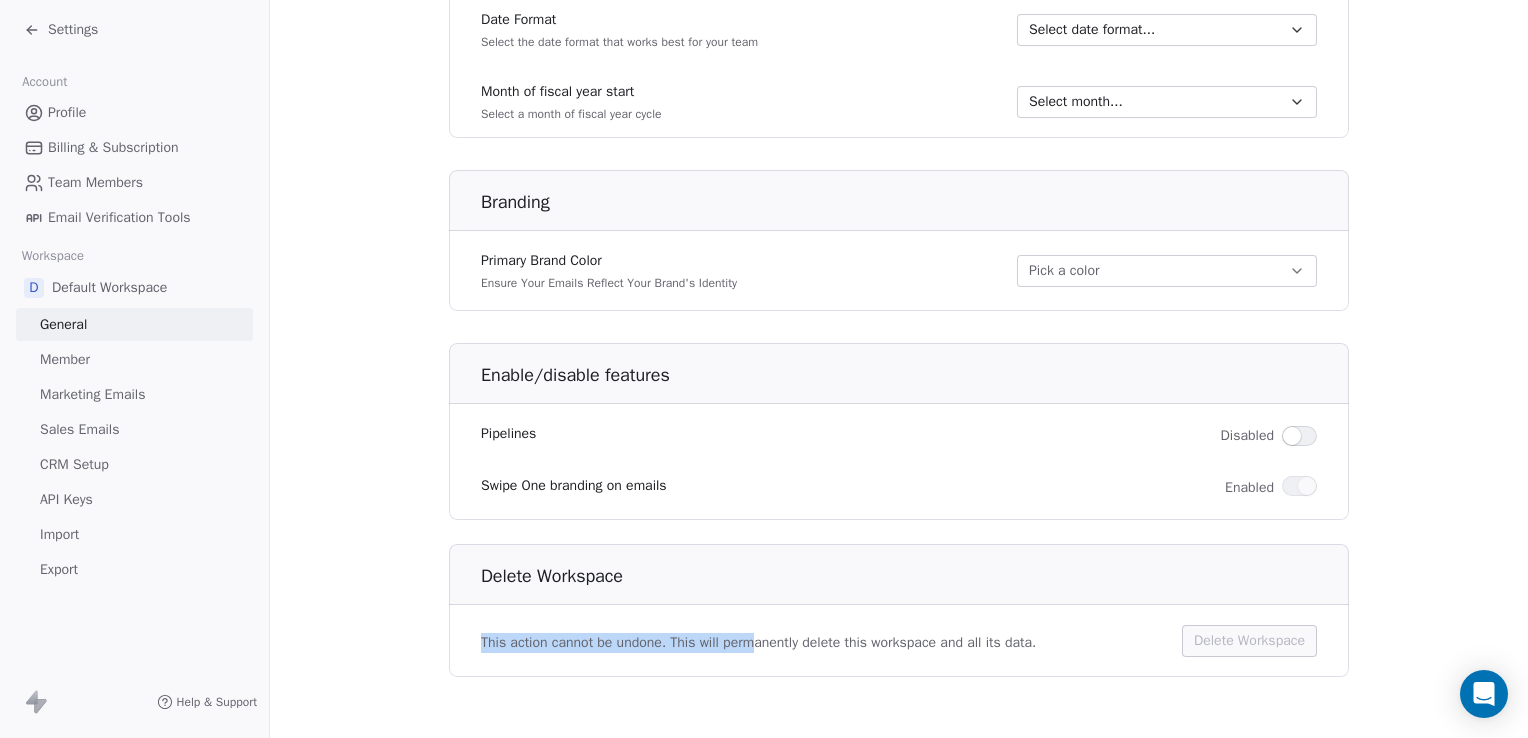 click on "Delete Workspace This action cannot be undone. This will permanently delete this workspace and all its data. Delete Workspace" at bounding box center (899, 610) 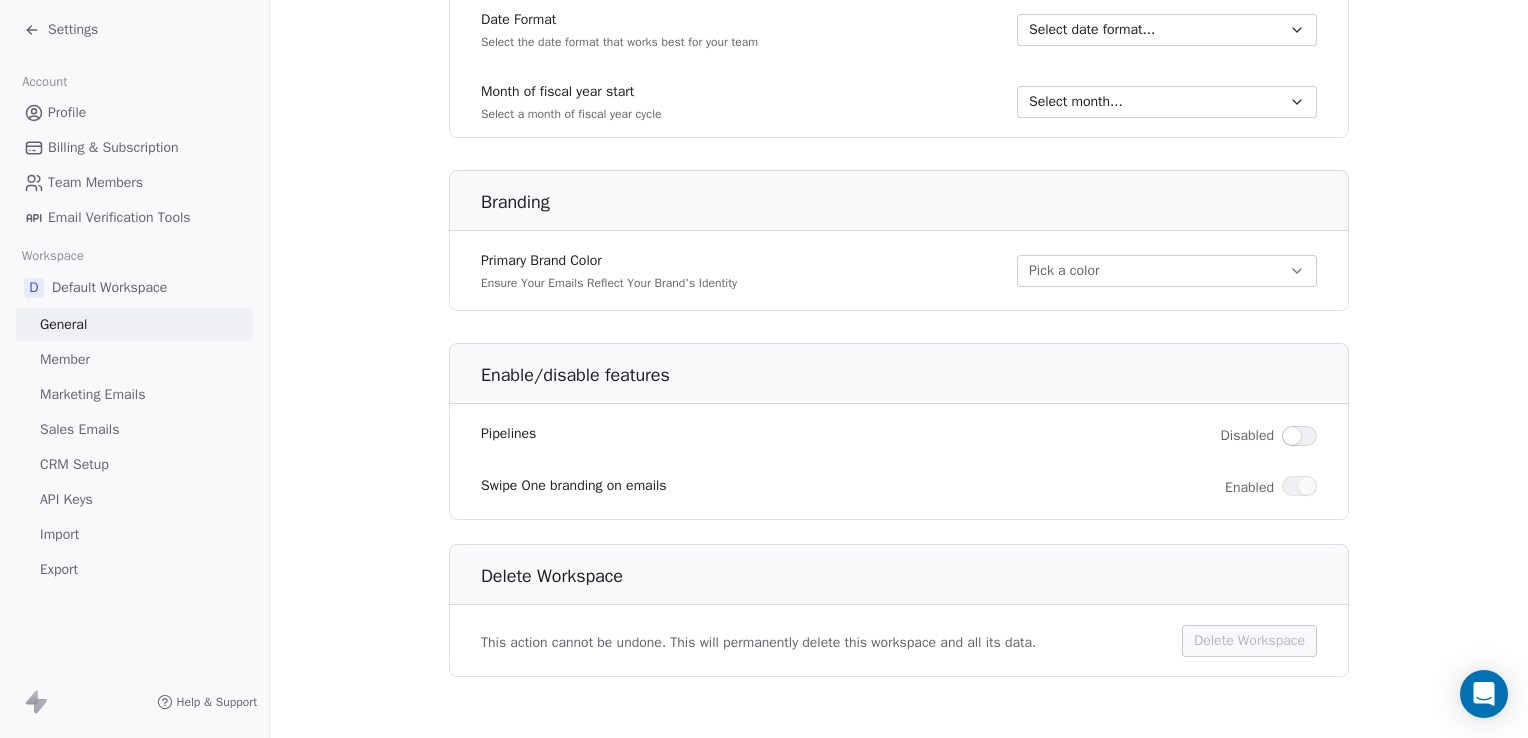 click on "Delete Workspace" at bounding box center [899, 568] 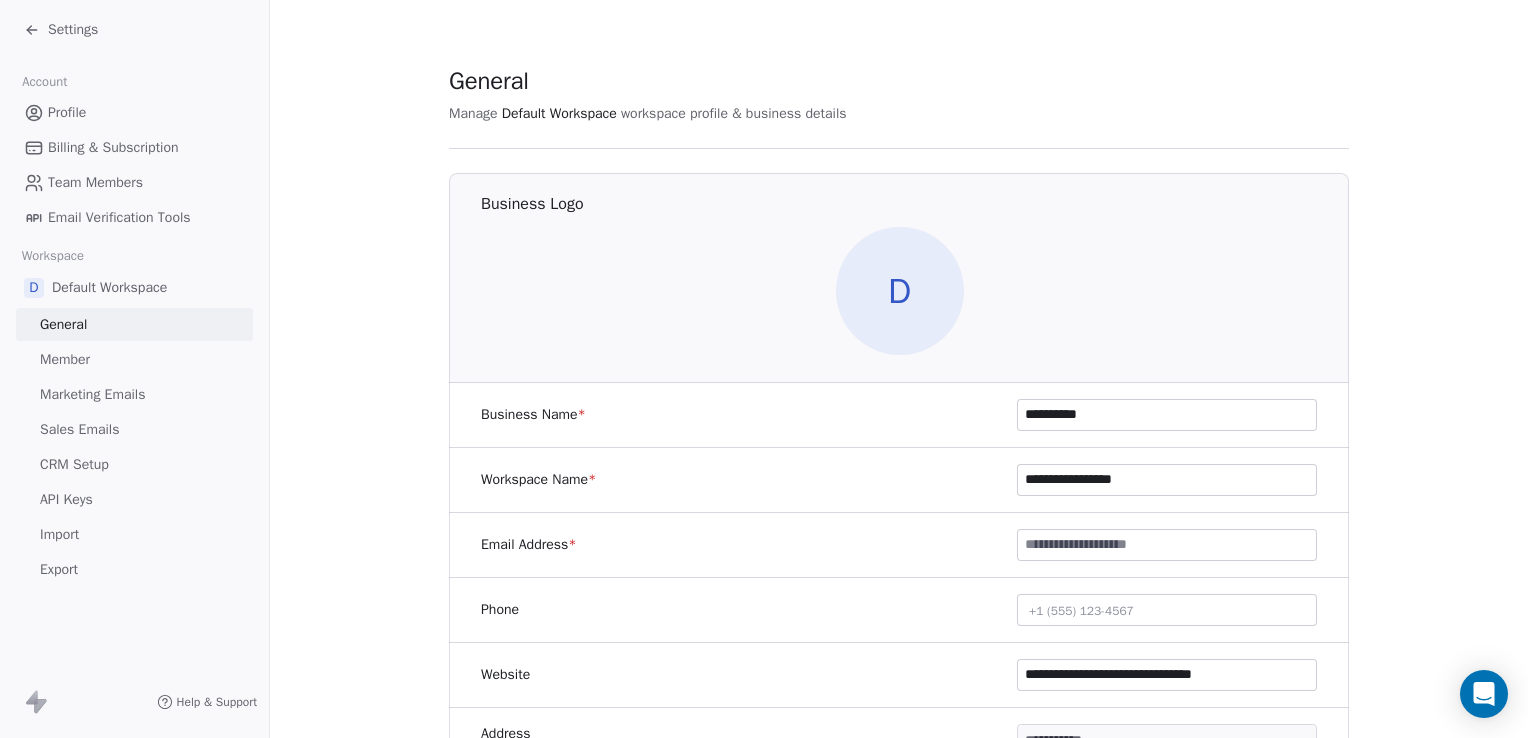 click on "Member" at bounding box center [65, 359] 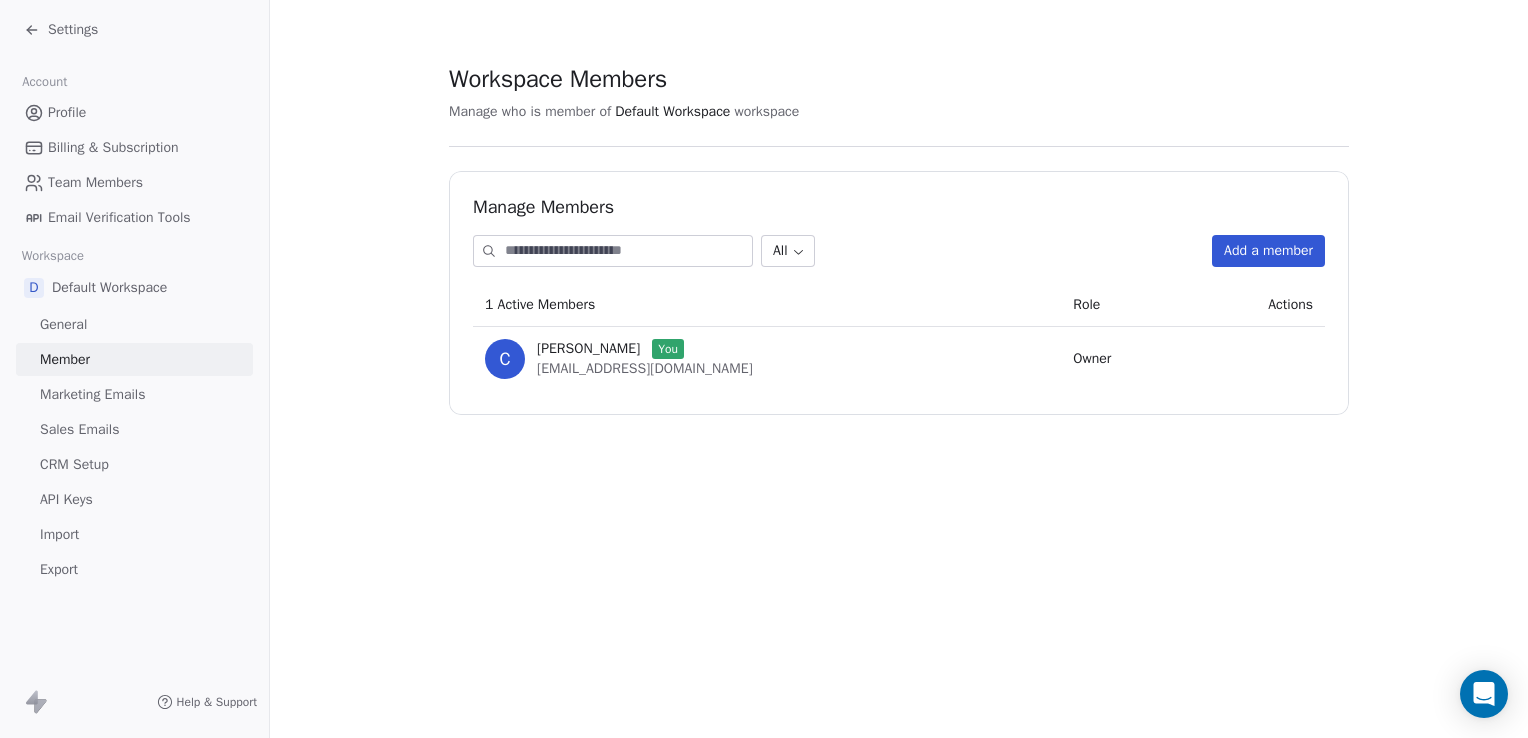 click on "General" at bounding box center [63, 324] 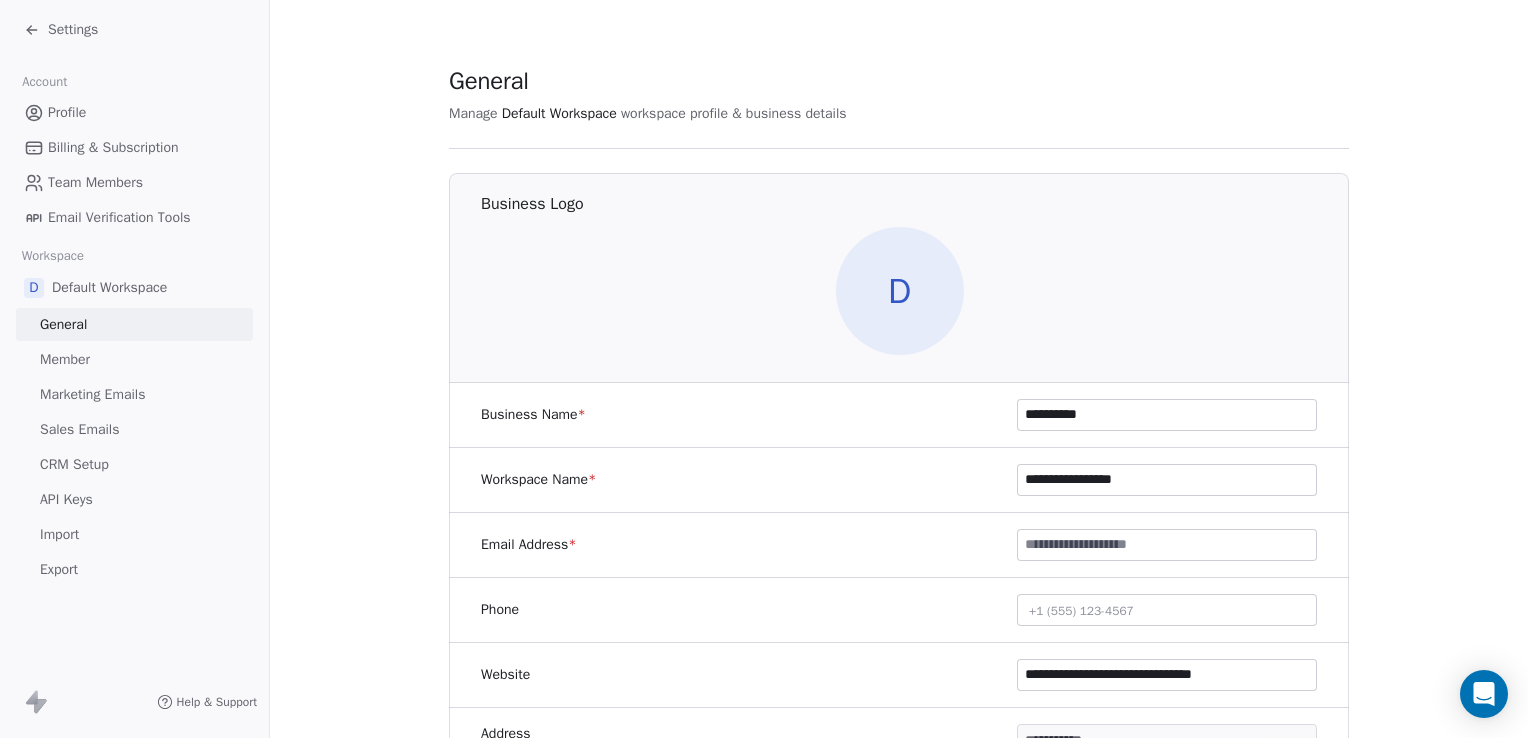 click on "Marketing Emails" at bounding box center (134, 394) 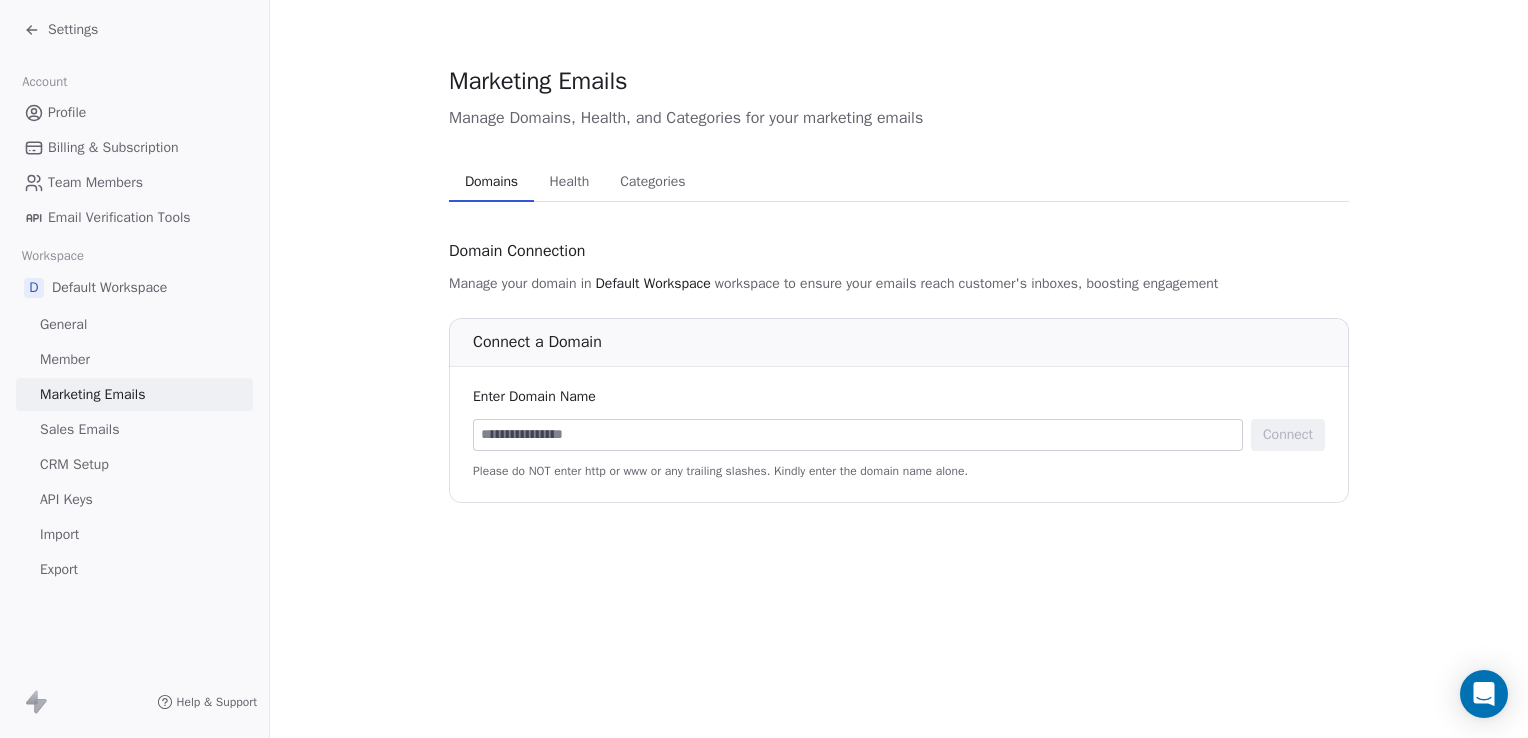 click on "Sales Emails" at bounding box center (79, 429) 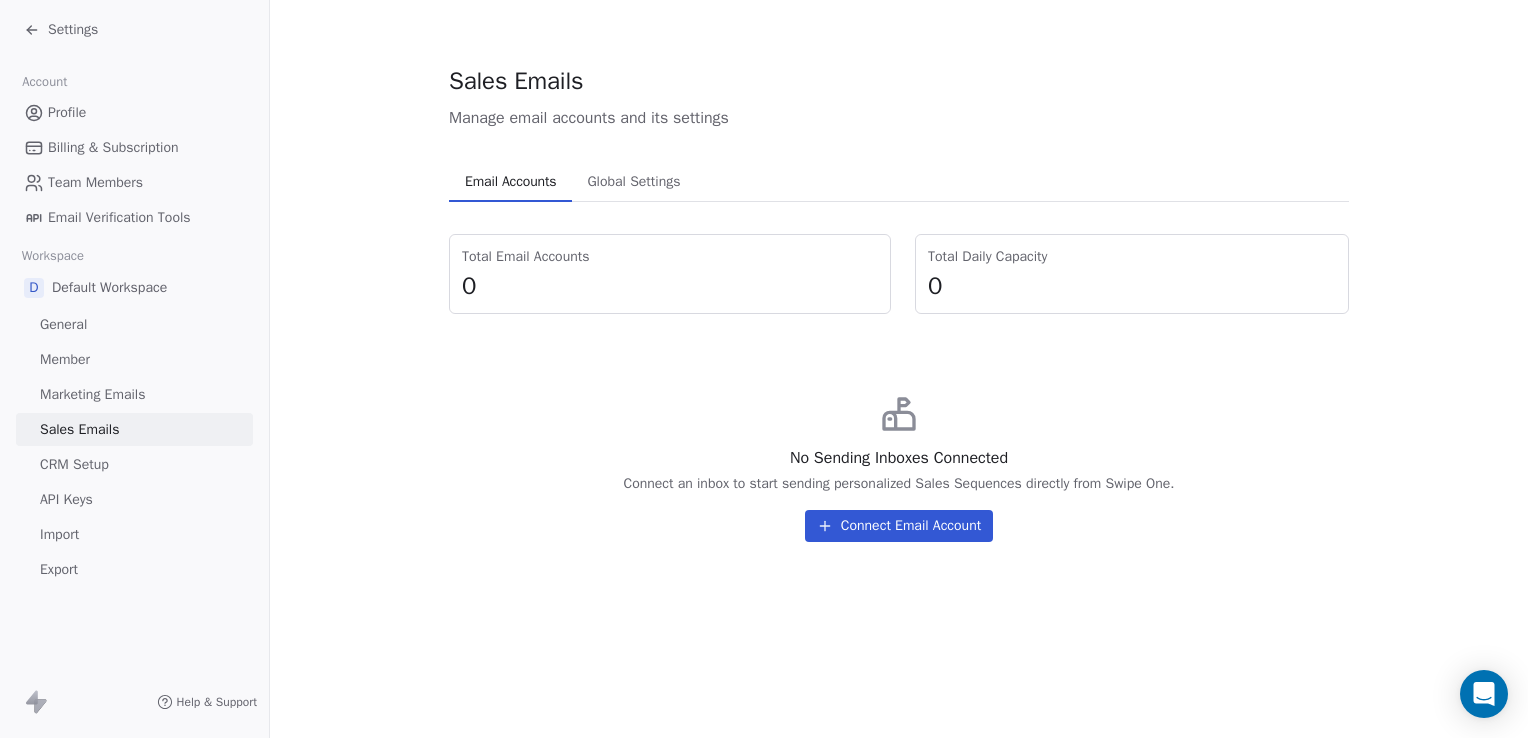 click on "CRM Setup" at bounding box center (74, 464) 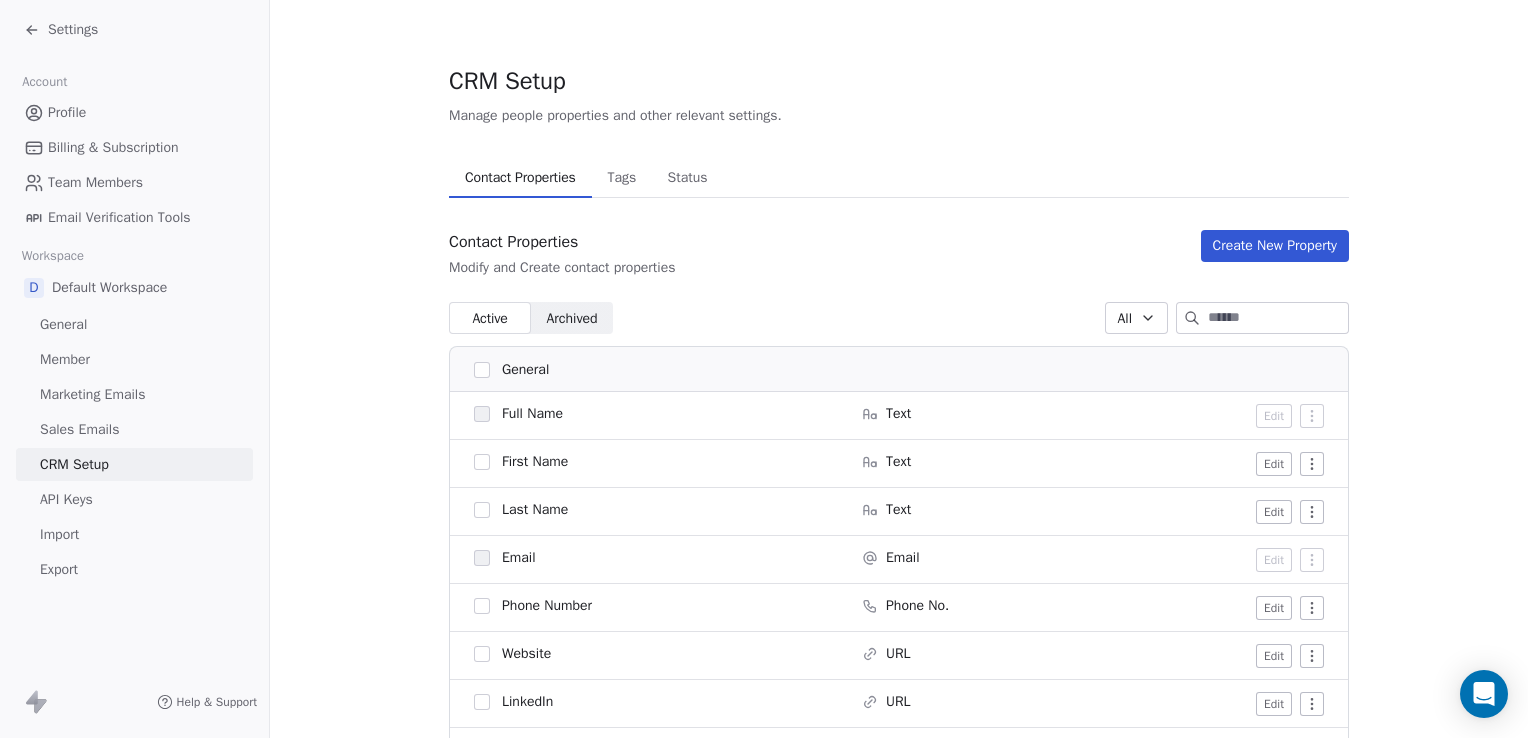 click on "API Keys" at bounding box center [66, 499] 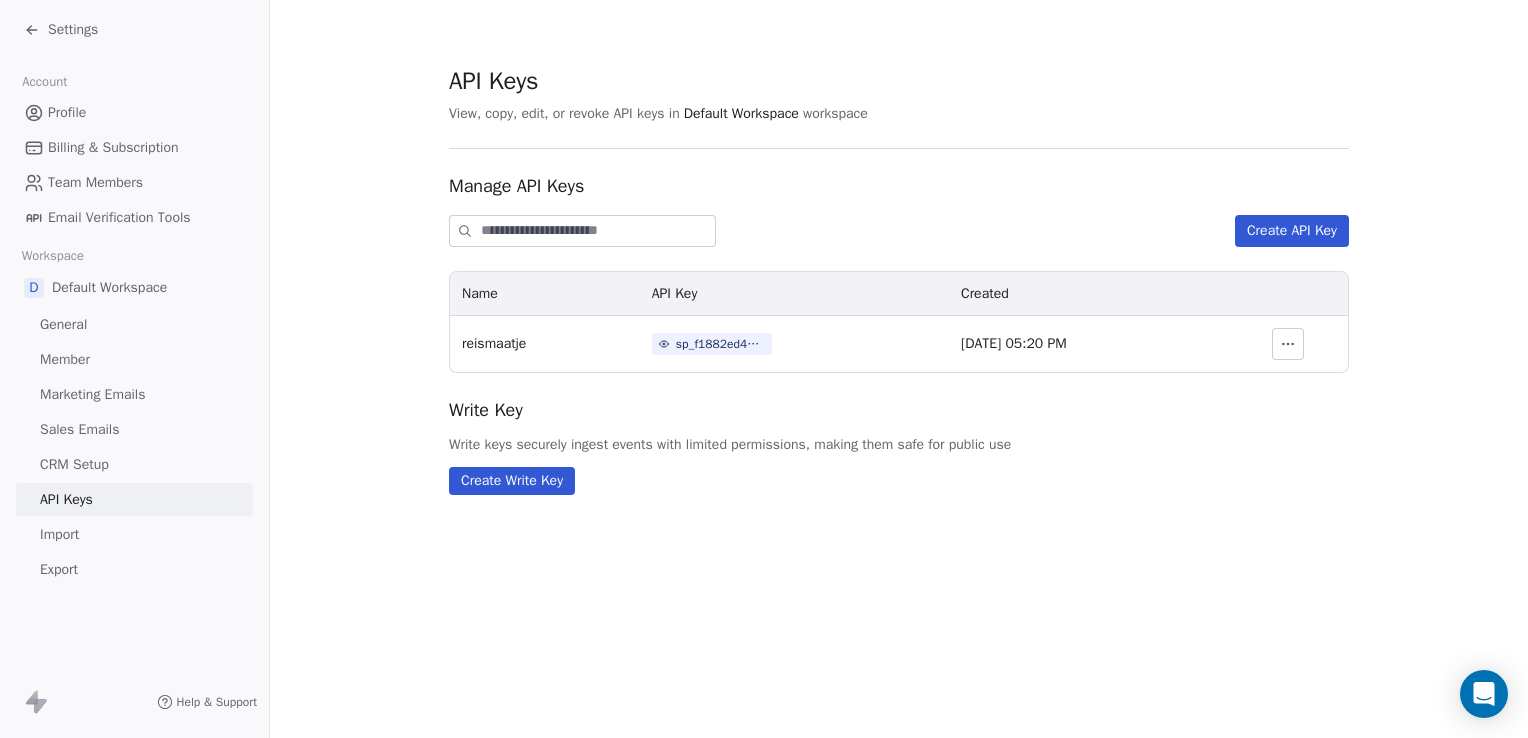 click on "Import" at bounding box center [59, 534] 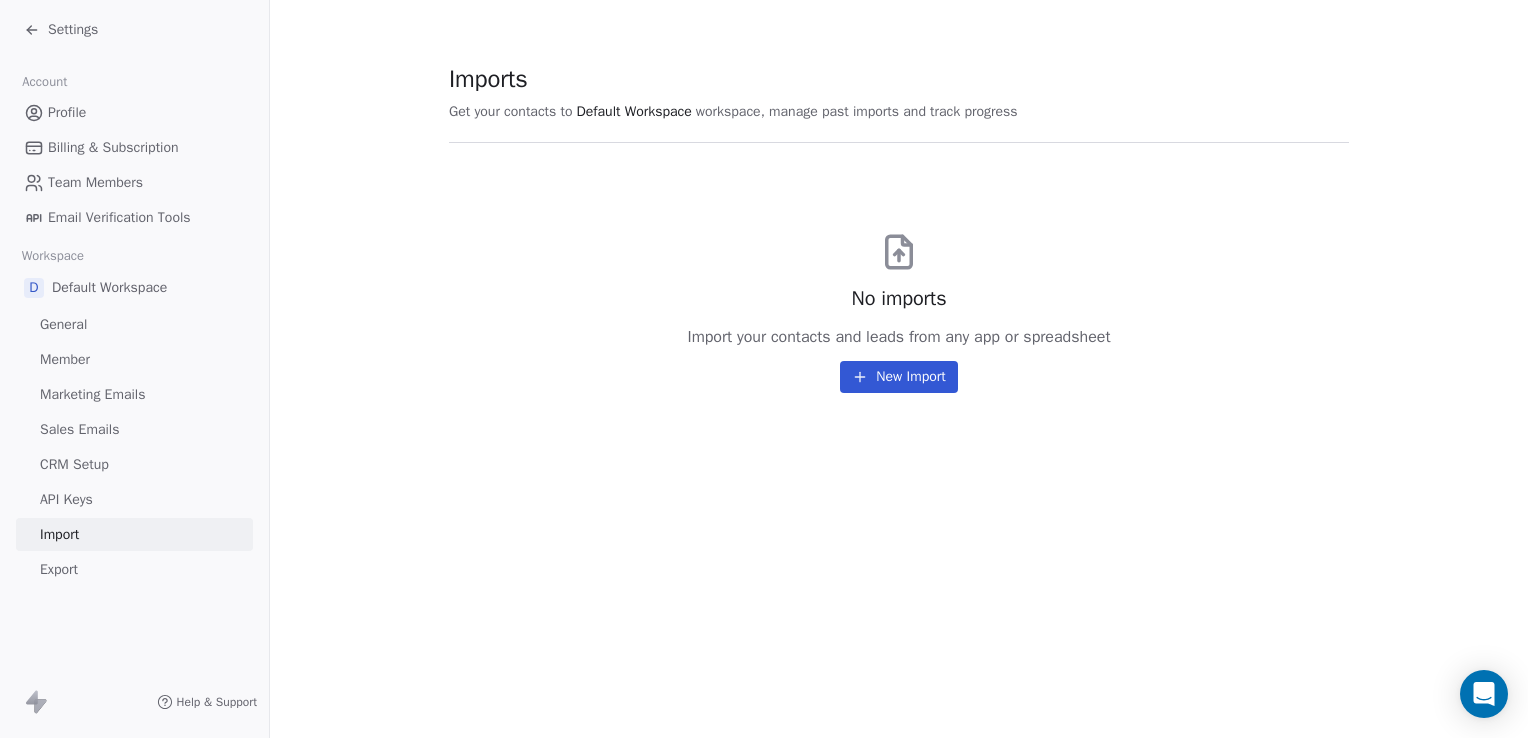 click on "Import" at bounding box center (134, 534) 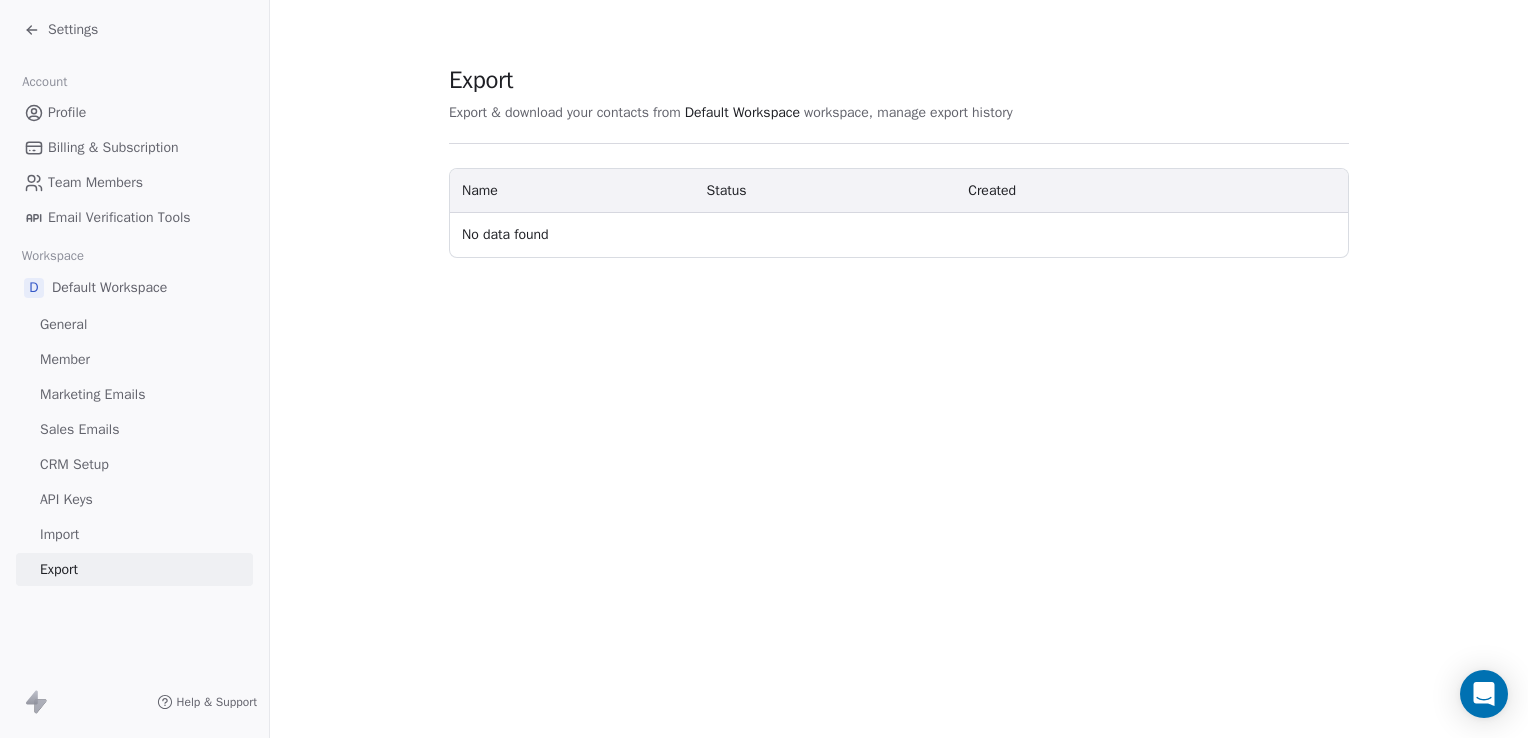 click 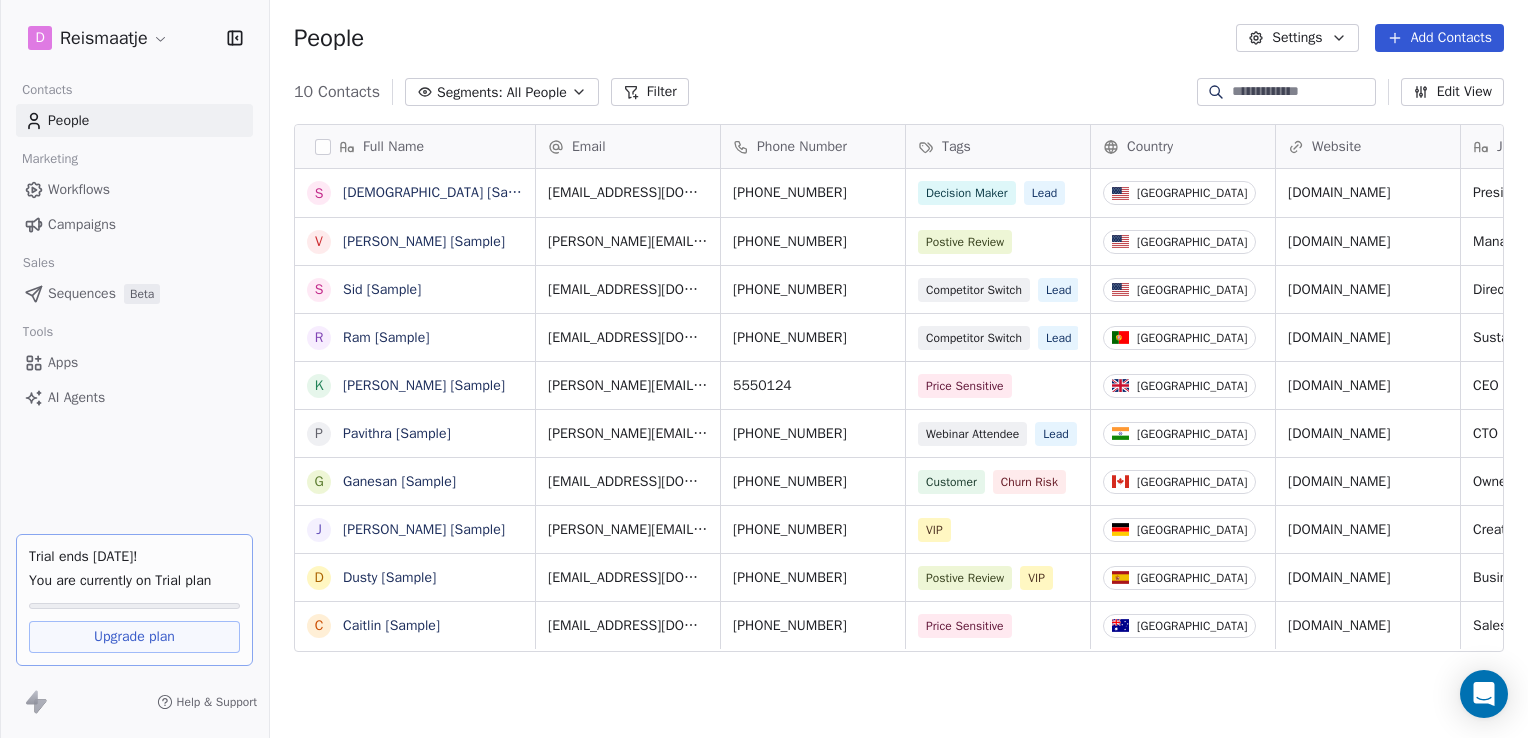 scroll, scrollTop: 16, scrollLeft: 16, axis: both 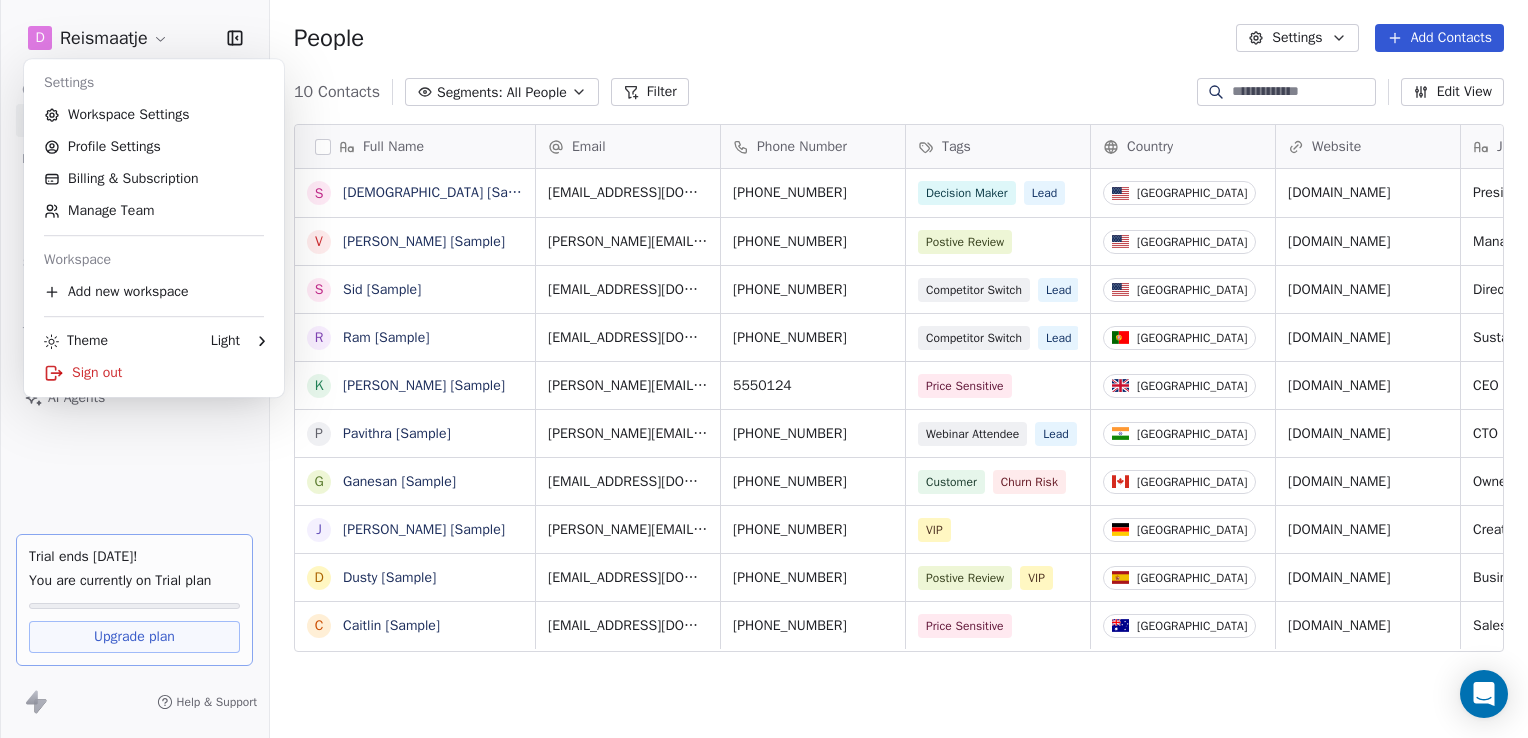 click on "D Reismaatje Contacts People Marketing Workflows Campaigns Sales Sequences Beta Tools Apps AI Agents Trial ends [DATE]! You are currently on Trial plan Upgrade plan Help & Support People Settings  Add Contacts 10 Contacts Segments: All People Filter  Edit View Tag Add to Sequence Export Full Name S [PERSON_NAME] [Sample] V [PERSON_NAME] [Sample] S [PERSON_NAME] [Sample] R Ram [Sample] K [PERSON_NAME] [Sample] P [PERSON_NAME] [Sample] G [PERSON_NAME] [Sample] [PERSON_NAME] [Sample] D Dusty [Sample] C Caitlin [Sample] Email Phone Number Tags Country Website Job Title Status Contact Source NPS Score [EMAIL_ADDRESS][DOMAIN_NAME] [PHONE_NUMBER] Decision Maker Lead United States [DOMAIN_NAME] President New Lead Social Media 9 [PERSON_NAME][EMAIL_ADDRESS][DOMAIN_NAME] [PHONE_NUMBER] Postive Review United States [DOMAIN_NAME] Managing Director closed_won Referral 9 [EMAIL_ADDRESS][DOMAIN_NAME] [PHONE_NUMBER] Competitor Switch Lead United States [DOMAIN_NAME] Director of Operations qualifying Website Form [EMAIL_ADDRESS][DOMAIN_NAME] [PHONE_NUMBER] Competitor Switch Lead Portugal [DOMAIN_NAME] closed_won" at bounding box center [764, 369] 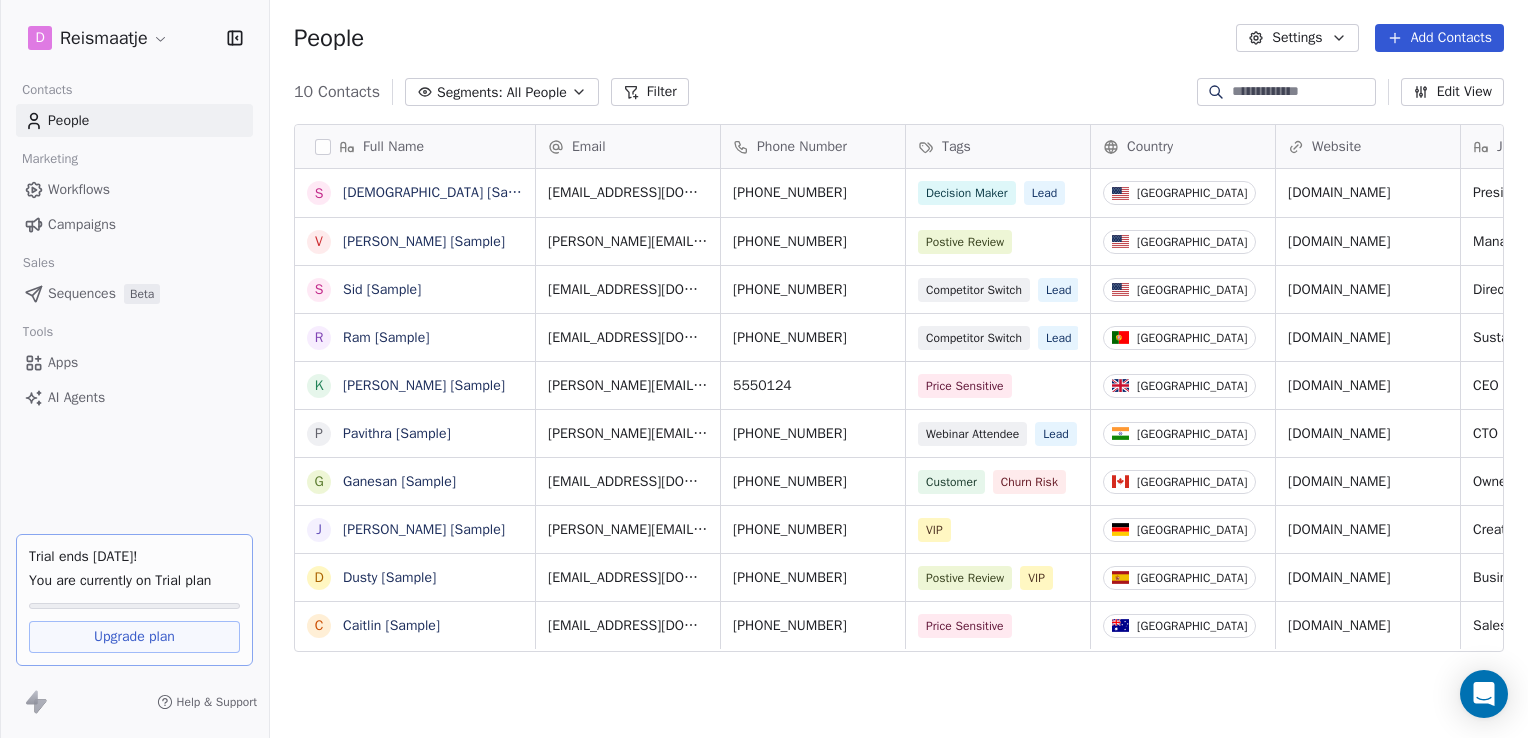click on "Settings" at bounding box center [1297, 38] 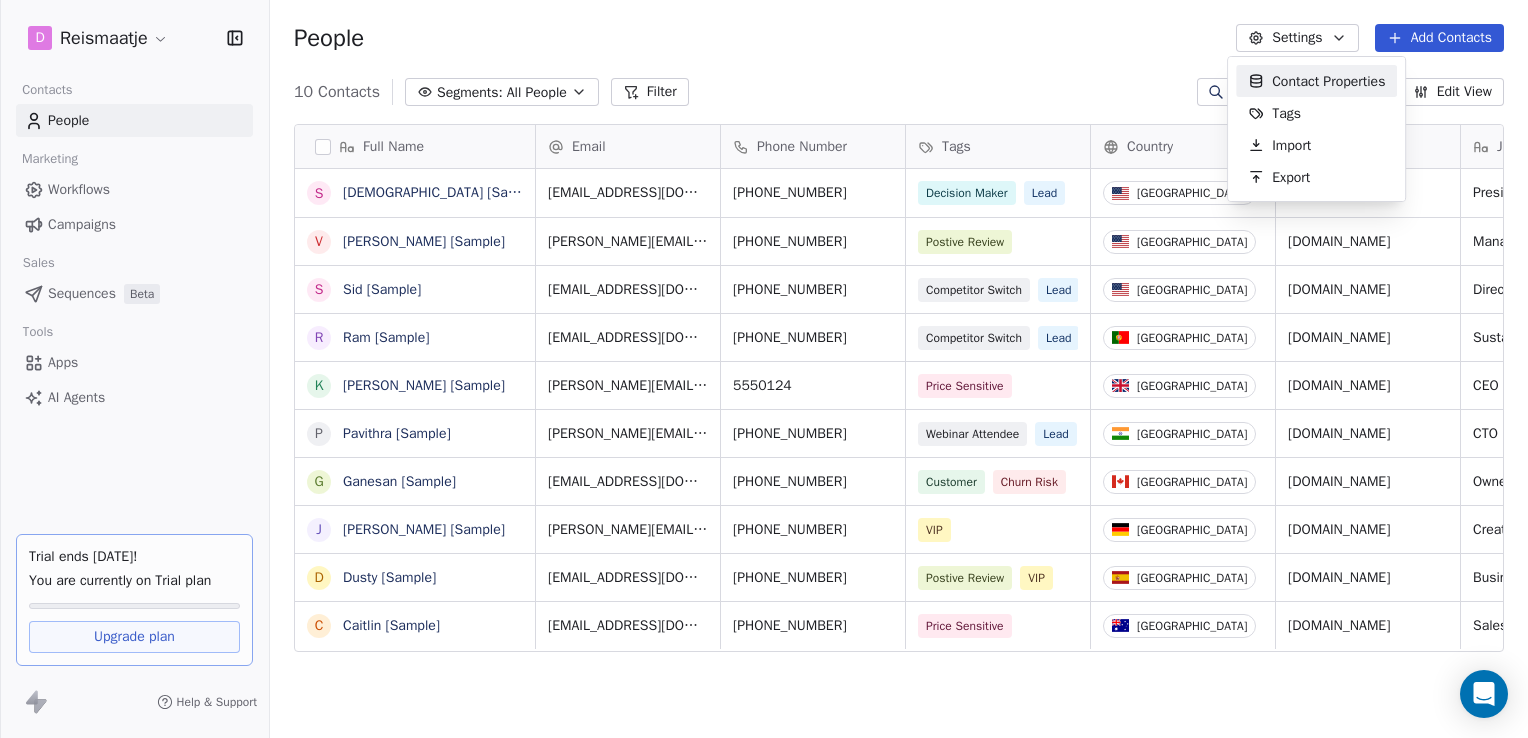 click on "D Reismaatje Contacts People Marketing Workflows Campaigns Sales Sequences Beta Tools Apps AI Agents Trial ends [DATE]! You are currently on Trial plan Upgrade plan Help & Support People Settings  Add Contacts 10 Contacts Segments: All People Filter  Edit View Tag Add to Sequence Export Full Name S [PERSON_NAME] [Sample] V [PERSON_NAME] [Sample] S [PERSON_NAME] [Sample] R Ram [Sample] K [PERSON_NAME] [Sample] P [PERSON_NAME] [Sample] G [PERSON_NAME] [Sample] [PERSON_NAME] [Sample] D Dusty [Sample] C Caitlin [Sample] Email Phone Number Tags Country Website Job Title Status Contact Source NPS Score [EMAIL_ADDRESS][DOMAIN_NAME] [PHONE_NUMBER] Decision Maker Lead United States [DOMAIN_NAME] President New Lead Social Media 9 [PERSON_NAME][EMAIL_ADDRESS][DOMAIN_NAME] [PHONE_NUMBER] Postive Review United States [DOMAIN_NAME] Managing Director closed_won Referral 9 [EMAIL_ADDRESS][DOMAIN_NAME] [PHONE_NUMBER] Competitor Switch Lead United States [DOMAIN_NAME] Director of Operations qualifying Website Form [EMAIL_ADDRESS][DOMAIN_NAME] [PHONE_NUMBER] Competitor Switch Lead Portugal [DOMAIN_NAME] closed_won" at bounding box center [764, 369] 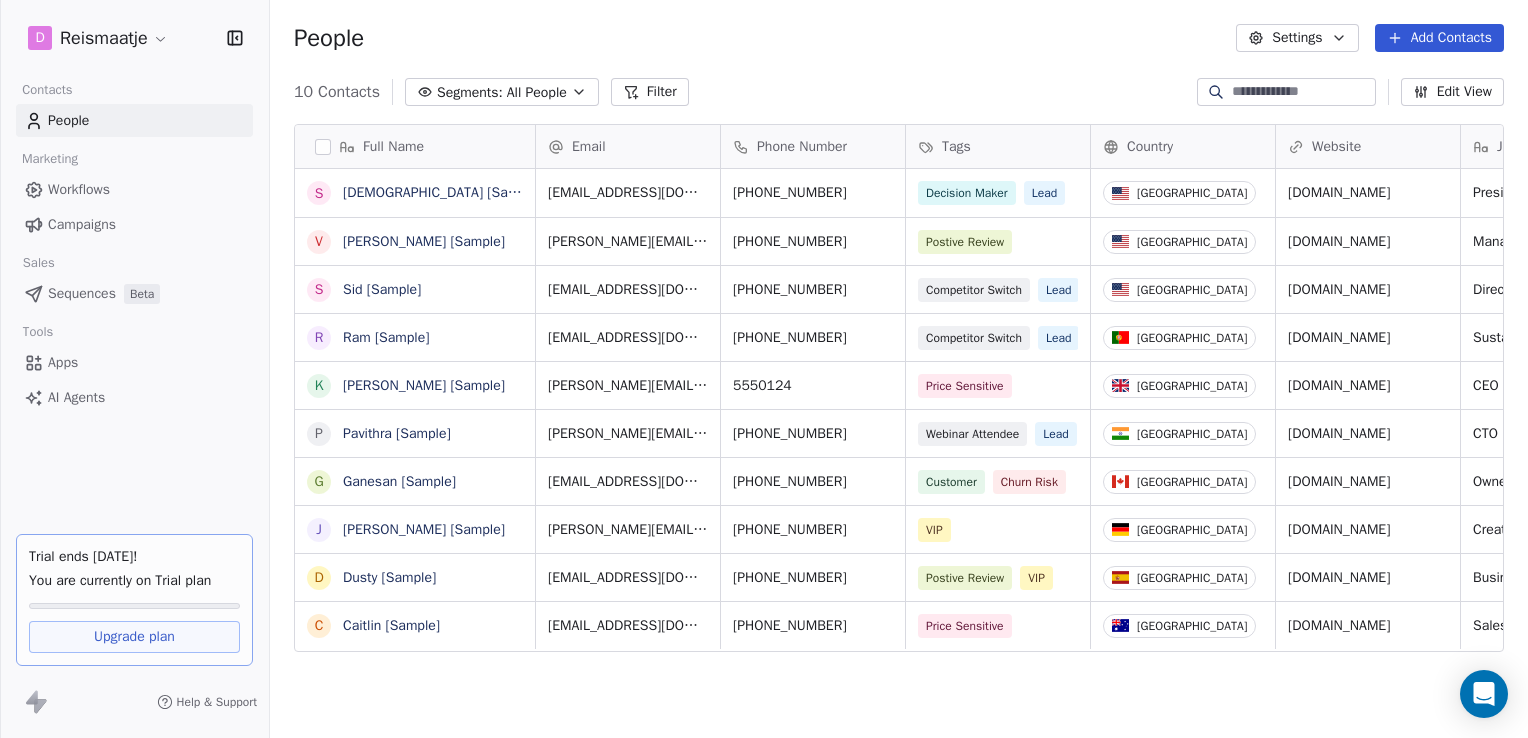 click on "Workflows" at bounding box center [79, 189] 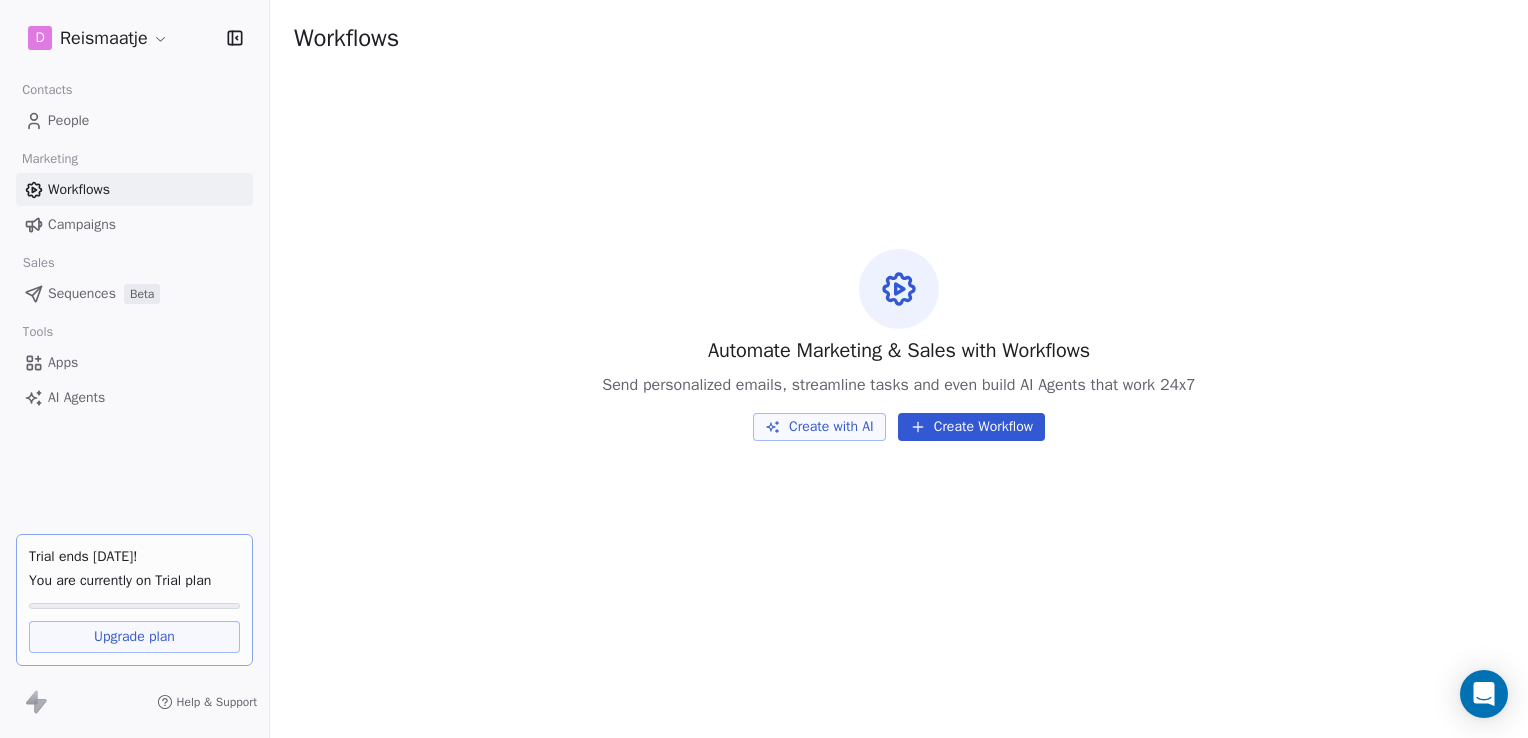 click on "Campaigns" at bounding box center (82, 224) 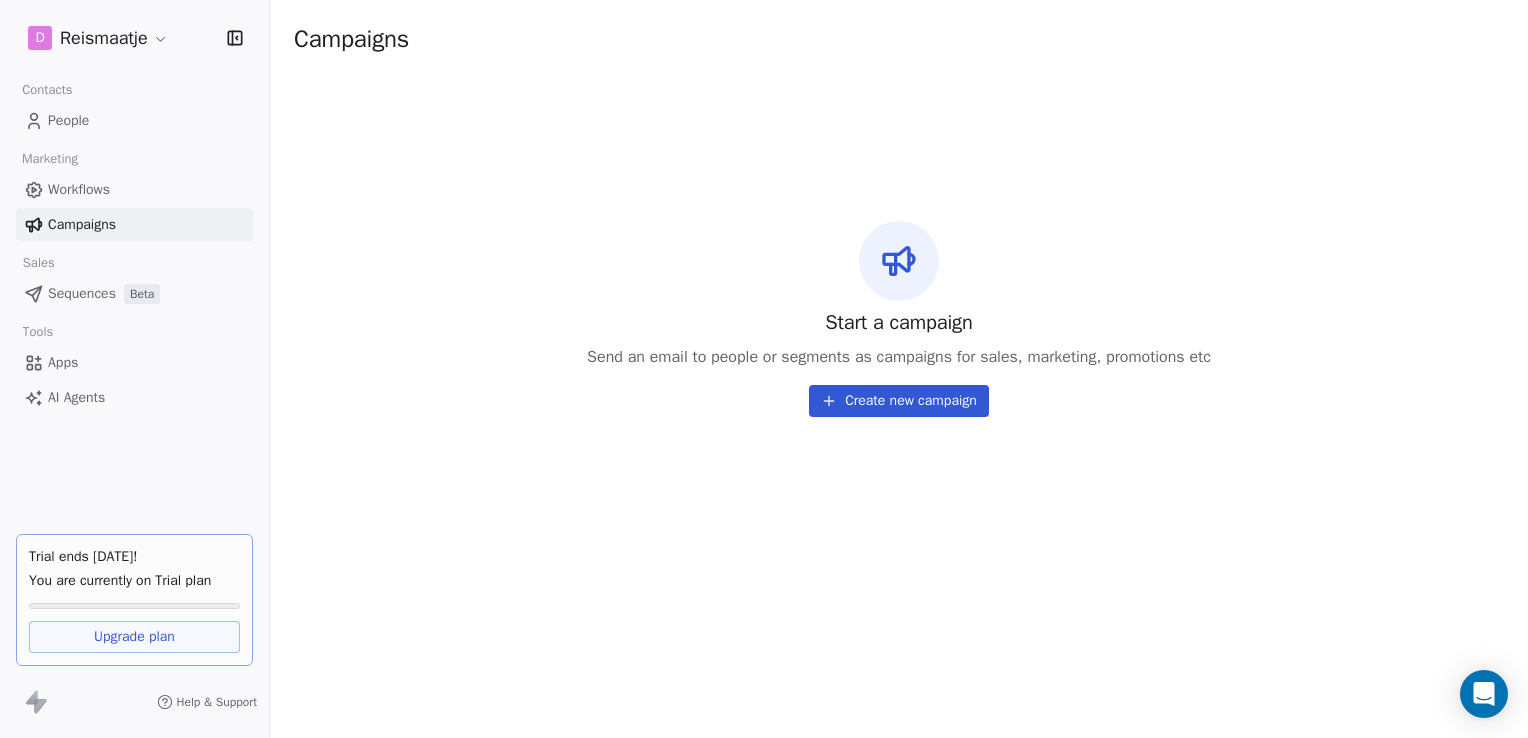 click on "Sequences" at bounding box center (82, 293) 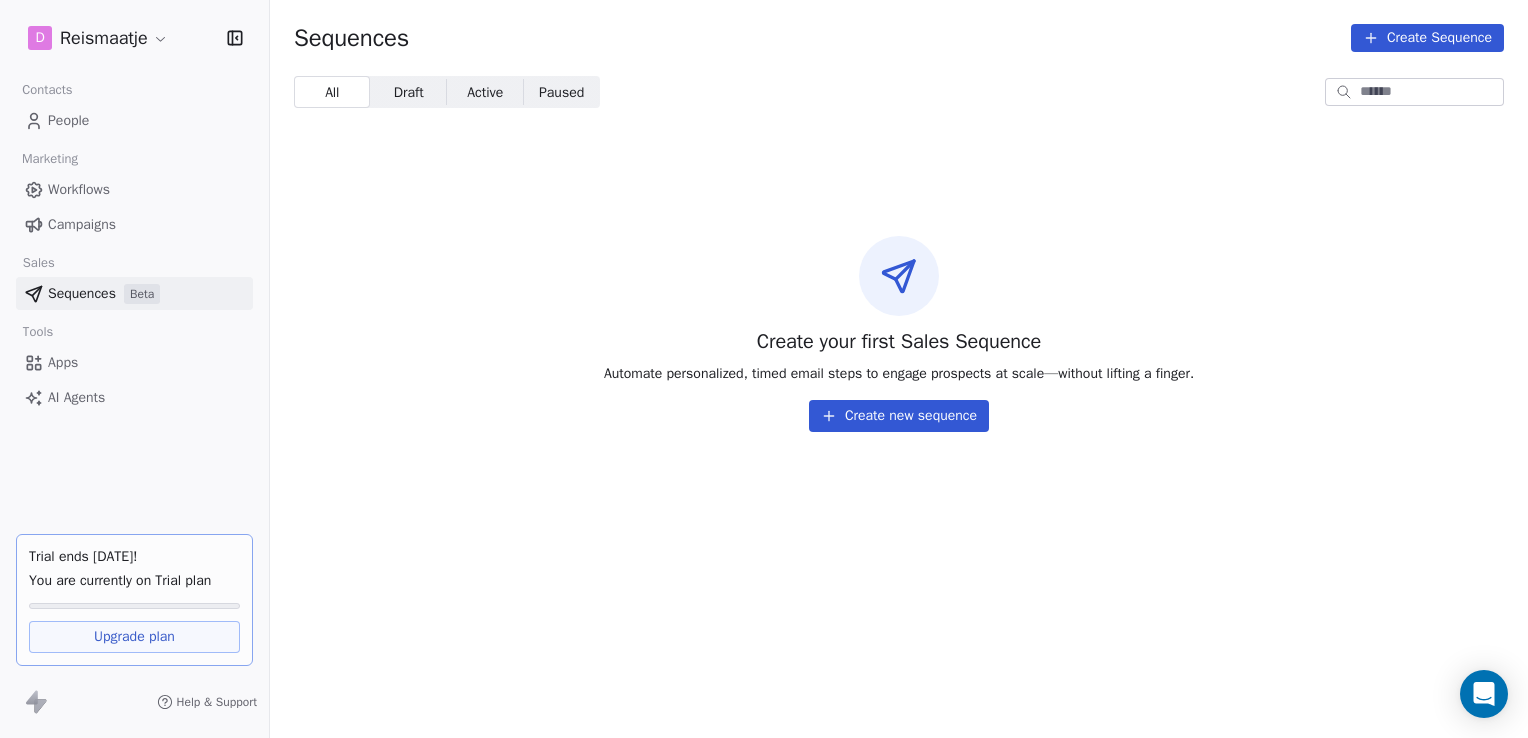 click on "Apps" at bounding box center (63, 362) 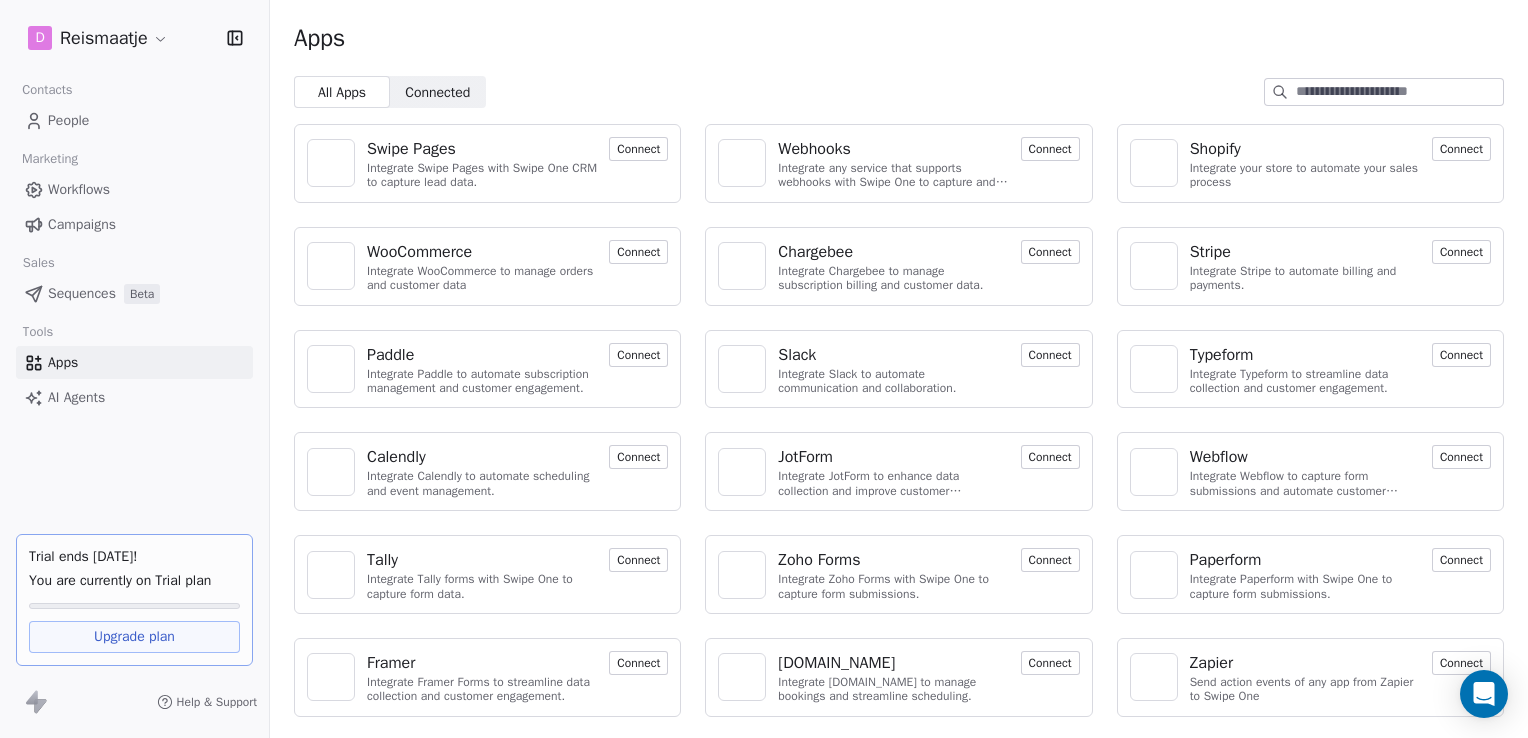 click on "AI Agents" at bounding box center [76, 397] 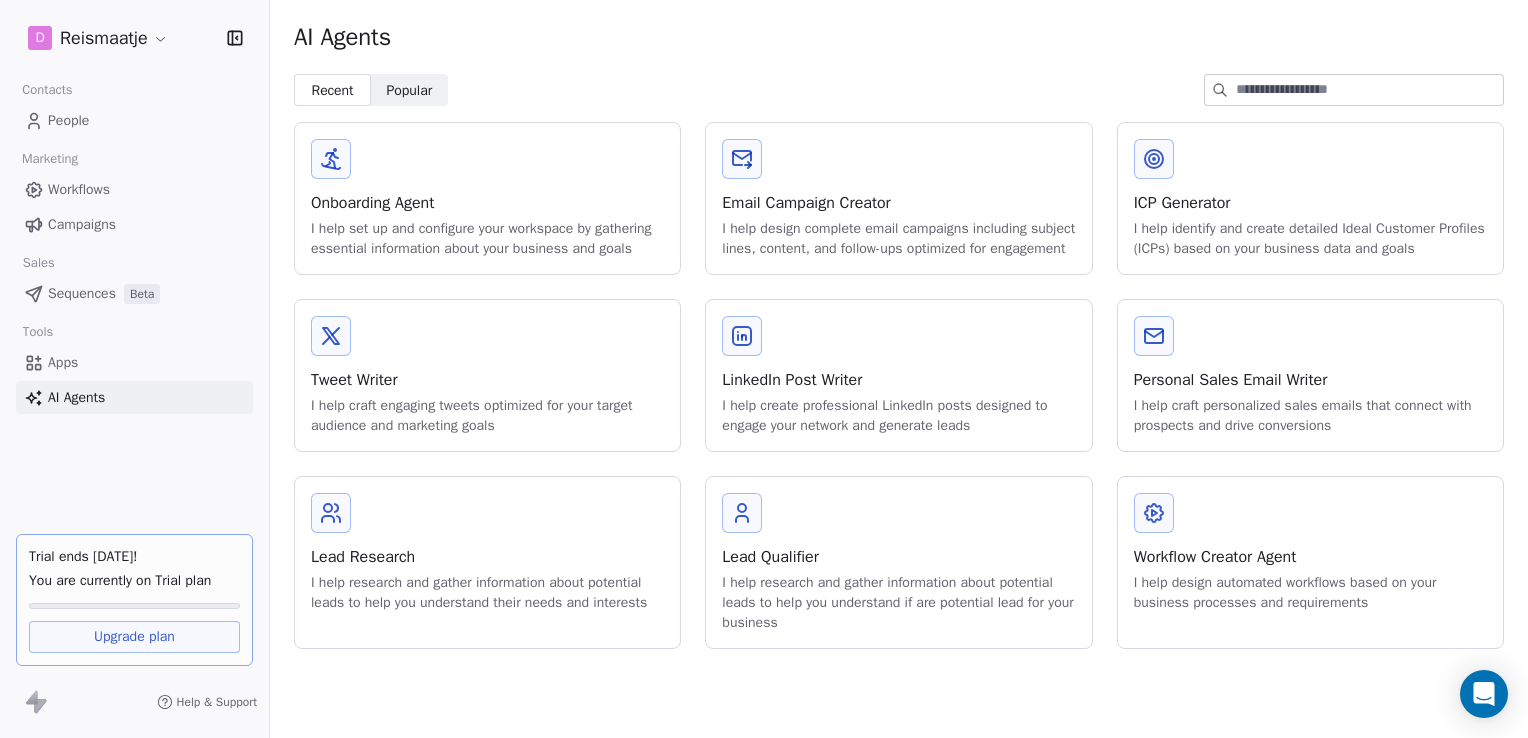 click on "People" at bounding box center (134, 120) 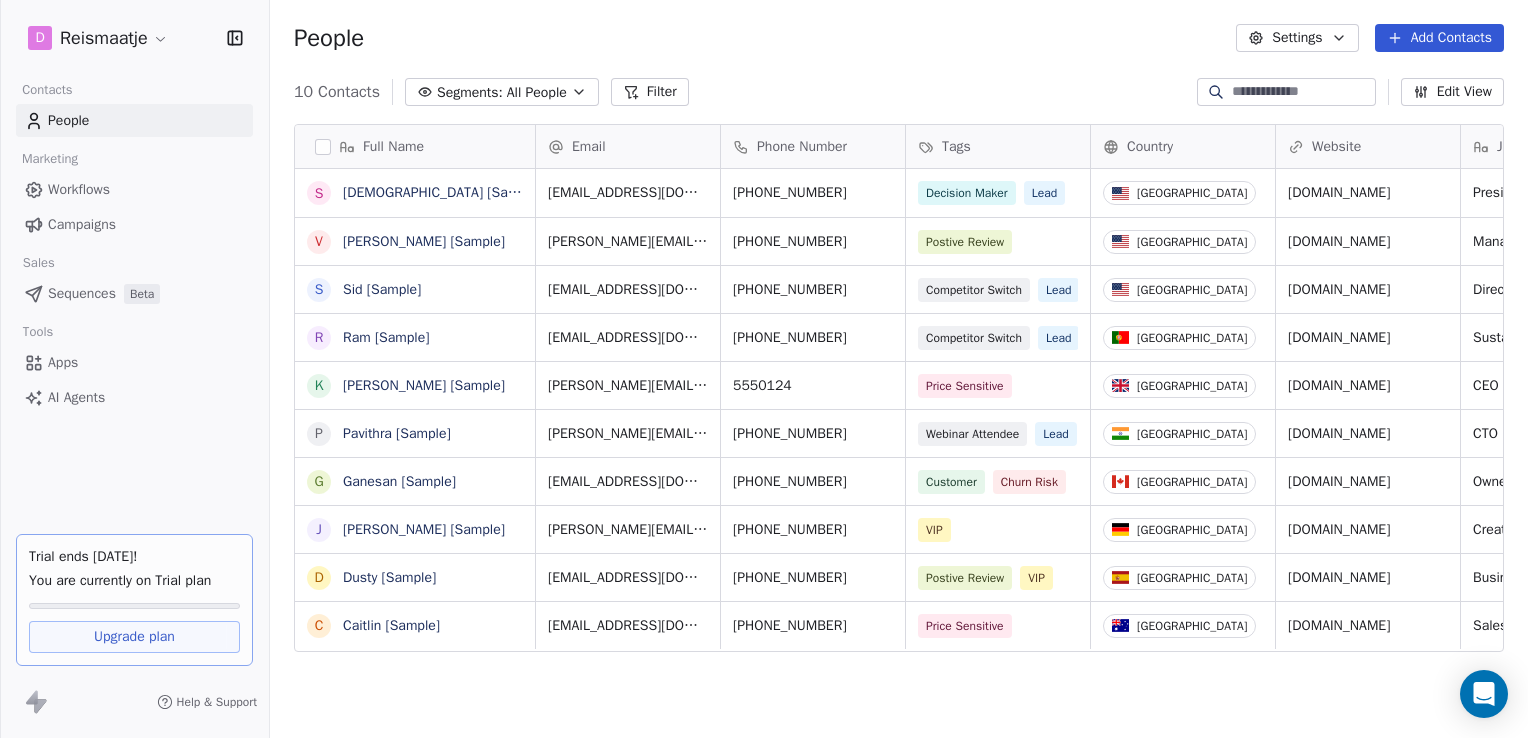 scroll, scrollTop: 16, scrollLeft: 16, axis: both 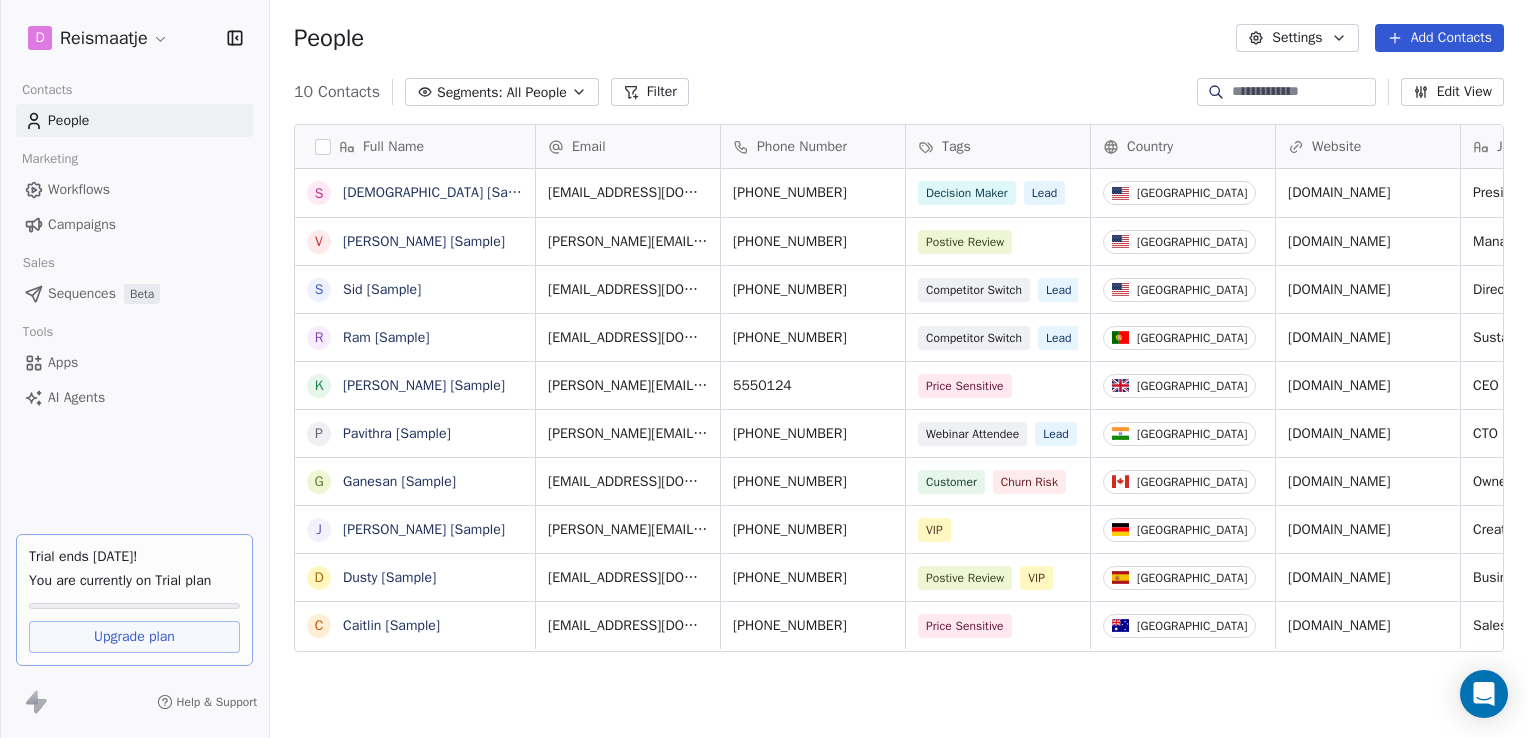 click on "D Reismaatje Contacts People Marketing Workflows Campaigns Sales Sequences Beta Tools Apps AI Agents Trial ends [DATE]! You are currently on Trial plan Upgrade plan Help & Support People Settings  Add Contacts 10 Contacts Segments: All People Filter  Edit View Tag Add to Sequence Export Full Name S [PERSON_NAME] [Sample] V [PERSON_NAME] [Sample] S [PERSON_NAME] [Sample] R Ram [Sample] K [PERSON_NAME] [Sample] P [PERSON_NAME] [Sample] G [PERSON_NAME] [Sample] [PERSON_NAME] [Sample] D Dusty [Sample] C Caitlin [Sample] Email Phone Number Tags Country Website Job Title Status Contact Source NPS Score [EMAIL_ADDRESS][DOMAIN_NAME] [PHONE_NUMBER] Decision Maker Lead United States [DOMAIN_NAME] President New Lead Social Media 9 [PERSON_NAME][EMAIL_ADDRESS][DOMAIN_NAME] [PHONE_NUMBER] Postive Review United States [DOMAIN_NAME] Managing Director closed_won Referral 9 [EMAIL_ADDRESS][DOMAIN_NAME] [PHONE_NUMBER] Competitor Switch Lead United States [DOMAIN_NAME] Director of Operations qualifying Website Form [EMAIL_ADDRESS][DOMAIN_NAME] [PHONE_NUMBER] Competitor Switch Lead Portugal [DOMAIN_NAME] closed_won" at bounding box center [764, 369] 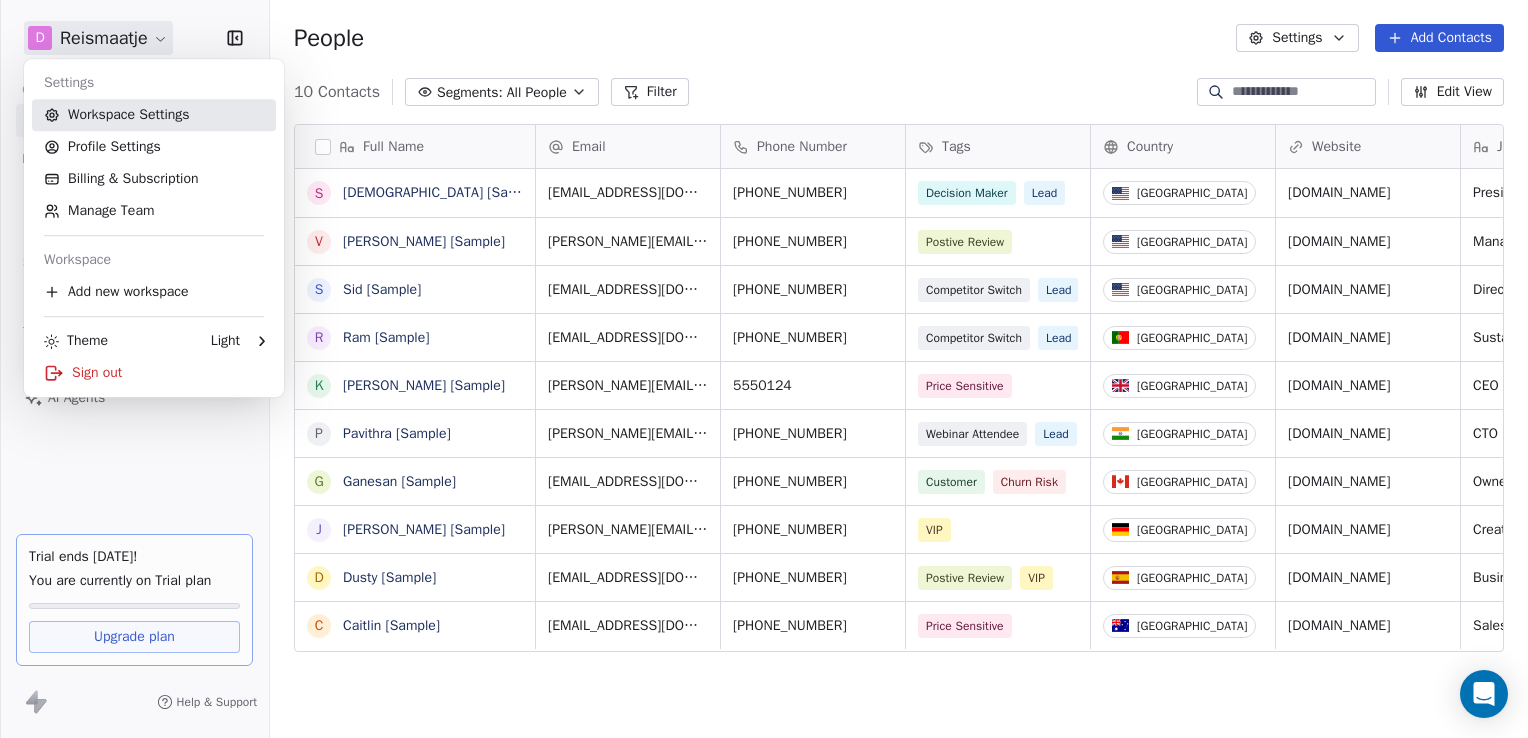 click on "Workspace Settings" at bounding box center (154, 115) 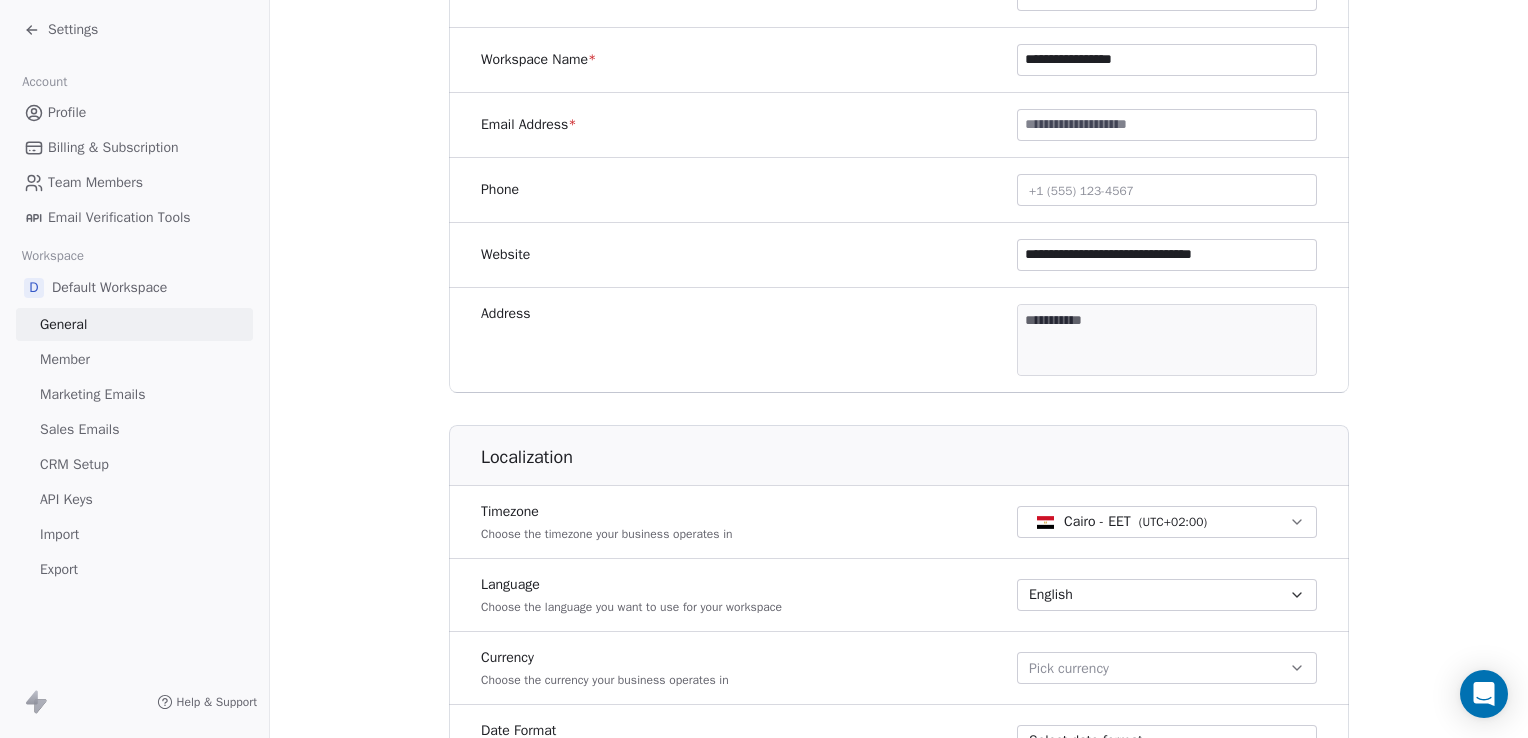 scroll, scrollTop: 1131, scrollLeft: 0, axis: vertical 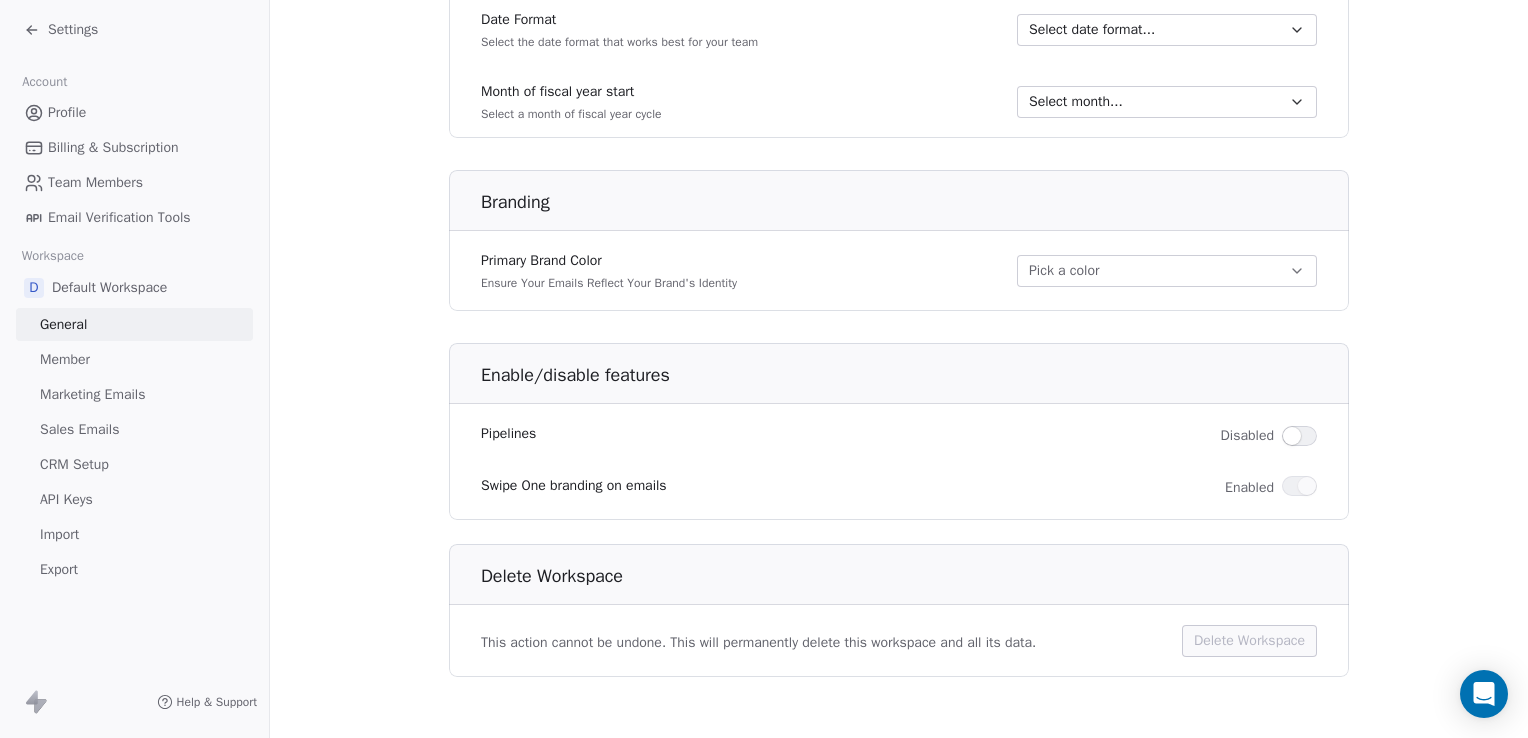 click at bounding box center [1299, 436] 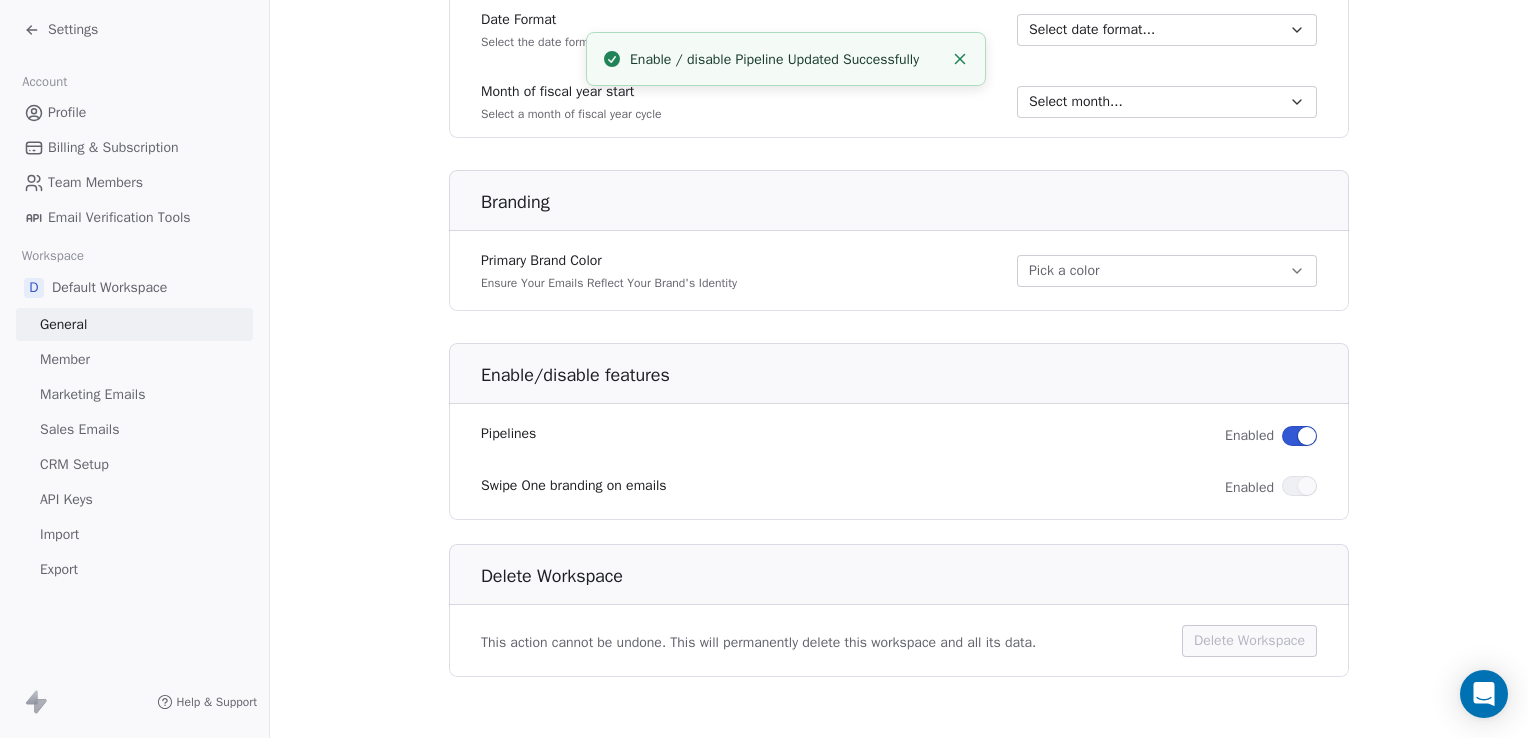 click on "Enable/disable features" at bounding box center (899, 367) 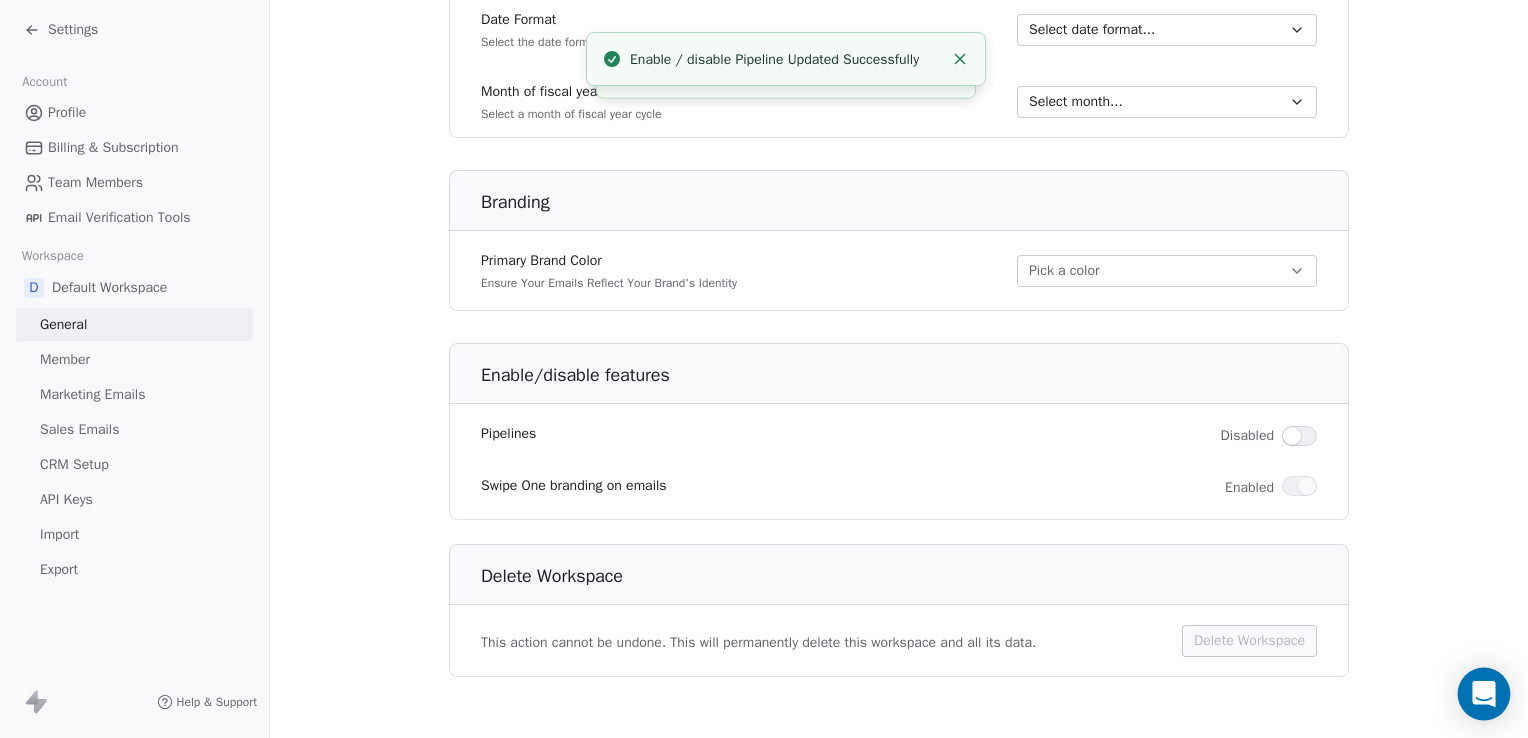 click at bounding box center [1484, 694] 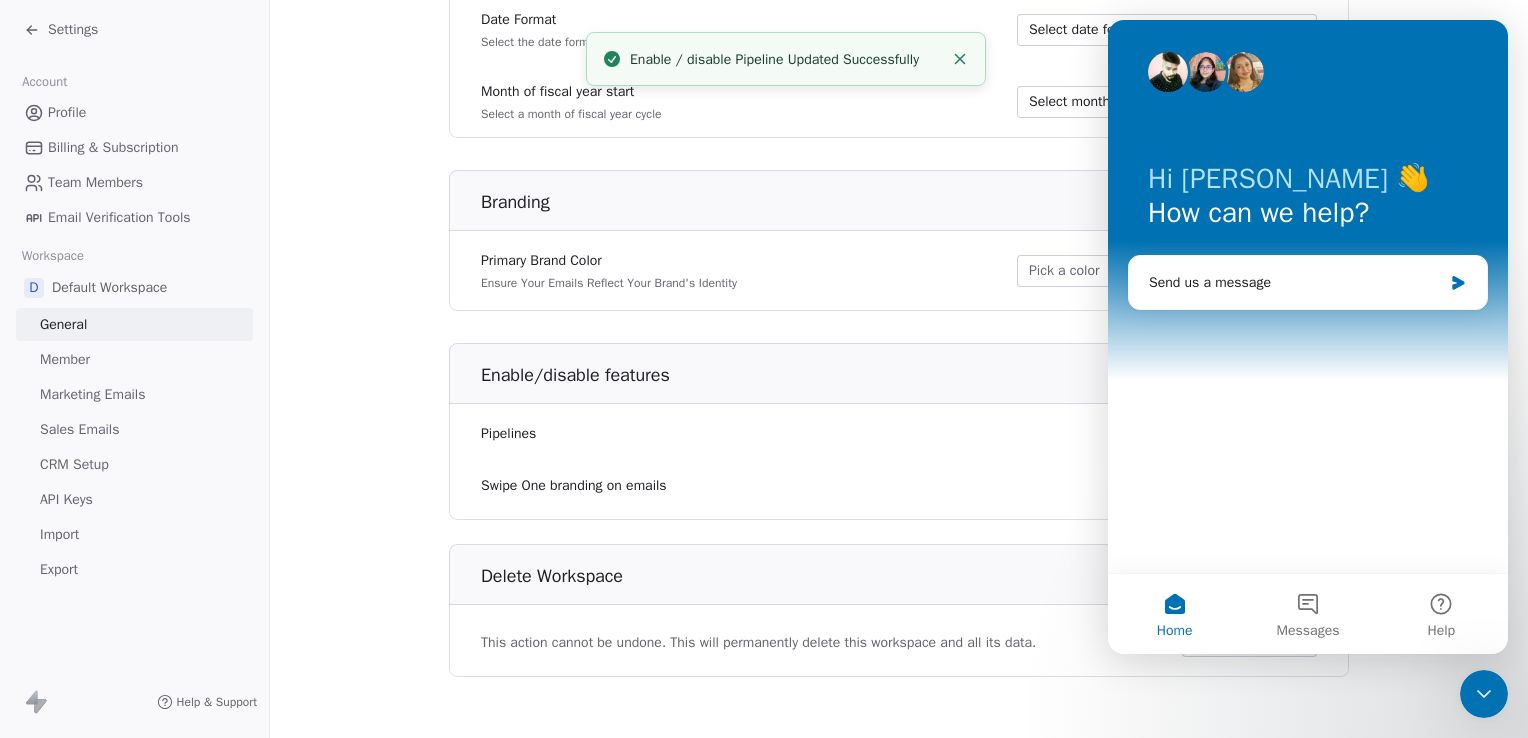 scroll, scrollTop: 0, scrollLeft: 0, axis: both 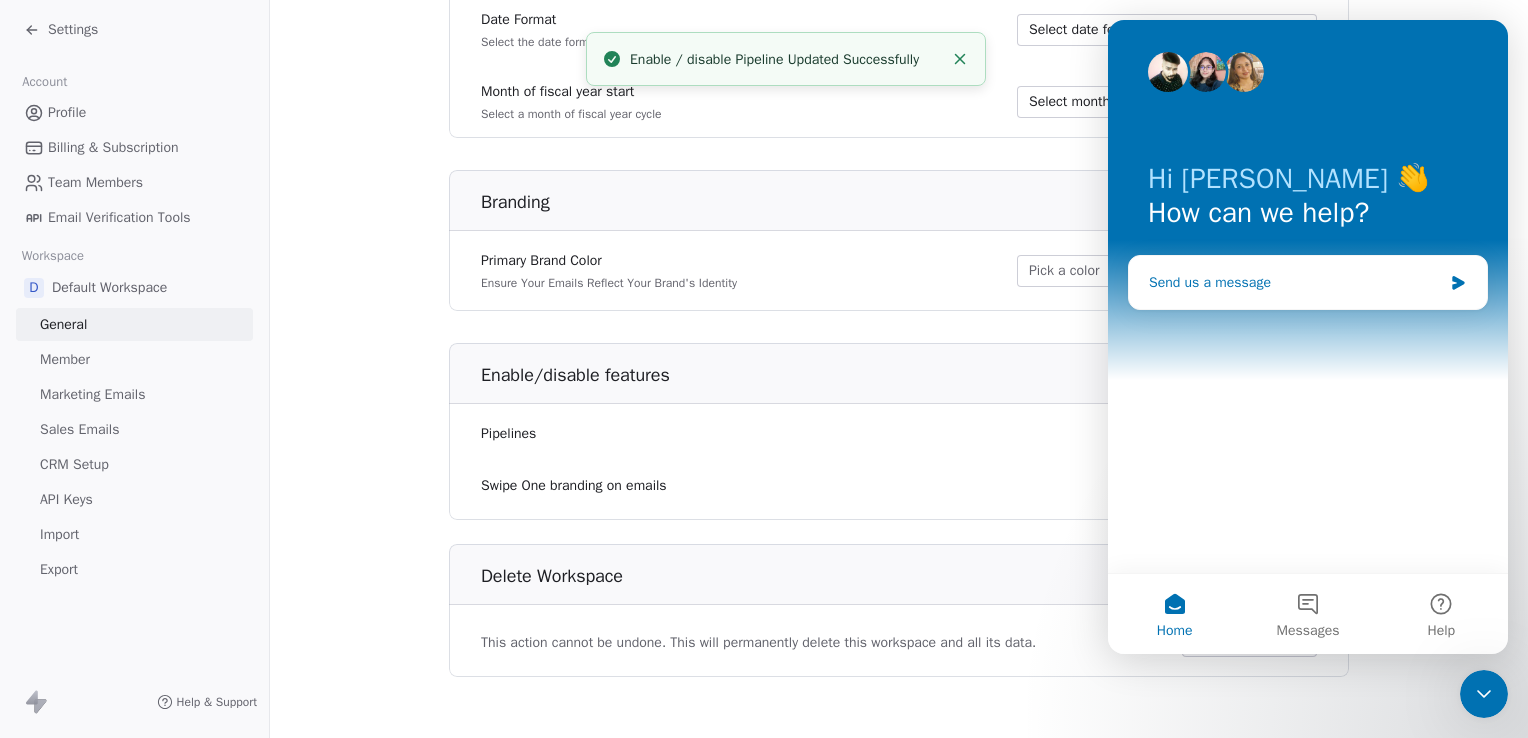 click on "Send us a message" at bounding box center (1295, 282) 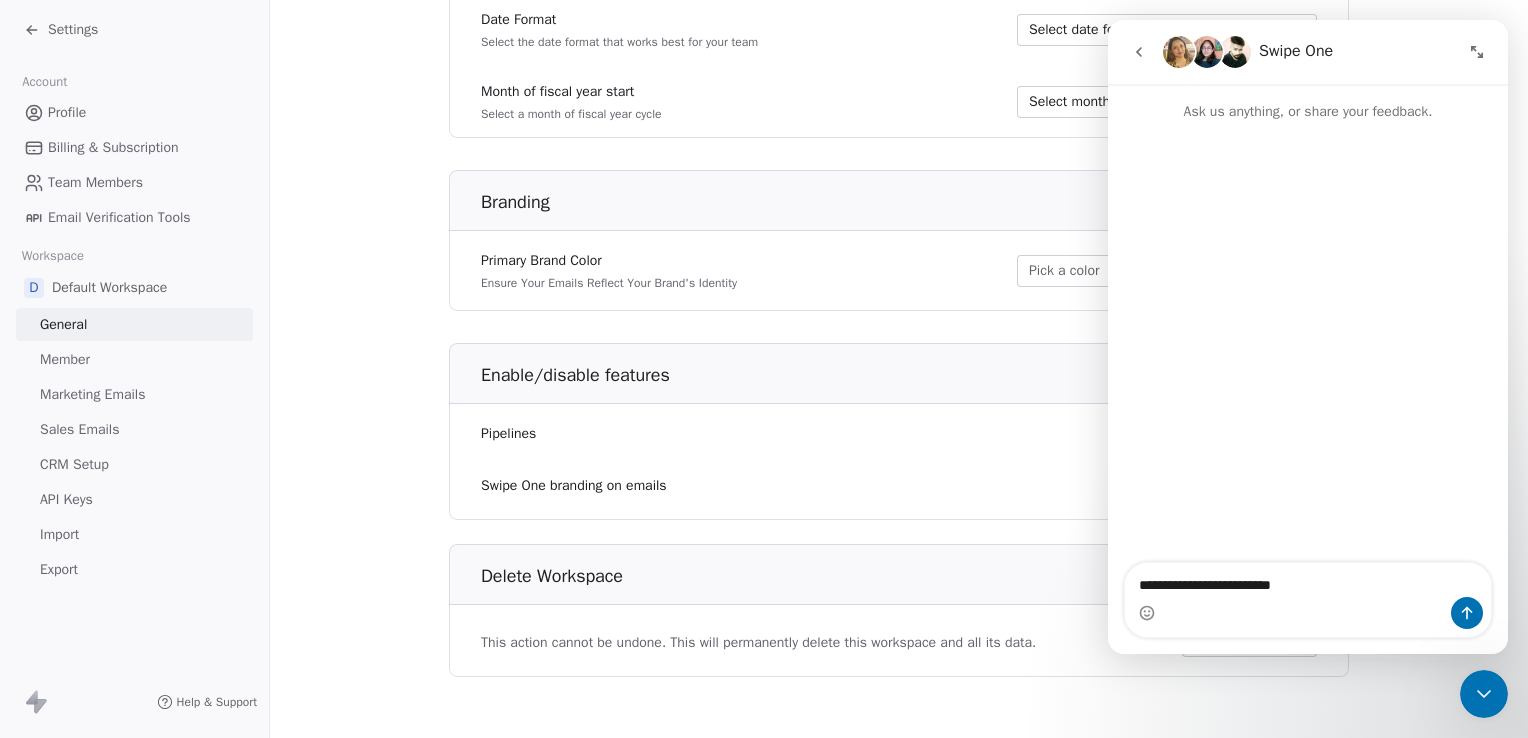 type on "**********" 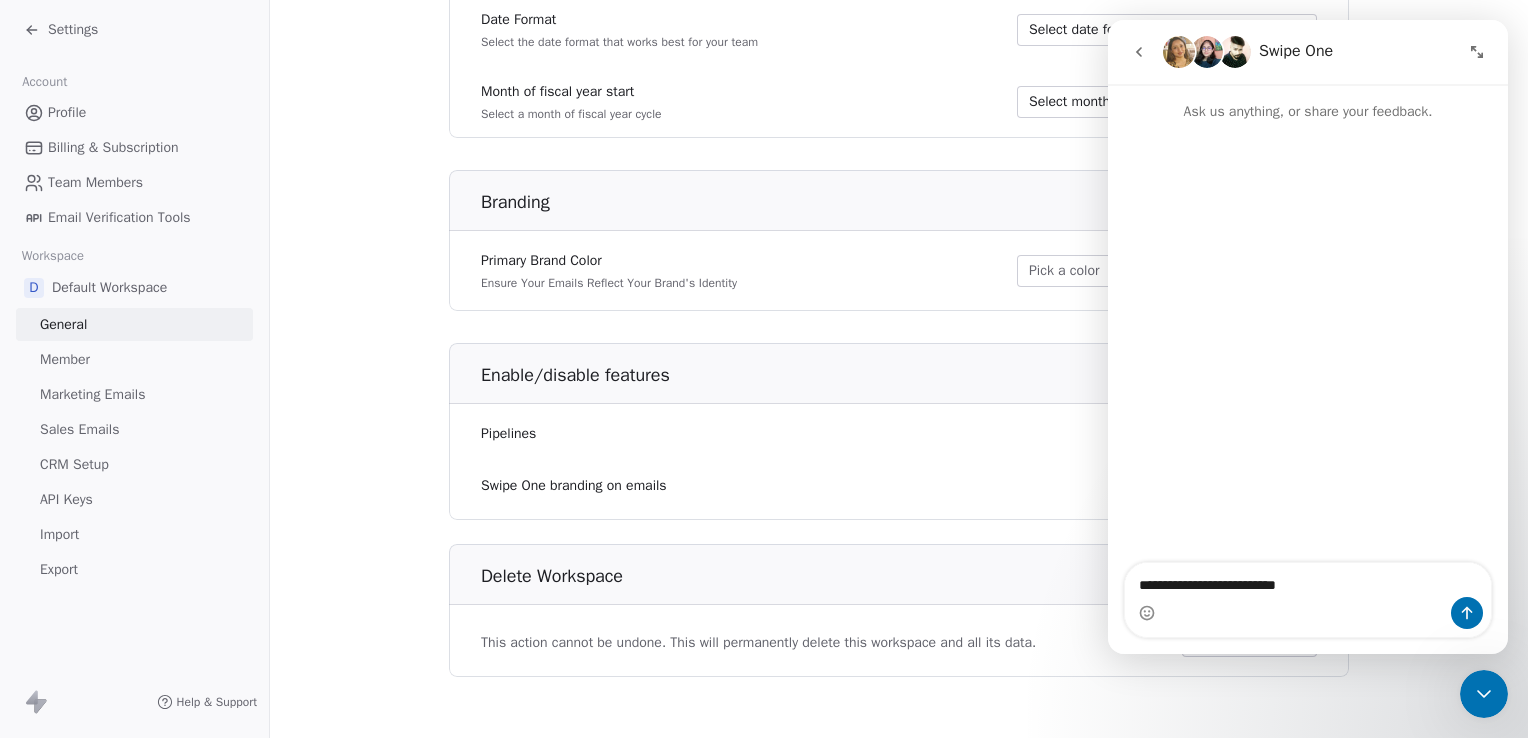 type 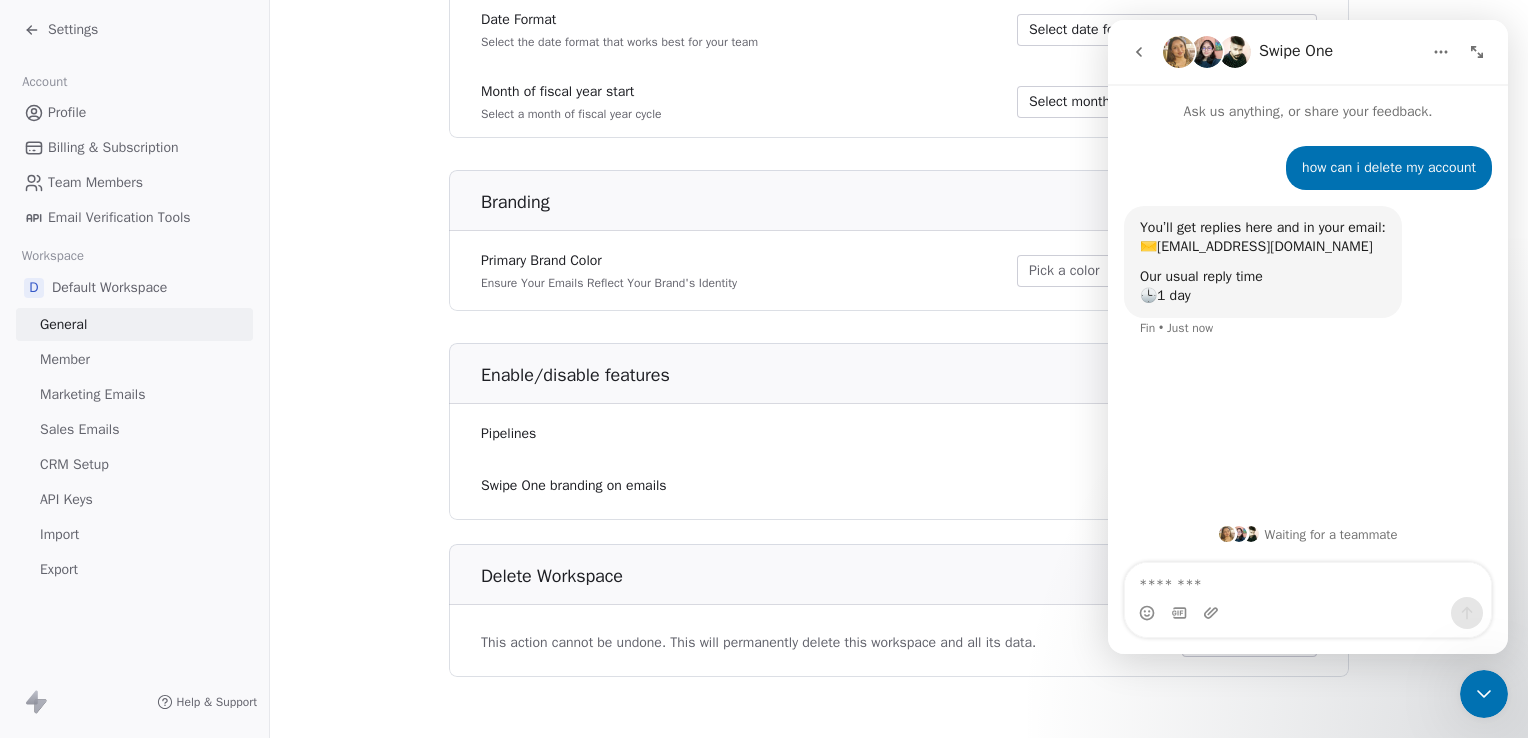 click at bounding box center (1441, 52) 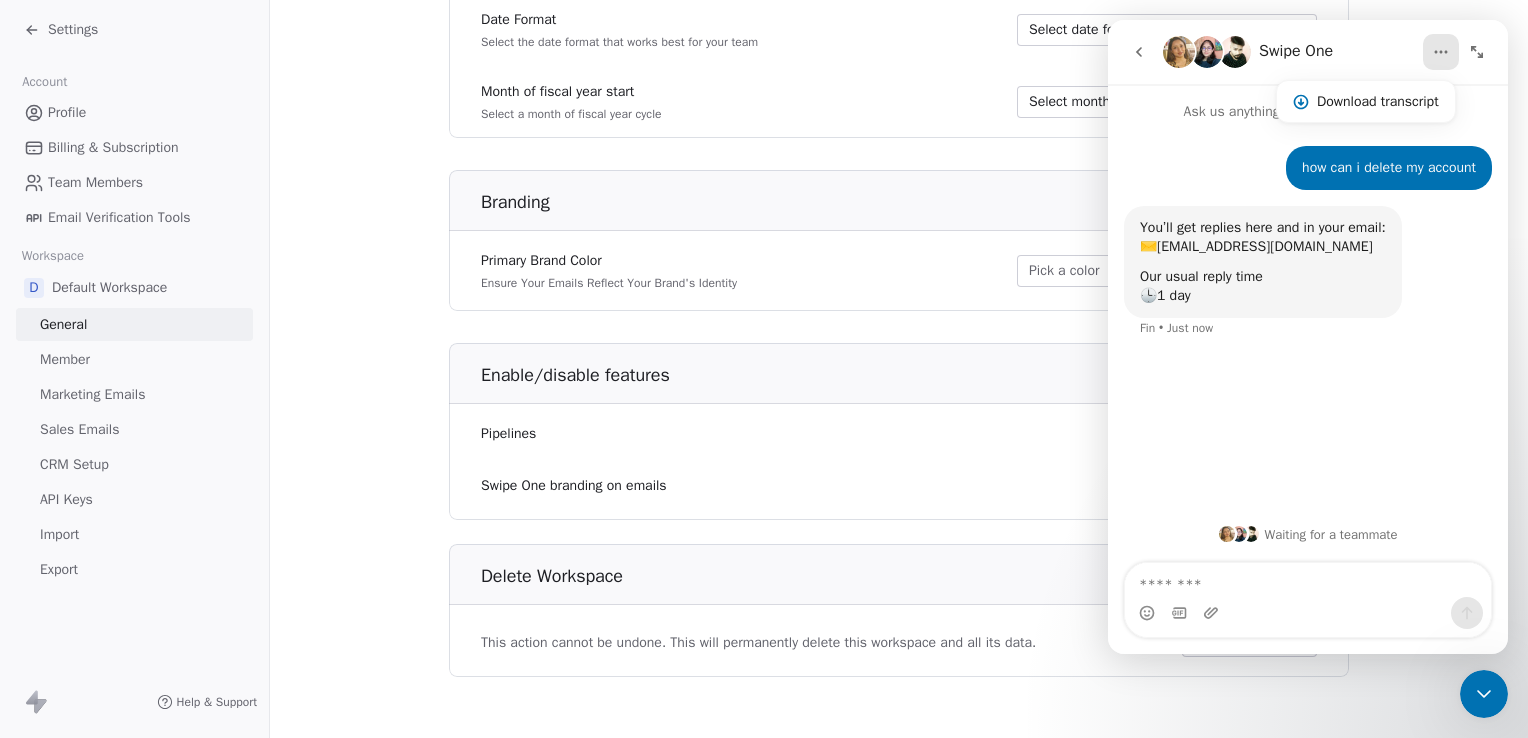 click on "Branding" at bounding box center (915, 202) 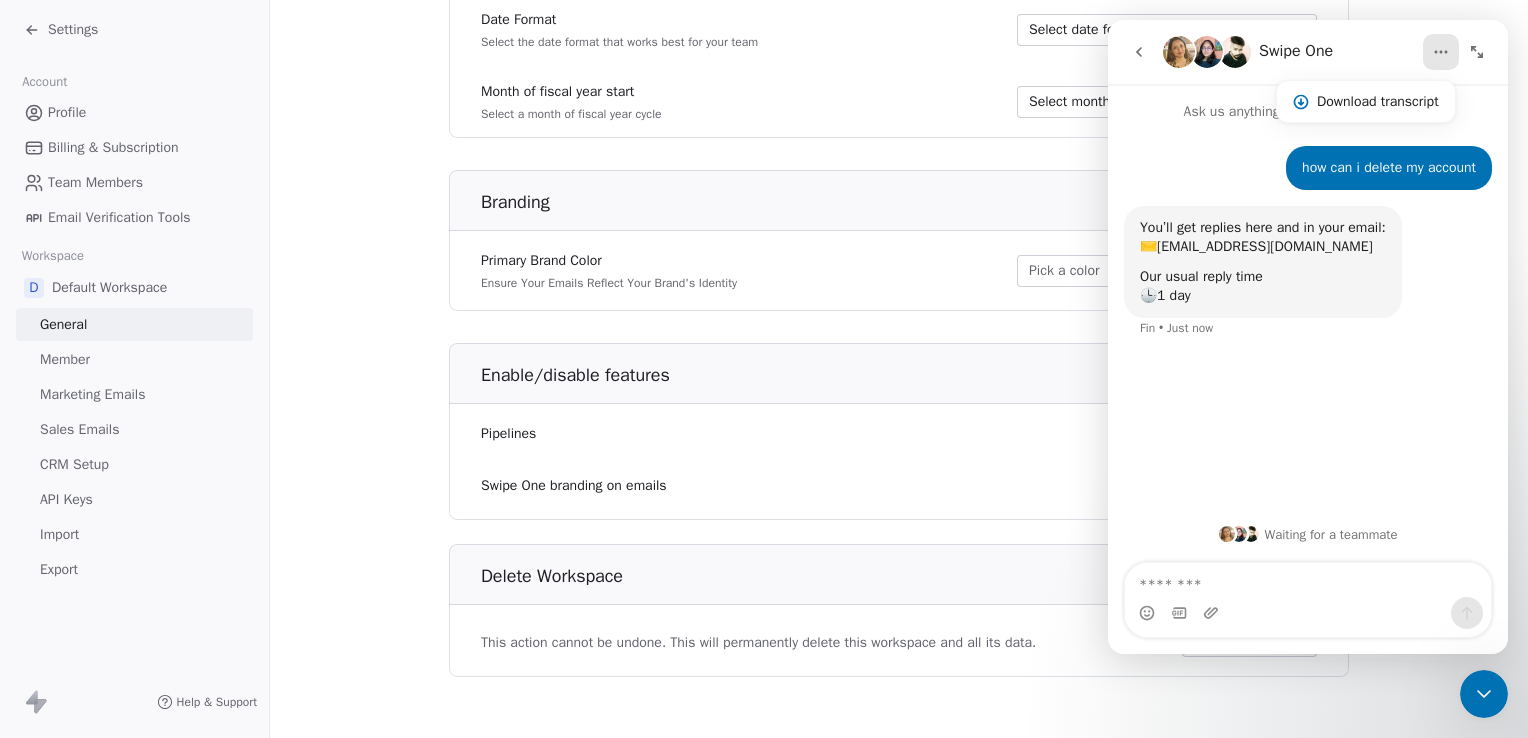 click on "Profile" at bounding box center (67, 112) 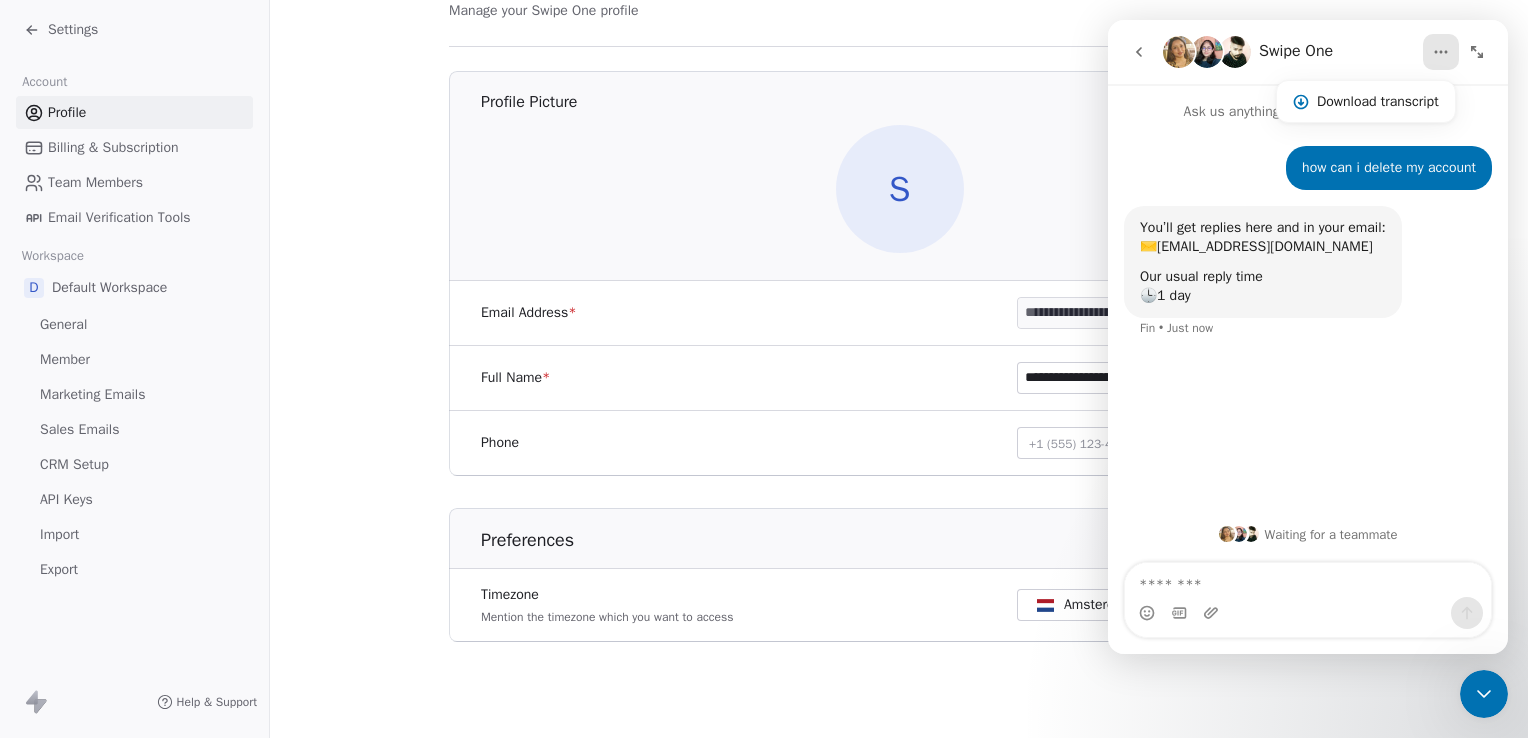 scroll, scrollTop: 0, scrollLeft: 0, axis: both 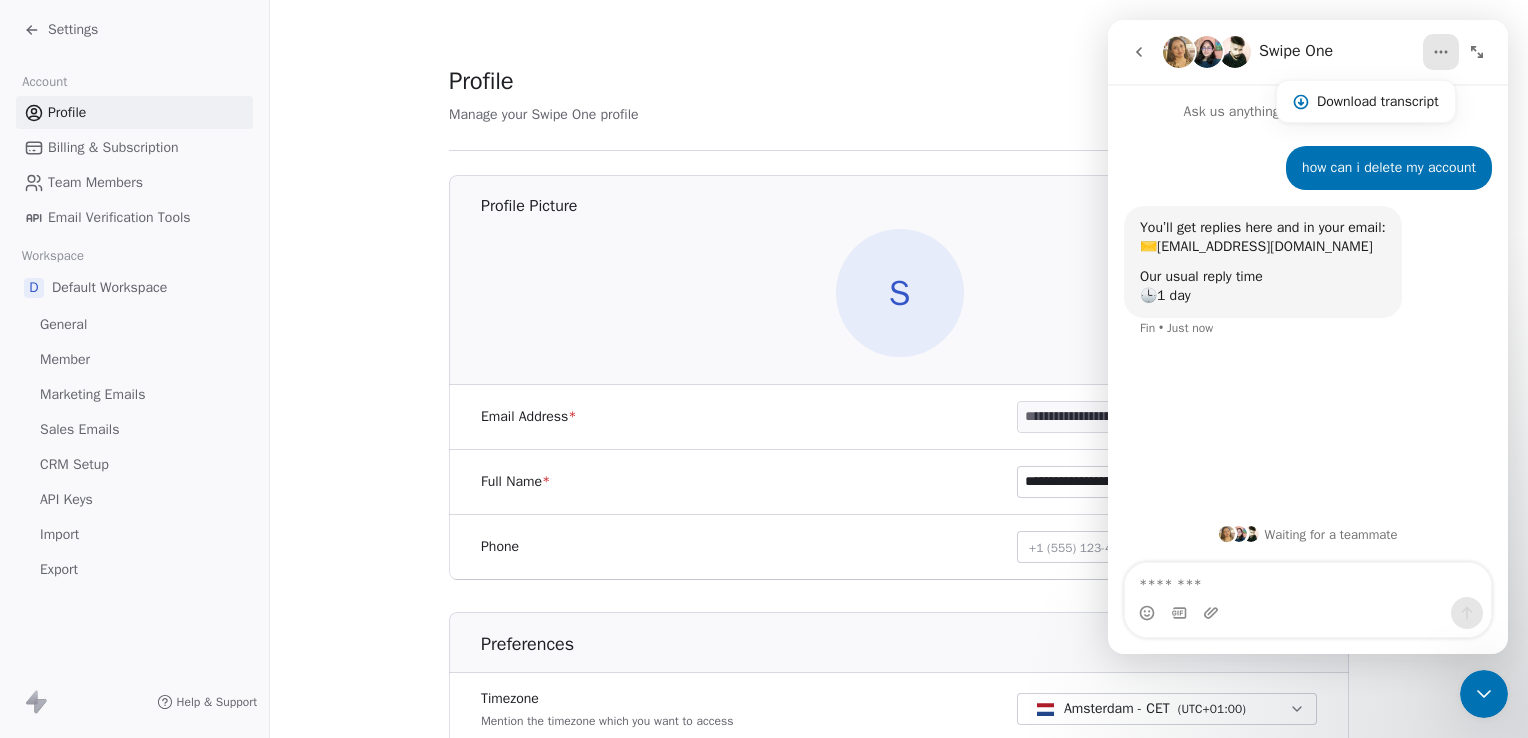 click at bounding box center [1139, 52] 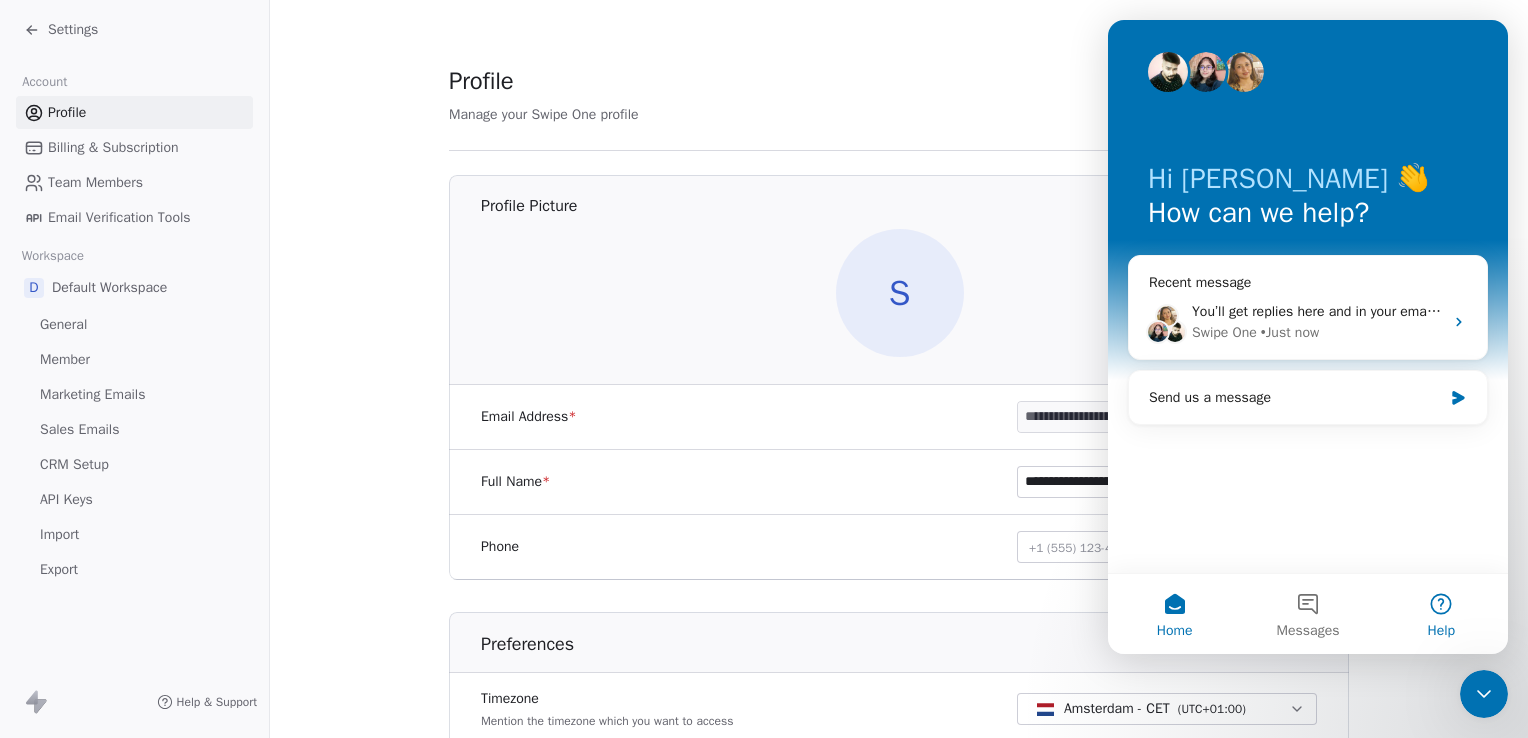 click on "Help" at bounding box center [1441, 614] 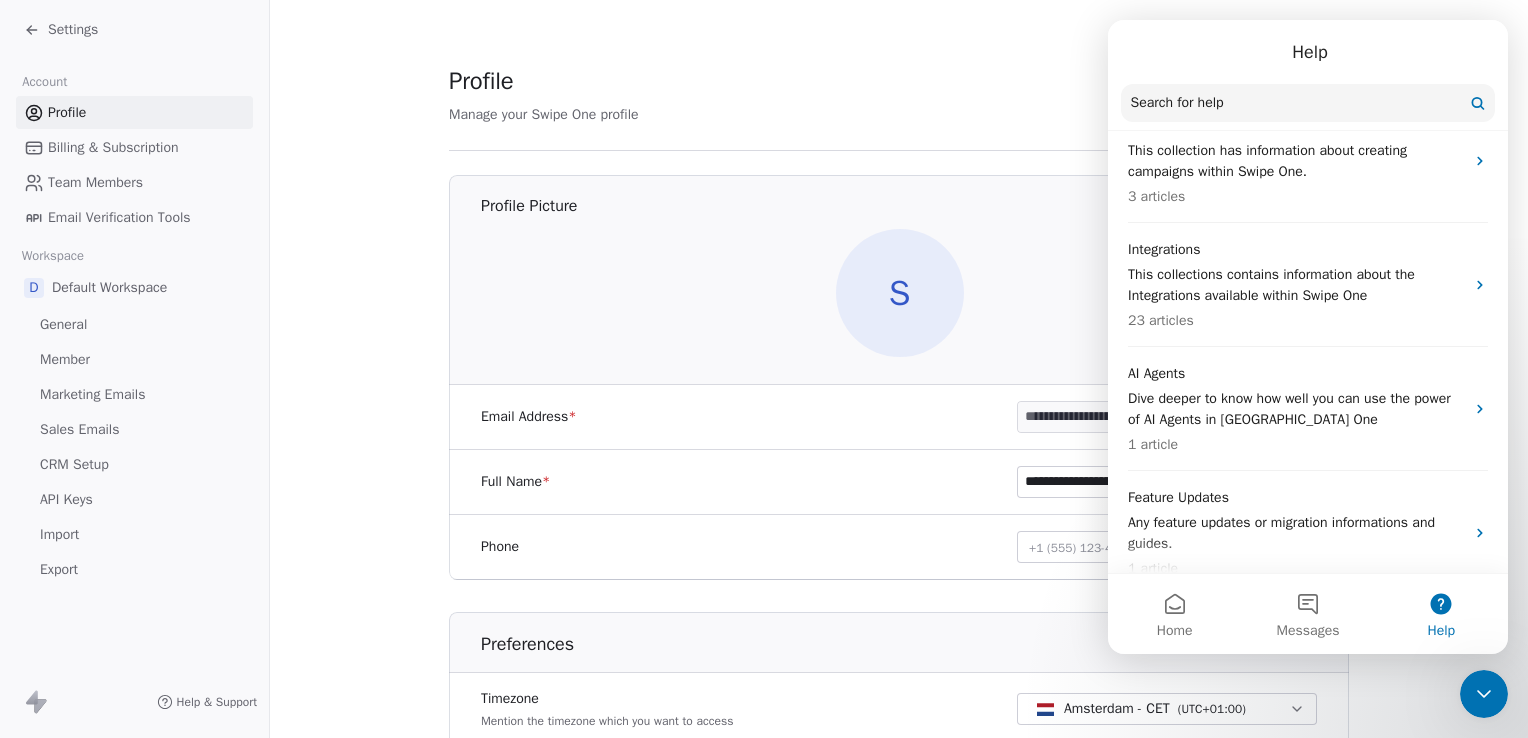 scroll, scrollTop: 0, scrollLeft: 0, axis: both 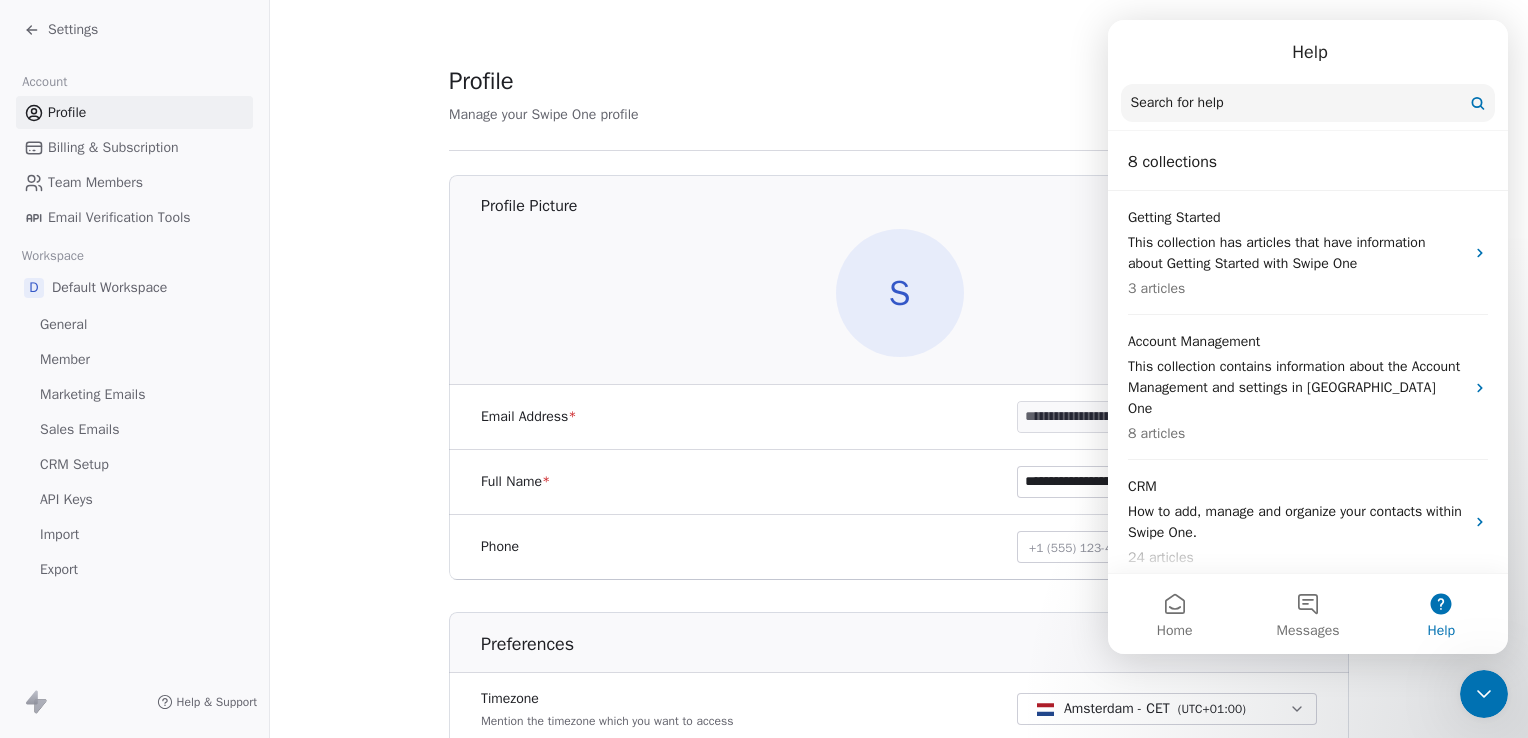 click on "Search for help" at bounding box center (1308, 103) 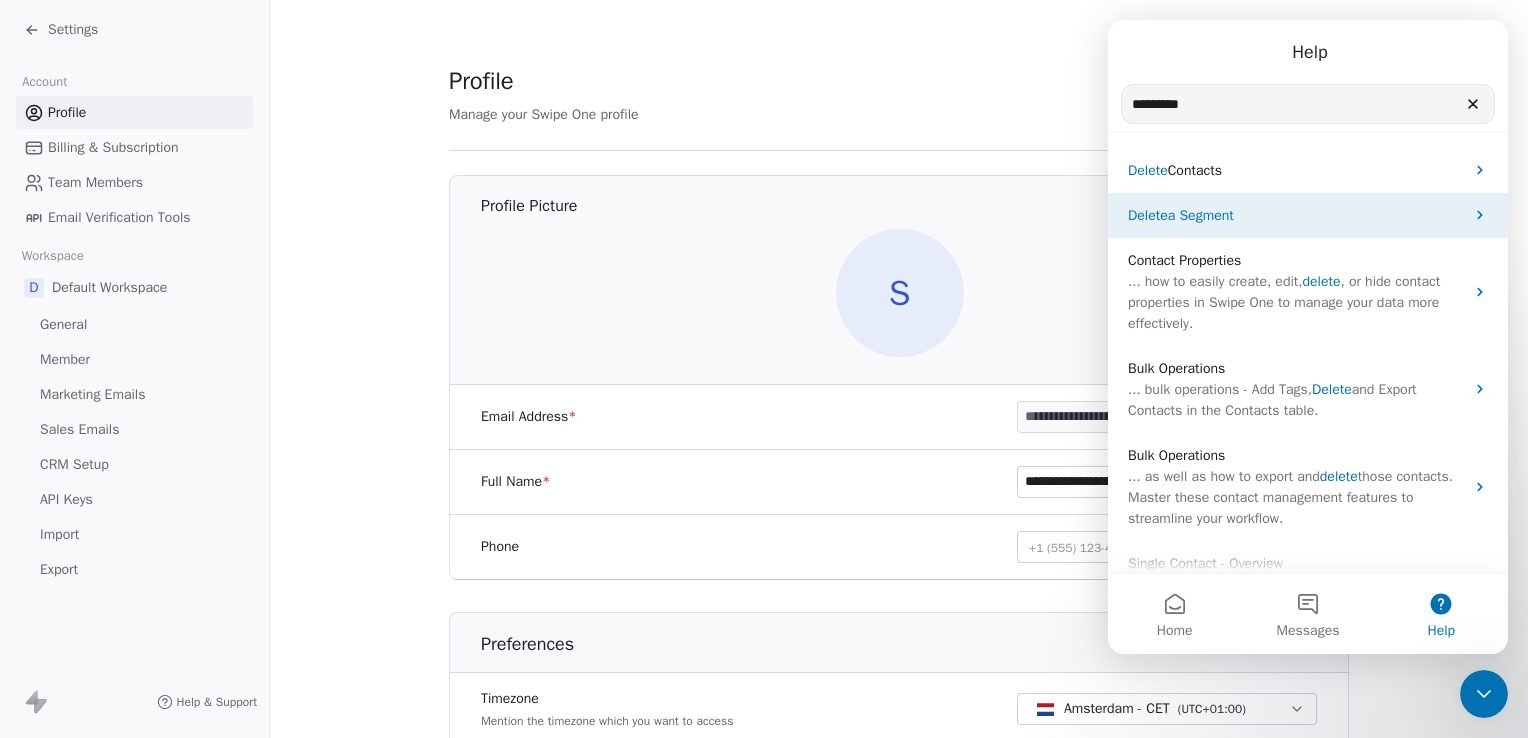 type on "*********" 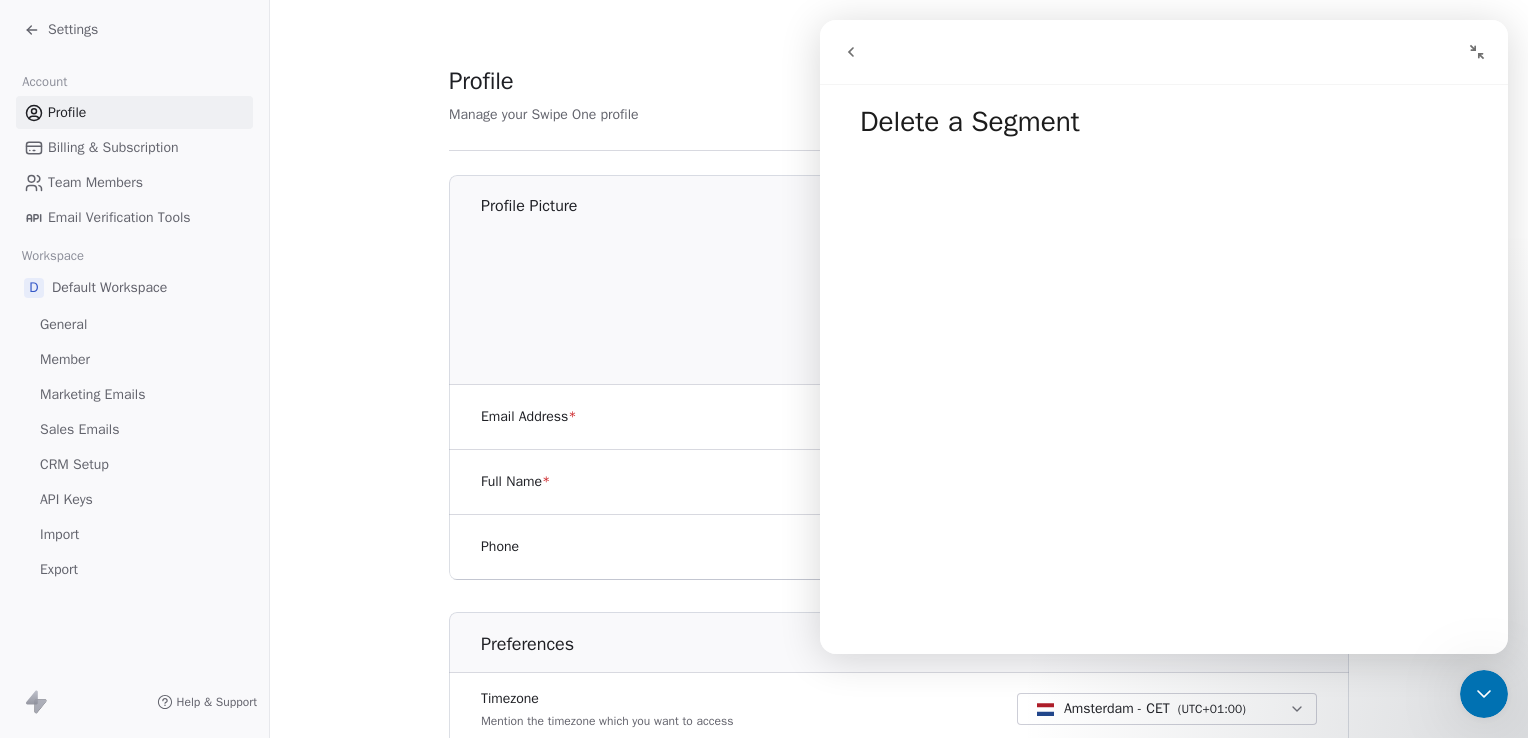click on "Profile" at bounding box center [134, 112] 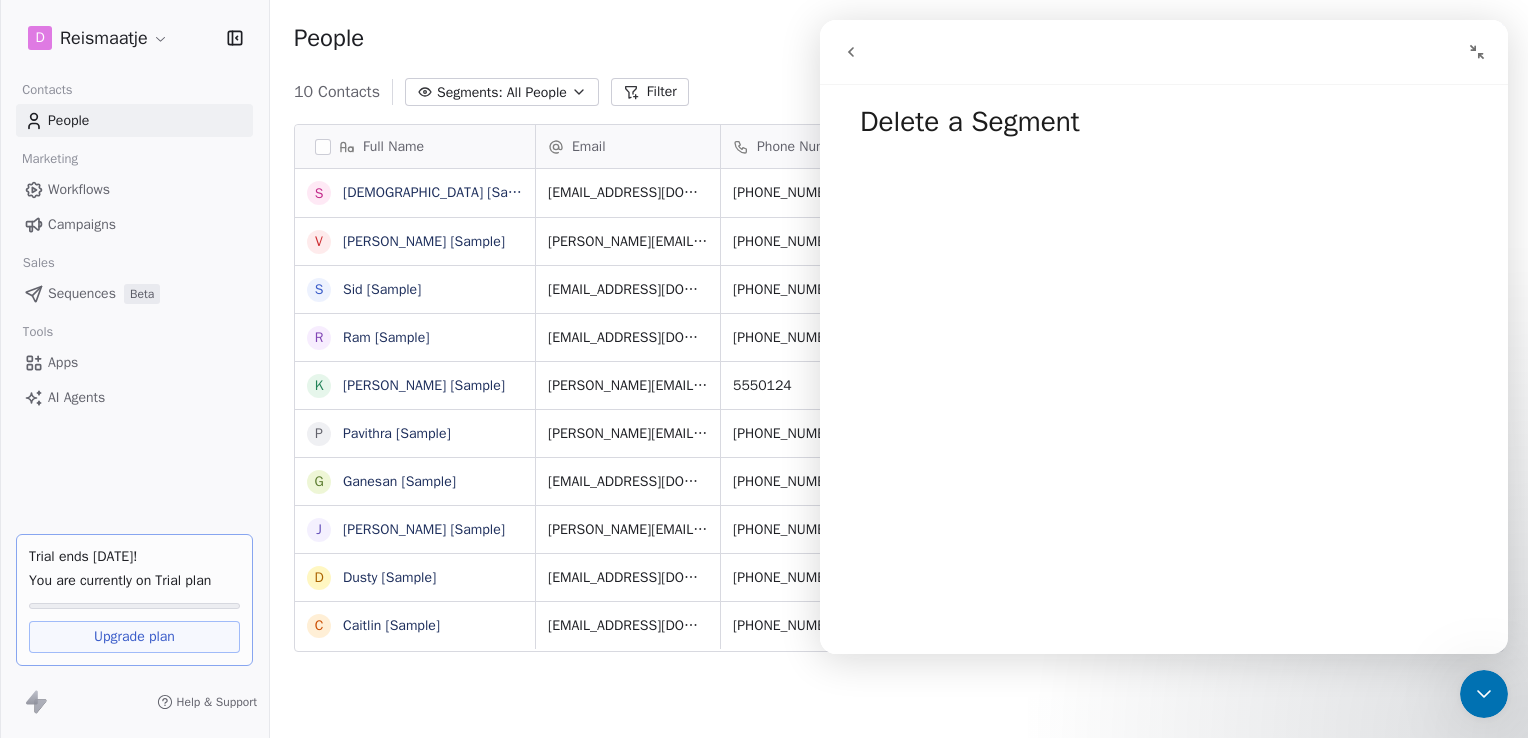 scroll, scrollTop: 16, scrollLeft: 16, axis: both 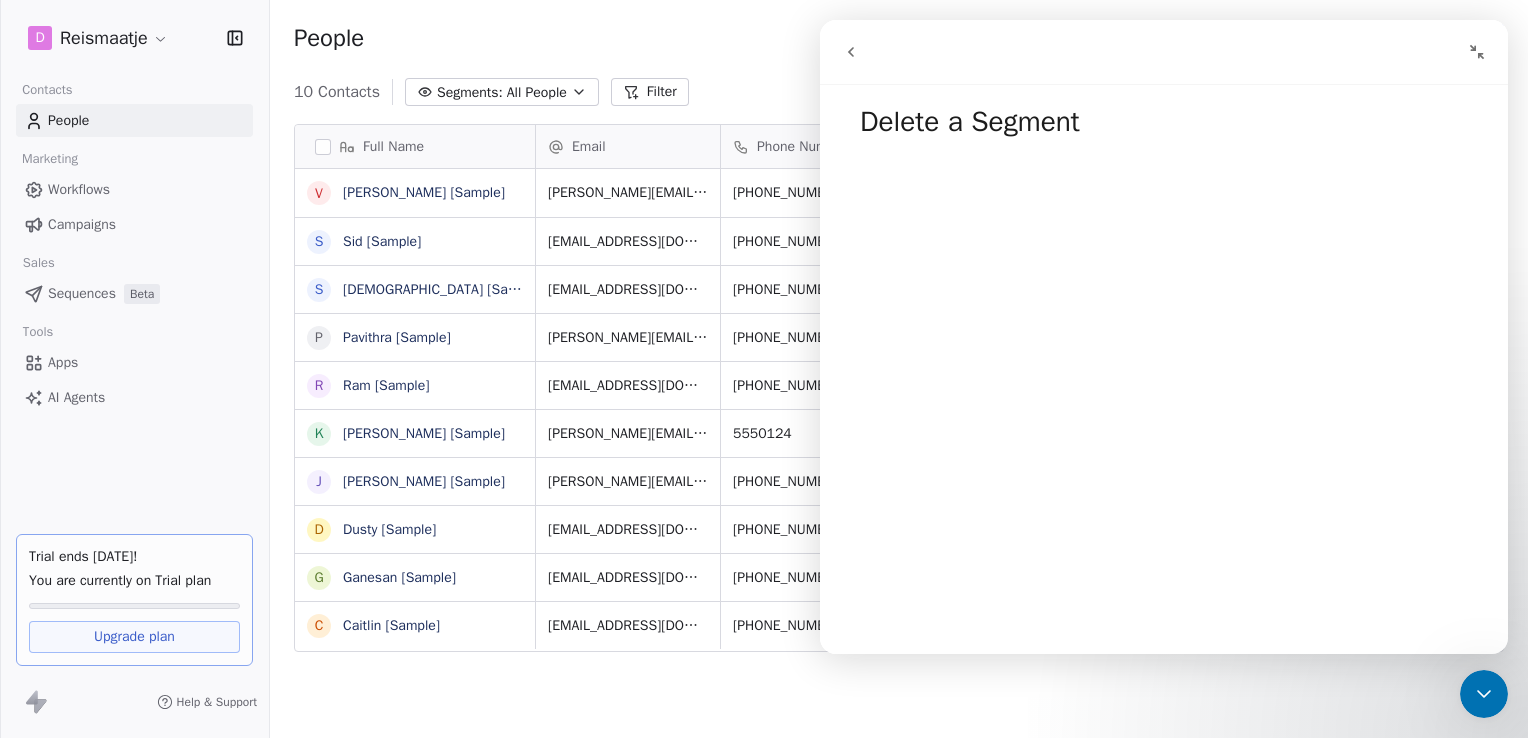 click at bounding box center (323, 147) 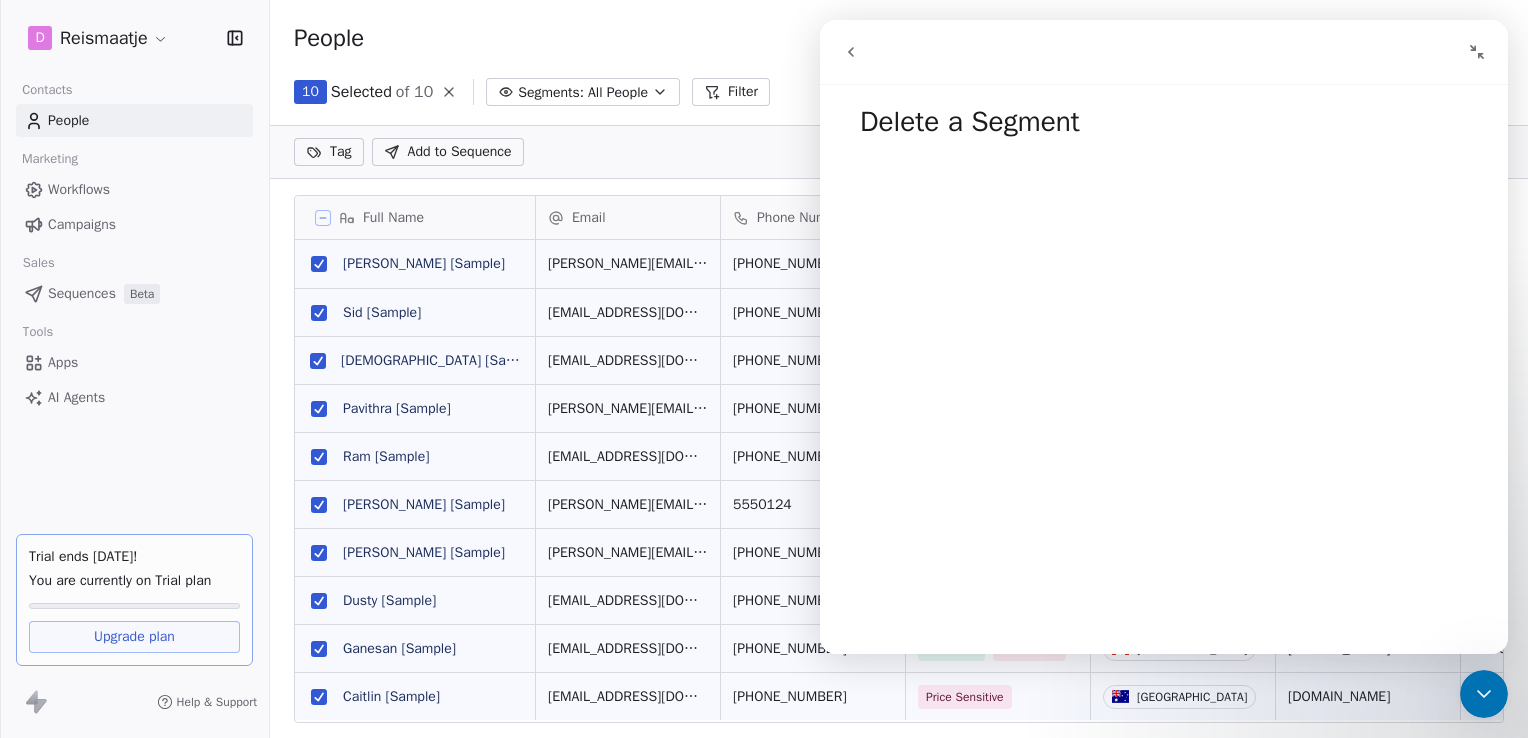 scroll, scrollTop: 564, scrollLeft: 1242, axis: both 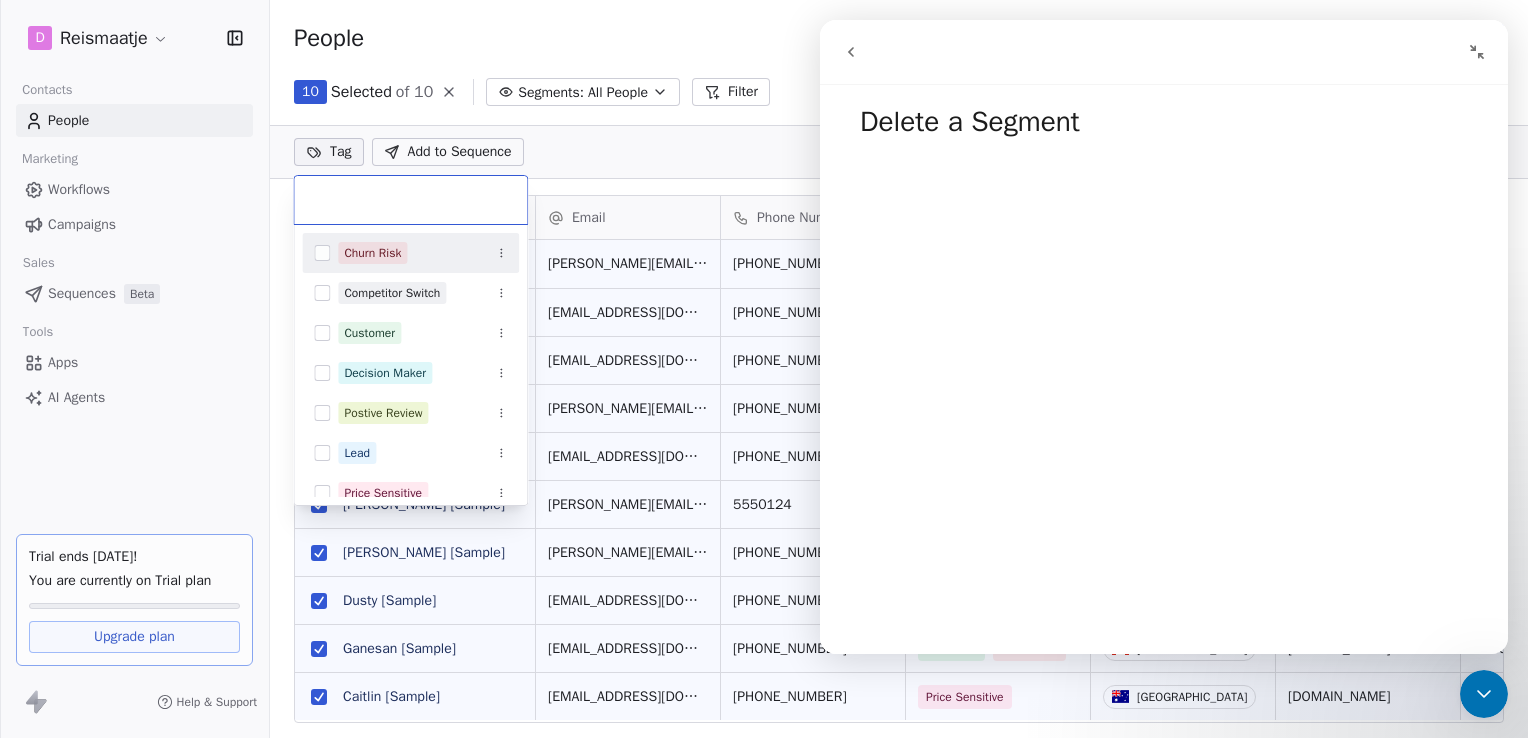 click on "D Reismaatje Contacts People Marketing Workflows Campaigns Sales Sequences Beta Tools Apps AI Agents Trial ends [DATE]! You are currently on Trial plan Upgrade plan Help & Support People Settings  Add Contacts 10 Selected of   10 Segments: All People Filter  Edit View Tag Add to Sequence Export Full Name V [PERSON_NAME] [Sample] S [PERSON_NAME] [Sample] S [PERSON_NAME] [Sample] P [PERSON_NAME] [Sample] R Ram [Sample] K [PERSON_NAME] [Sample] [PERSON_NAME] [Sample] D Dusty [Sample] [PERSON_NAME] [Sample] C [PERSON_NAME] [Sample] Email Phone Number Tags Country Website Job Title Status Contact Source NPS Score [PERSON_NAME][EMAIL_ADDRESS][DOMAIN_NAME] [PHONE_NUMBER] Postive Review United States [DOMAIN_NAME] Managing Director closed_won Referral 9 [EMAIL_ADDRESS][DOMAIN_NAME] [PHONE_NUMBER] Competitor Switch Lead United States [DOMAIN_NAME] Director of Operations qualifying Website Form [EMAIL_ADDRESS][DOMAIN_NAME] [PHONE_NUMBER] Decision Maker Lead United States [DOMAIN_NAME] President New Lead Social Media 9 [PERSON_NAME][EMAIL_ADDRESS][DOMAIN_NAME] [PHONE_NUMBER] Webinar Attendee Lead India [DOMAIN_NAME]" at bounding box center (764, 369) 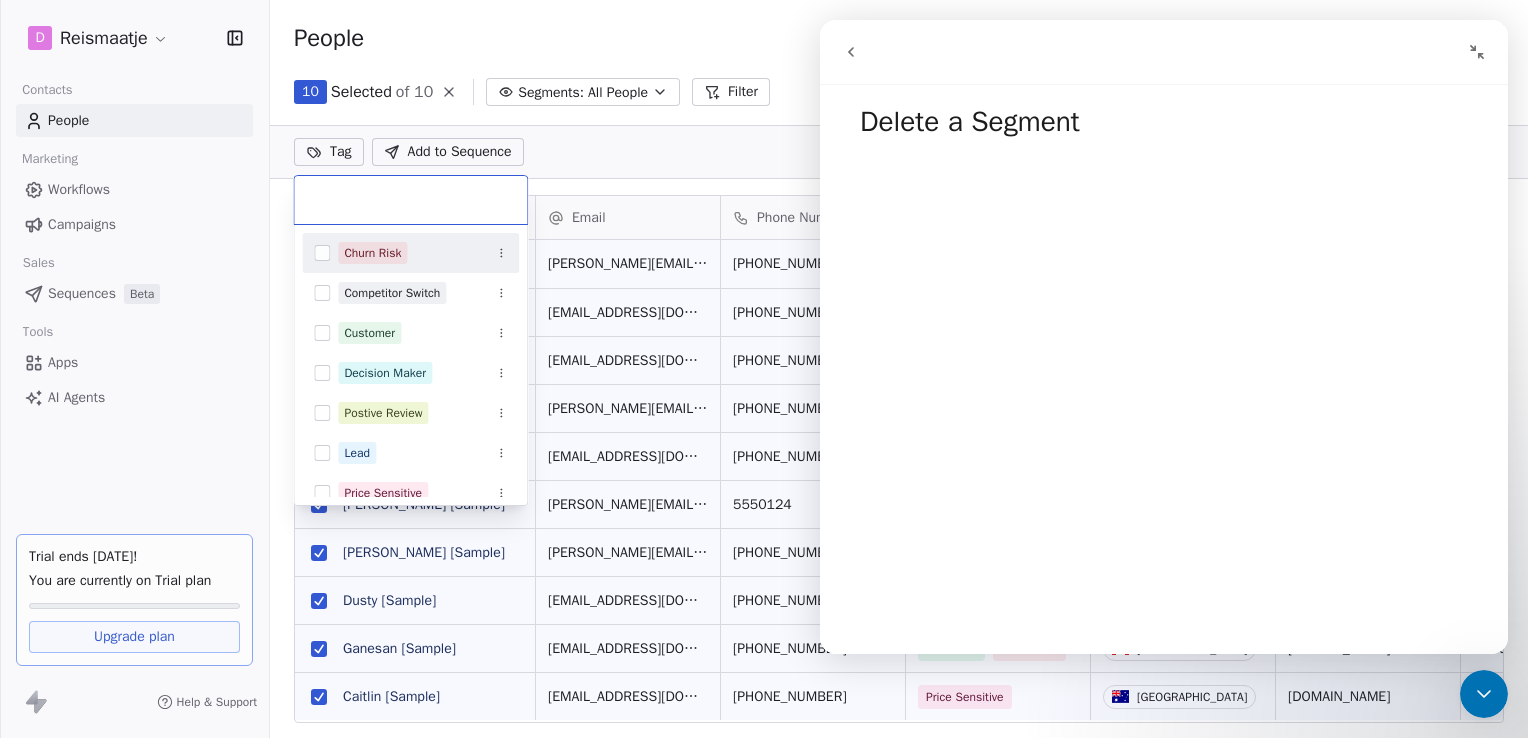 click on "D Reismaatje Contacts People Marketing Workflows Campaigns Sales Sequences Beta Tools Apps AI Agents Trial ends [DATE]! You are currently on Trial plan Upgrade plan Help & Support People Settings  Add Contacts 10 Selected of   10 Segments: All People Filter  Edit View Tag Add to Sequence Export Full Name V [PERSON_NAME] [Sample] S [PERSON_NAME] [Sample] S [PERSON_NAME] [Sample] P [PERSON_NAME] [Sample] R Ram [Sample] K [PERSON_NAME] [Sample] [PERSON_NAME] [Sample] D Dusty [Sample] [PERSON_NAME] [Sample] C [PERSON_NAME] [Sample] Email Phone Number Tags Country Website Job Title Status Contact Source NPS Score [PERSON_NAME][EMAIL_ADDRESS][DOMAIN_NAME] [PHONE_NUMBER] Postive Review United States [DOMAIN_NAME] Managing Director closed_won Referral 9 [EMAIL_ADDRESS][DOMAIN_NAME] [PHONE_NUMBER] Competitor Switch Lead United States [DOMAIN_NAME] Director of Operations qualifying Website Form [EMAIL_ADDRESS][DOMAIN_NAME] [PHONE_NUMBER] Decision Maker Lead United States [DOMAIN_NAME] President New Lead Social Media 9 [PERSON_NAME][EMAIL_ADDRESS][DOMAIN_NAME] [PHONE_NUMBER] Webinar Attendee Lead India [DOMAIN_NAME]" at bounding box center [764, 369] 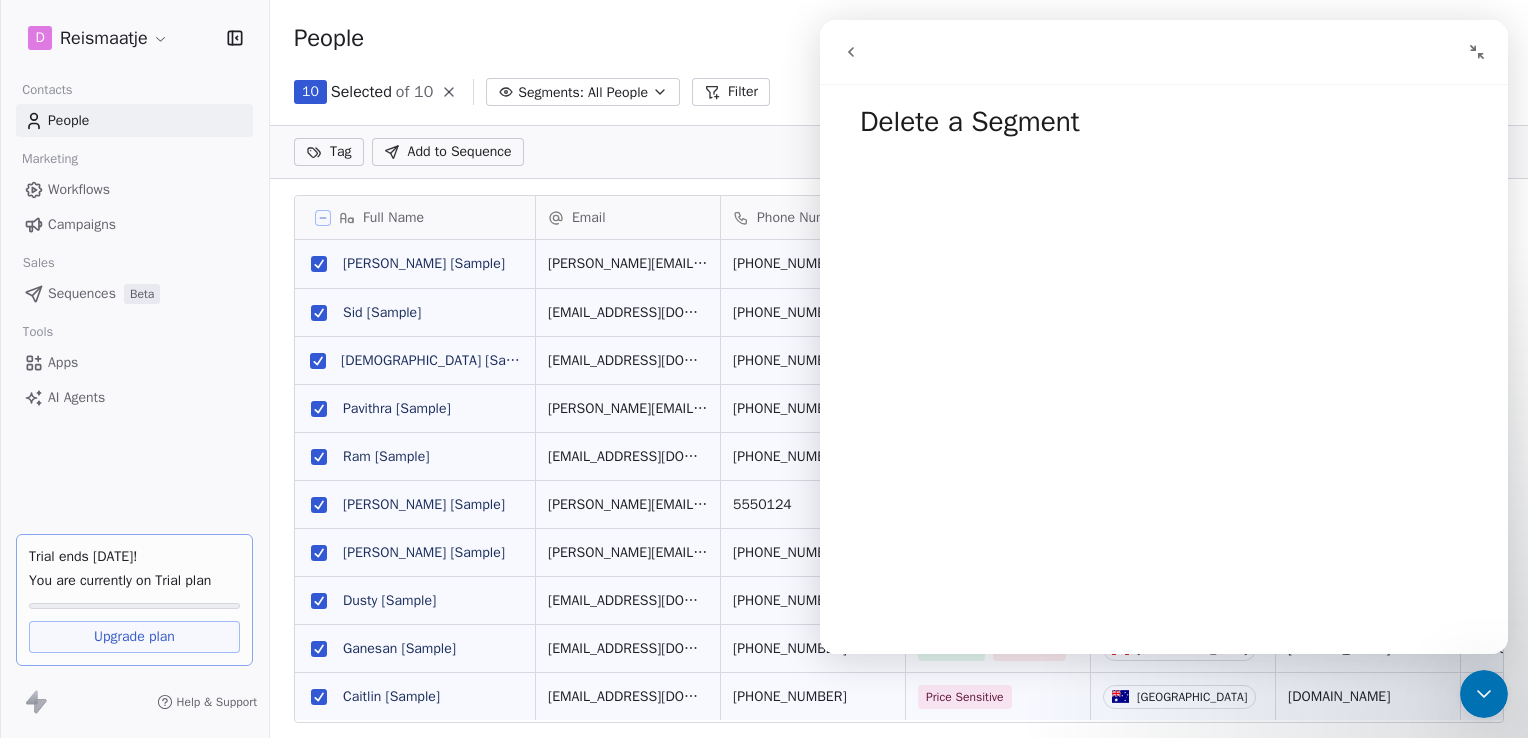 click on "Upgrade plan" at bounding box center [134, 637] 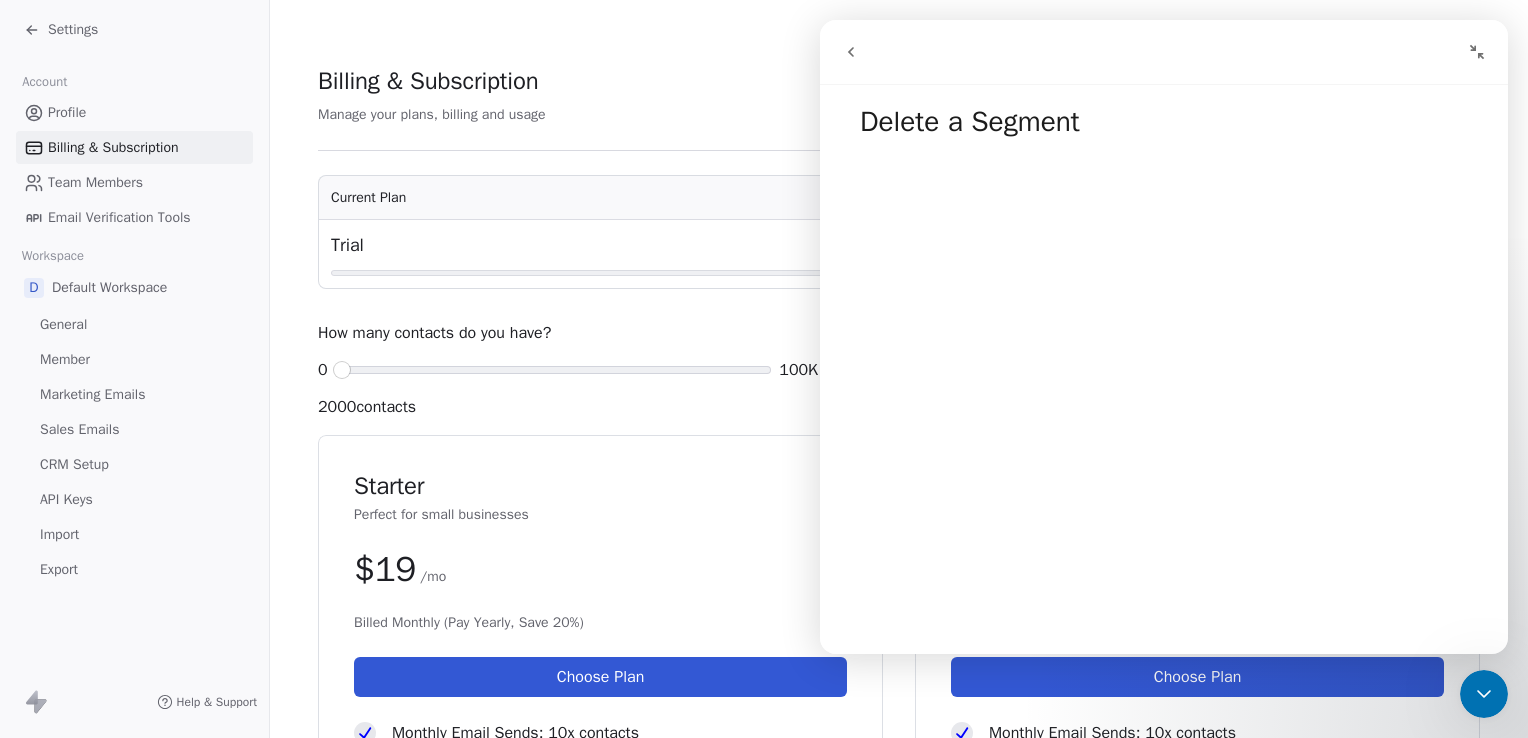 click 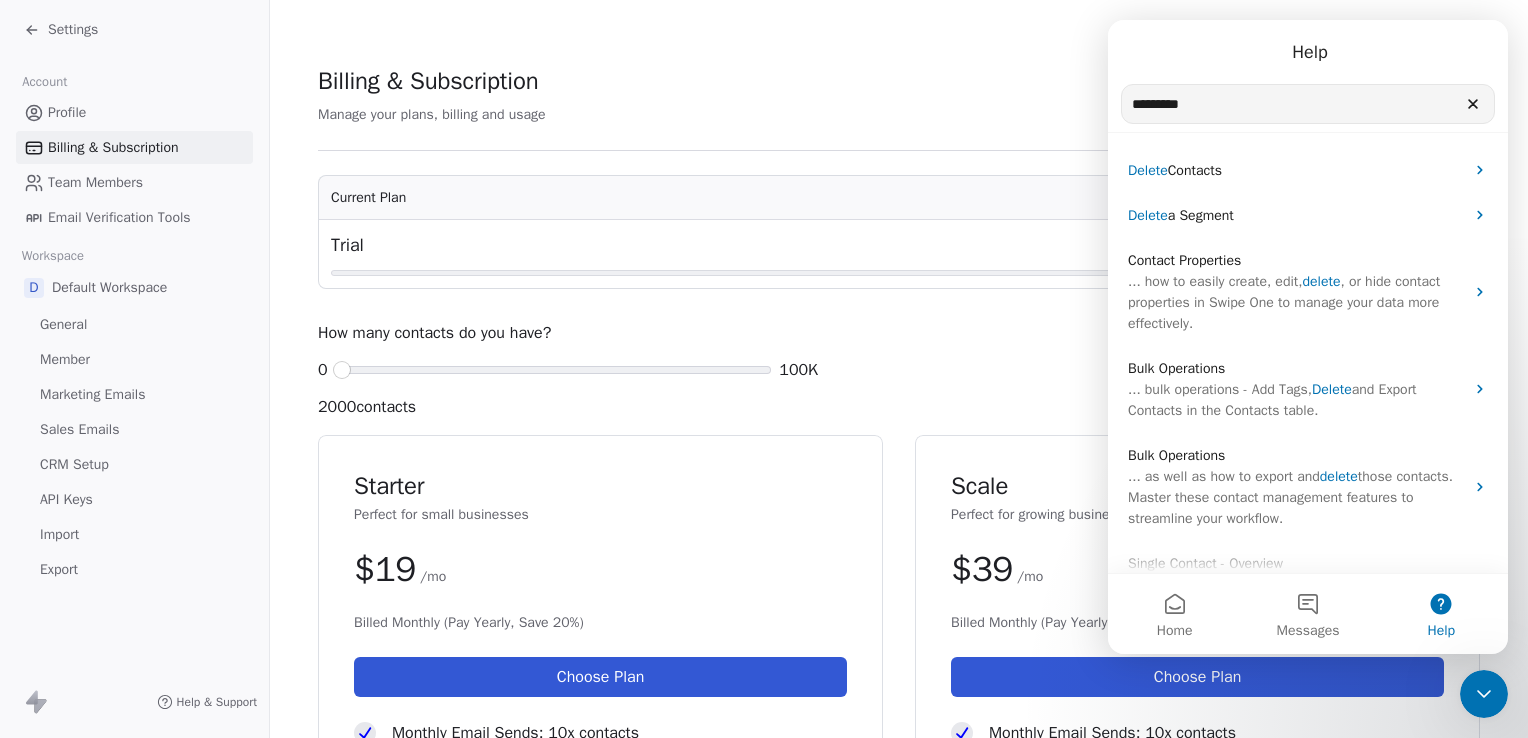 click on "*********" at bounding box center (1308, 104) 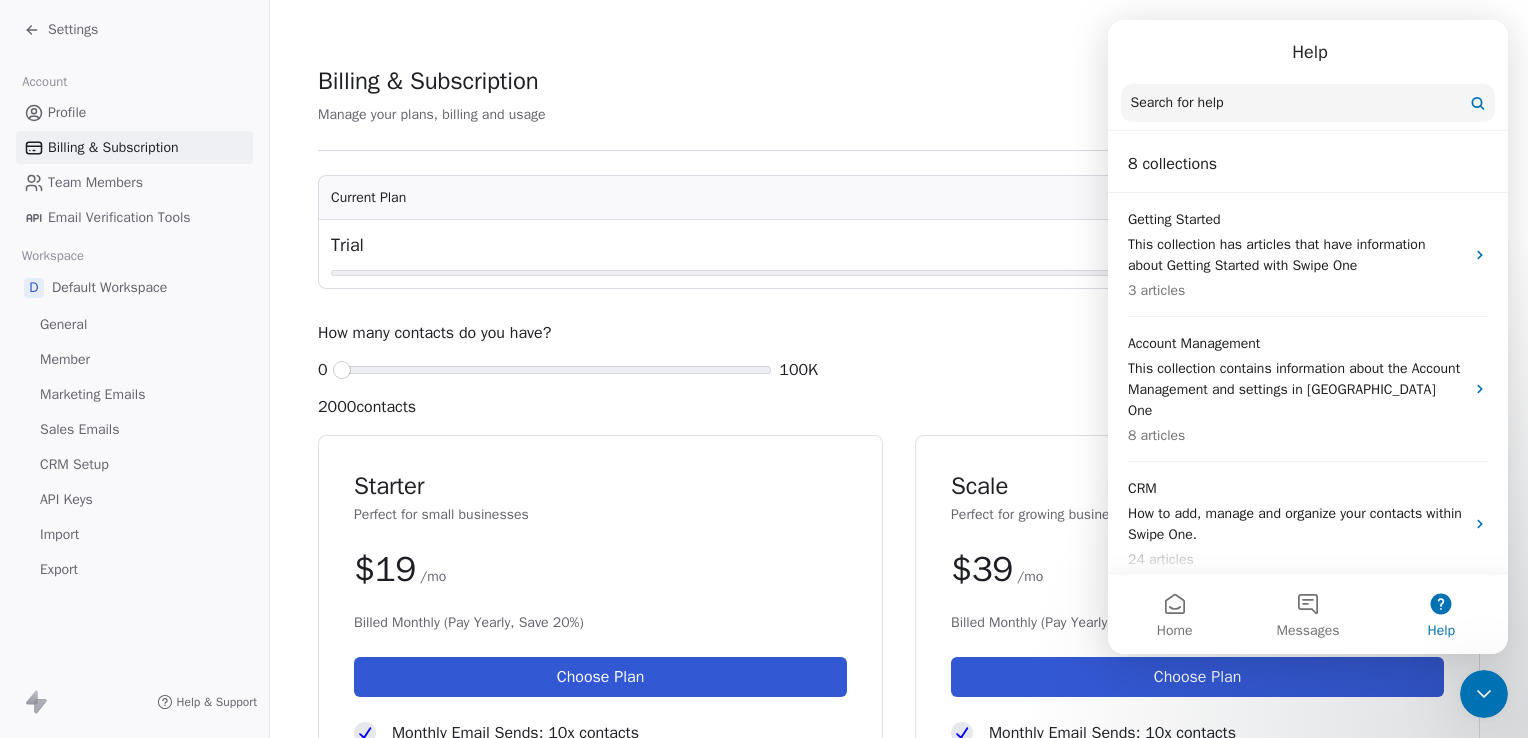 click on "Help" at bounding box center [1308, 52] 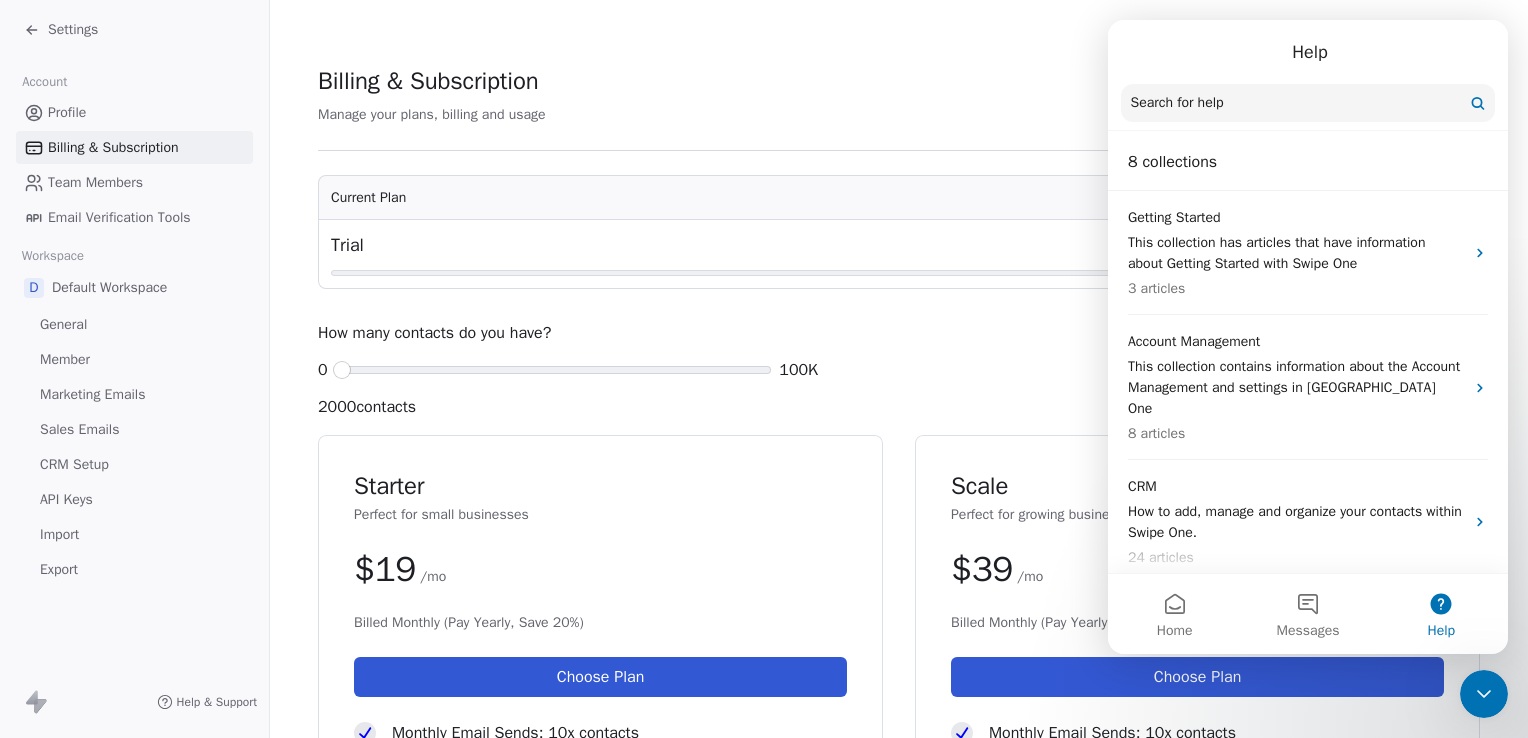 click at bounding box center [1484, 694] 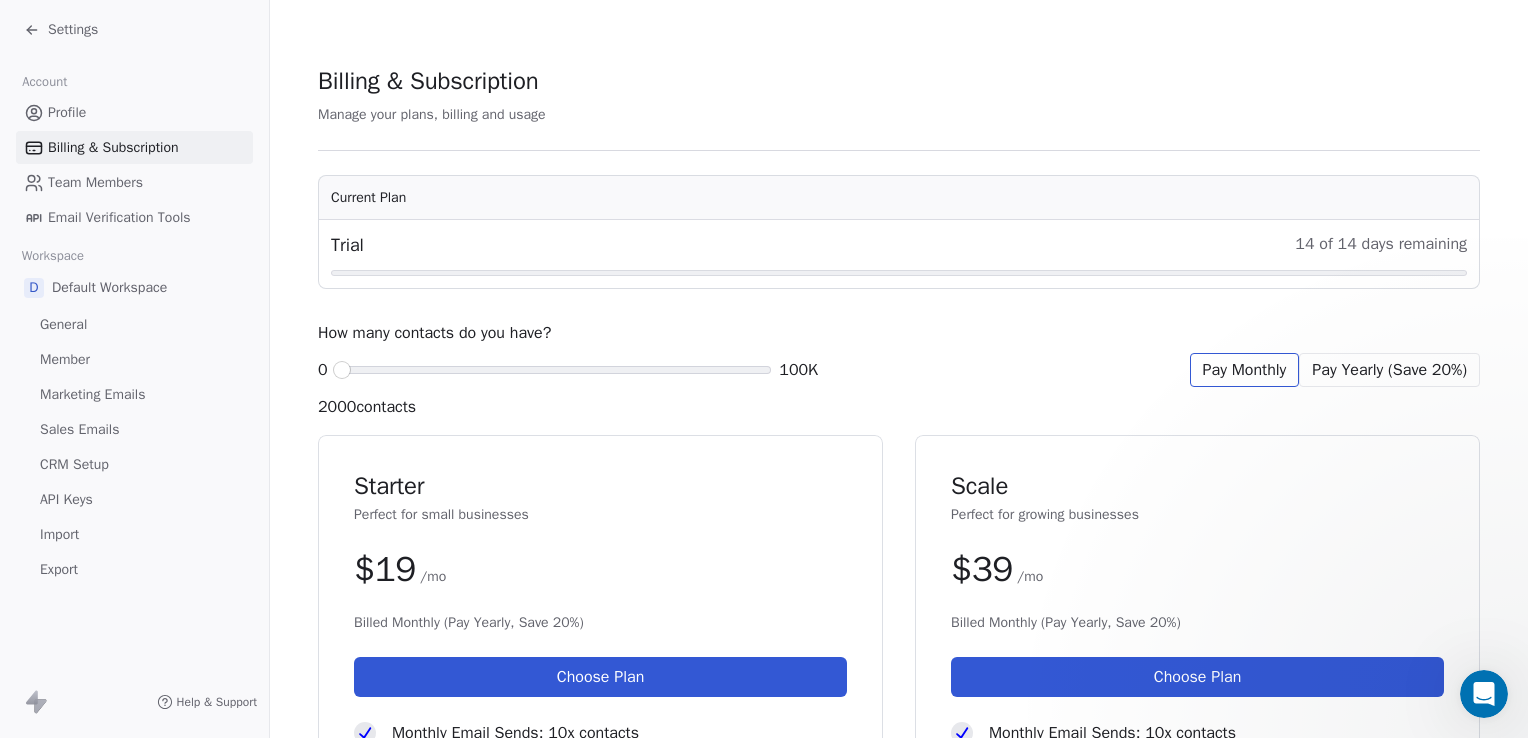 scroll, scrollTop: 0, scrollLeft: 0, axis: both 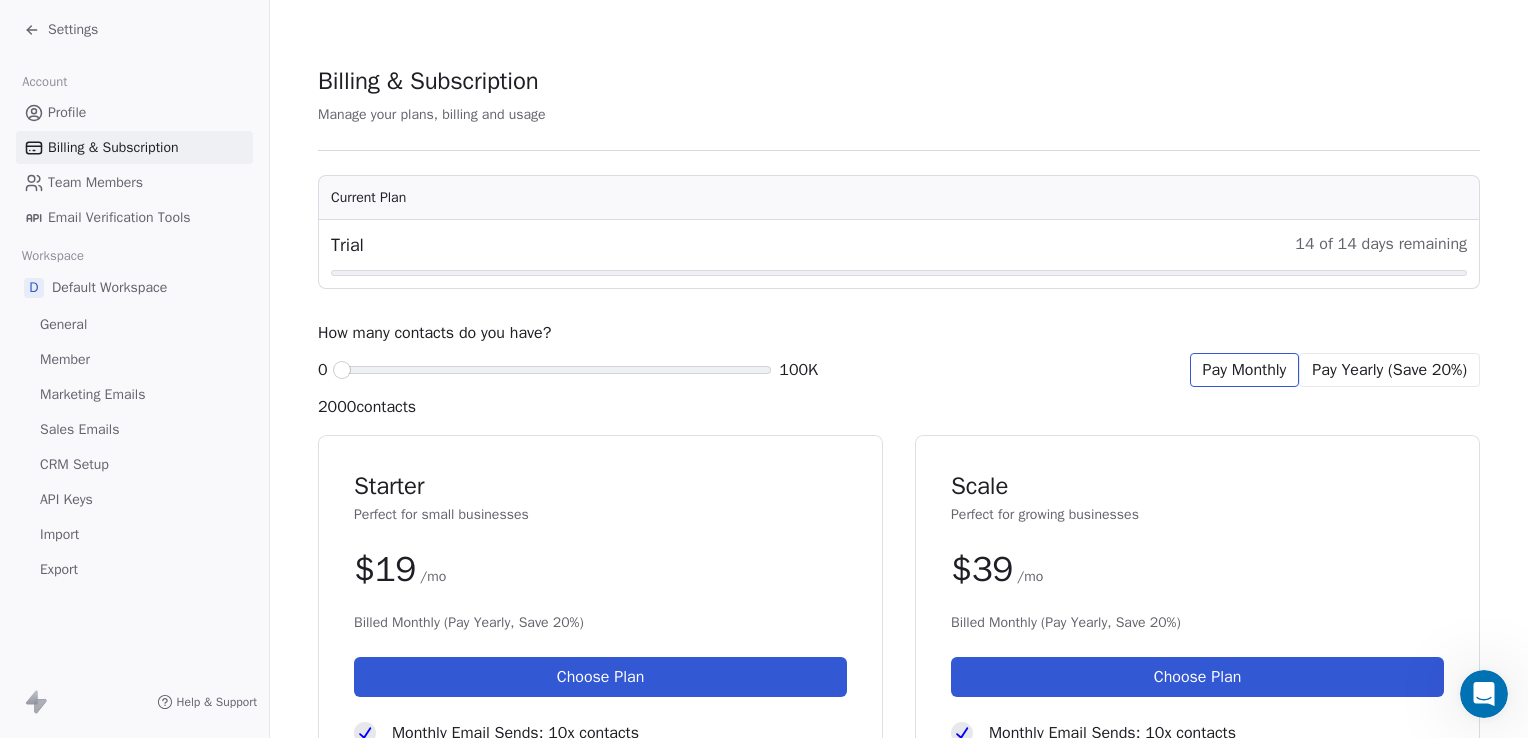 click on "Starter Perfect for small businesses $ 19 /mo Billed Monthly (Pay Yearly, Save 20%) Choose Plan   Monthly Email Sends: 10x contacts   3 Team Members   Additional Team Member: $5/user/month   1 Domain   1 Workspace   Contact Management   Marketing Automation   Email Campaigns   Whatsapp & SMS ( soon )   App Integrations   Zapier, Pabbly and API integration   Analytics   Remove Swipe One Branding   AI Teammates ( soon )   A/B Testing   Sales Email Sequencing   Pipelines ( soon )" at bounding box center (600, 977) 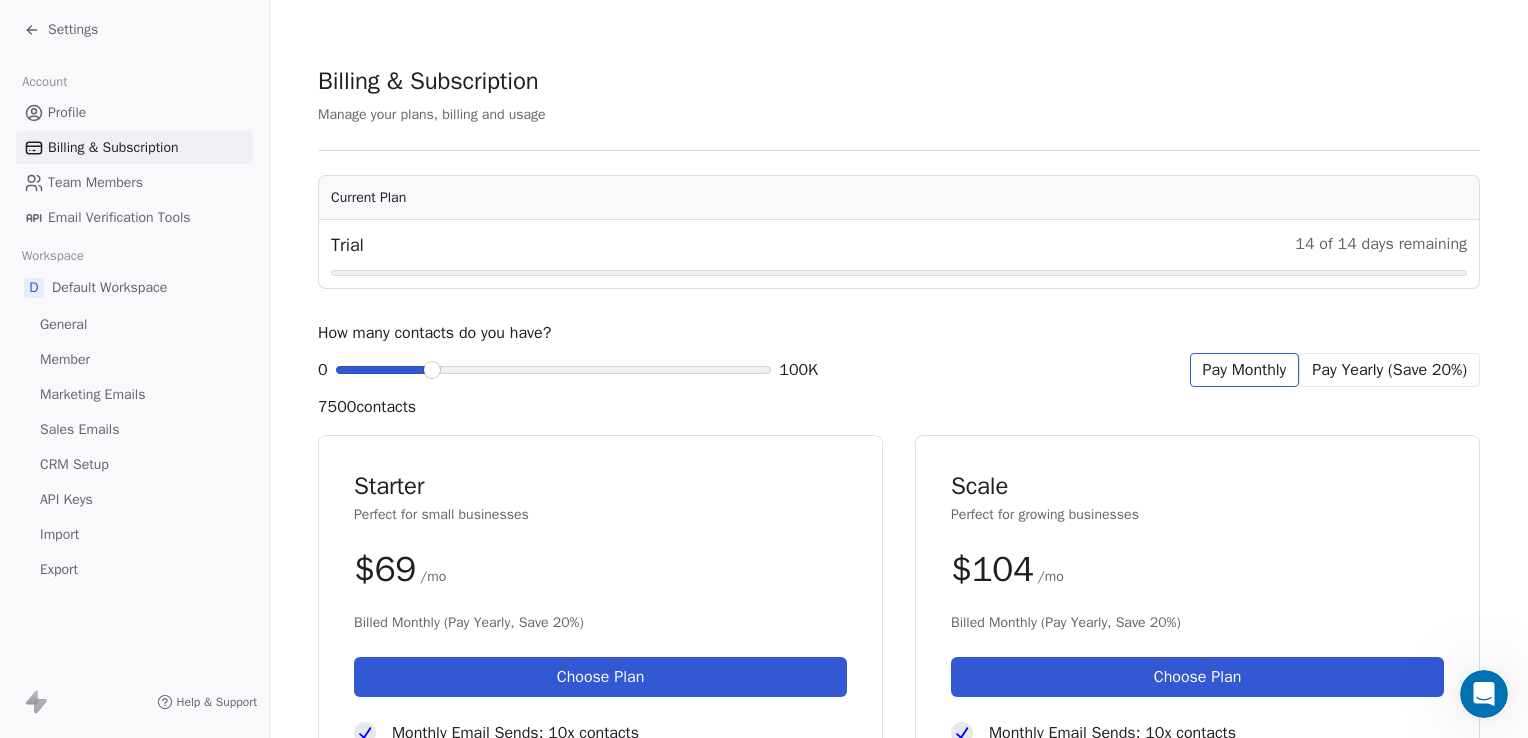click at bounding box center (432, 370) 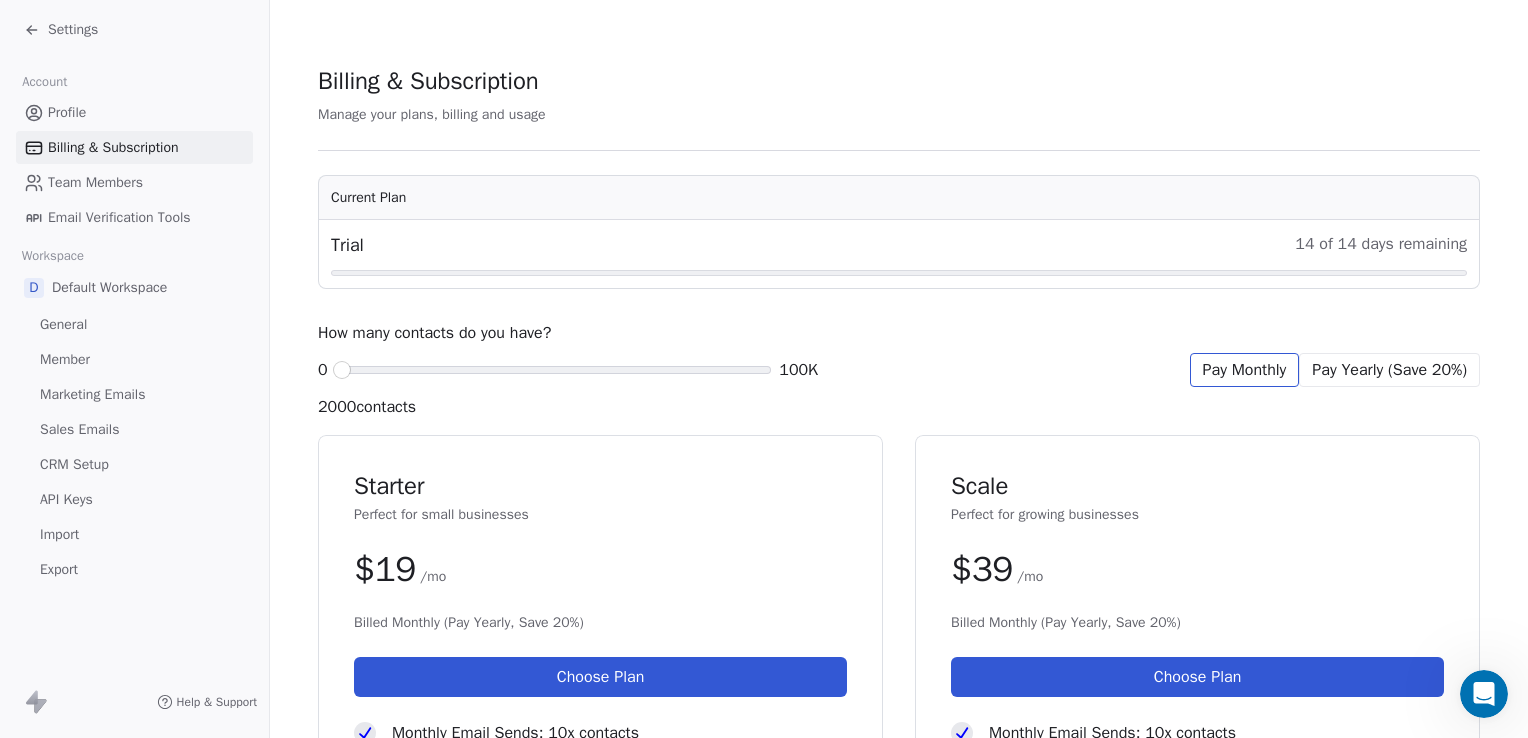click at bounding box center [342, 370] 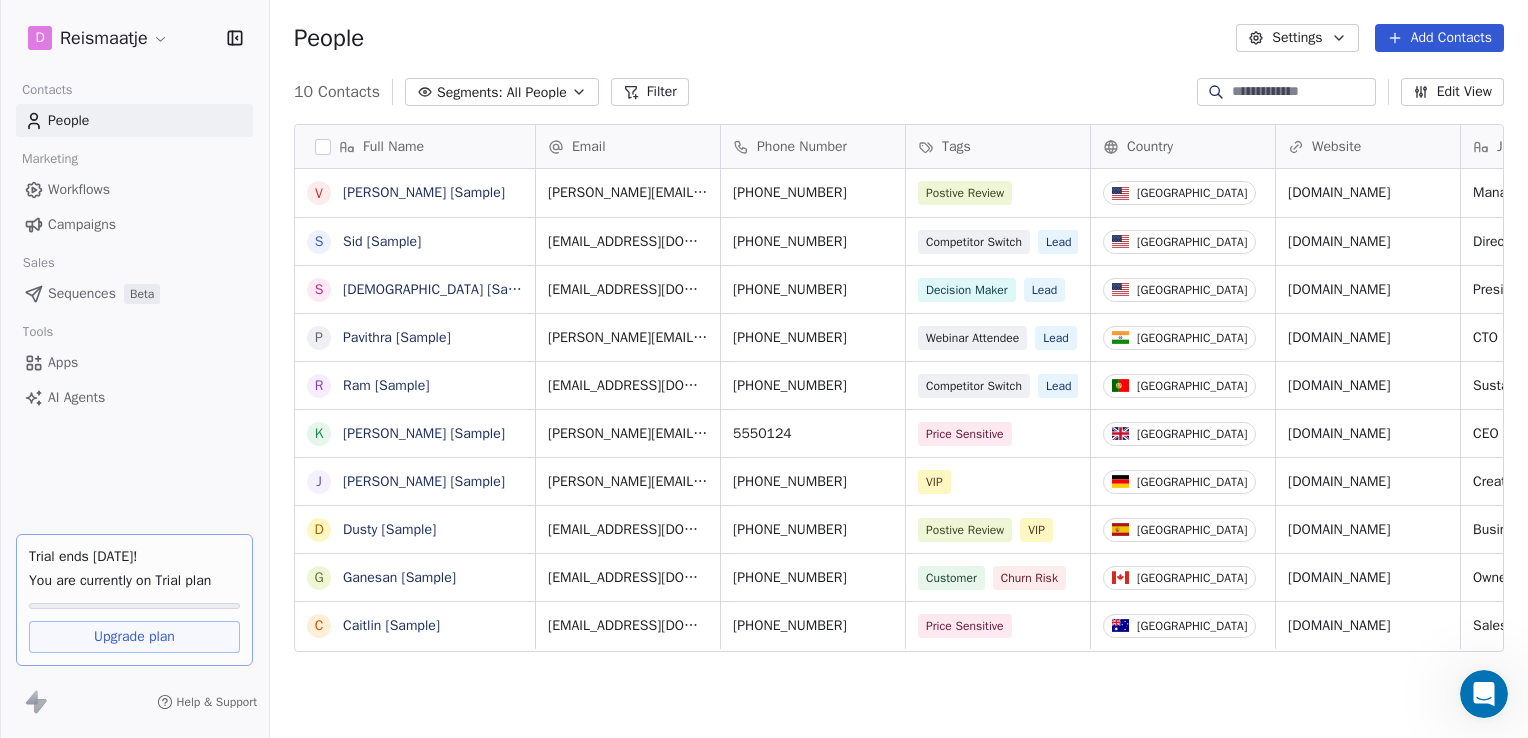 scroll, scrollTop: 16, scrollLeft: 16, axis: both 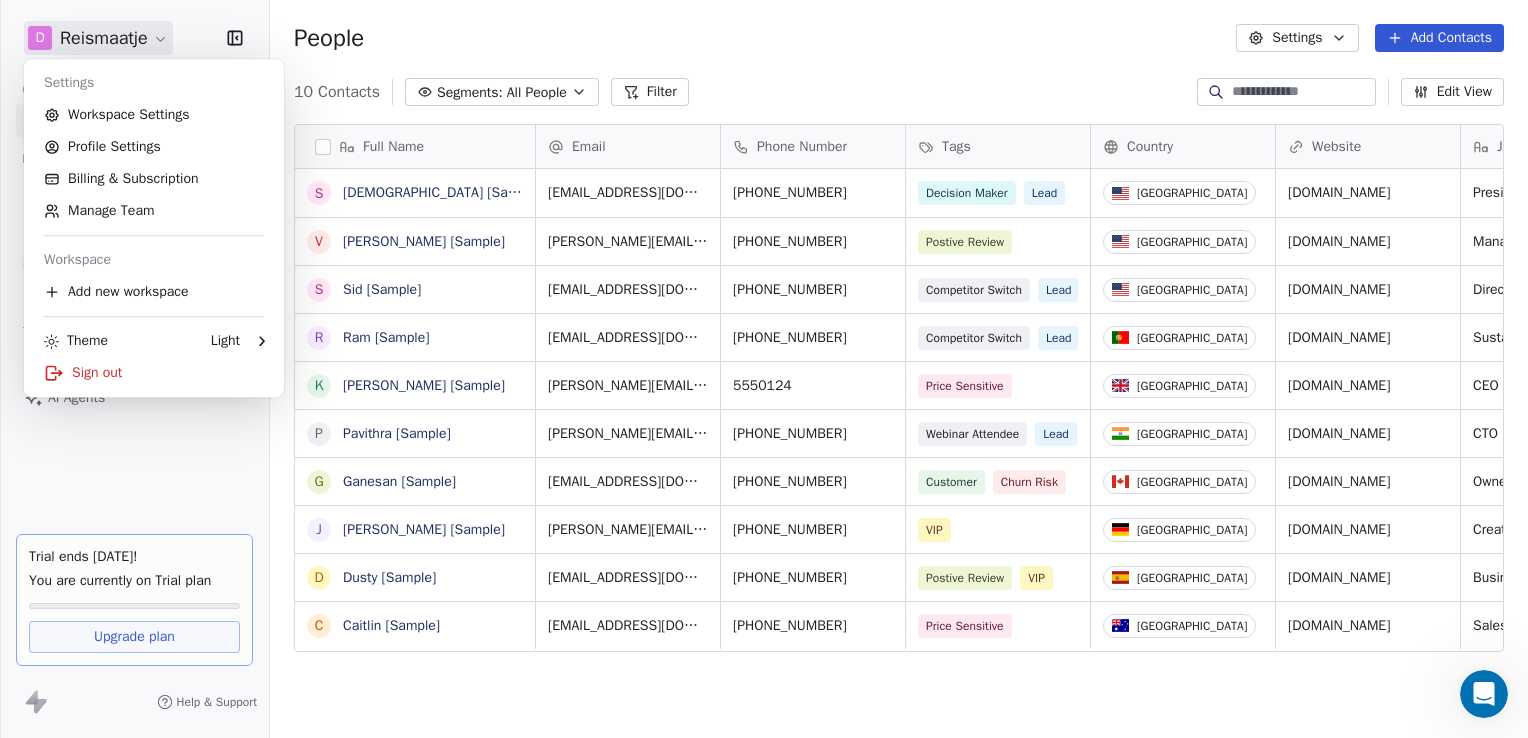 click on "D Reismaatje Contacts People Marketing Workflows Campaigns Sales Sequences Beta Tools Apps AI Agents Trial ends [DATE]! You are currently on Trial plan Upgrade plan Help & Support People Settings  Add Contacts 10 Contacts Segments: All People Filter  Edit View Tag Add to Sequence Export Full Name S [PERSON_NAME] [Sample] V [PERSON_NAME] [Sample] S [PERSON_NAME] [Sample] R Ram [Sample] K [PERSON_NAME] [Sample] P [PERSON_NAME] [Sample] G [PERSON_NAME] [Sample] [PERSON_NAME] [Sample] D Dusty [Sample] C Caitlin [Sample] Email Phone Number Tags Country Website Job Title Status Contact Source NPS Score [EMAIL_ADDRESS][DOMAIN_NAME] [PHONE_NUMBER] Decision Maker Lead United States [DOMAIN_NAME] President New Lead Social Media 9 [PERSON_NAME][EMAIL_ADDRESS][DOMAIN_NAME] [PHONE_NUMBER] Postive Review United States [DOMAIN_NAME] Managing Director closed_won Referral 9 [EMAIL_ADDRESS][DOMAIN_NAME] [PHONE_NUMBER] Competitor Switch Lead United States [DOMAIN_NAME] Director of Operations qualifying Website Form [EMAIL_ADDRESS][DOMAIN_NAME] [PHONE_NUMBER] Competitor Switch Lead Portugal [DOMAIN_NAME] closed_won" at bounding box center [764, 369] 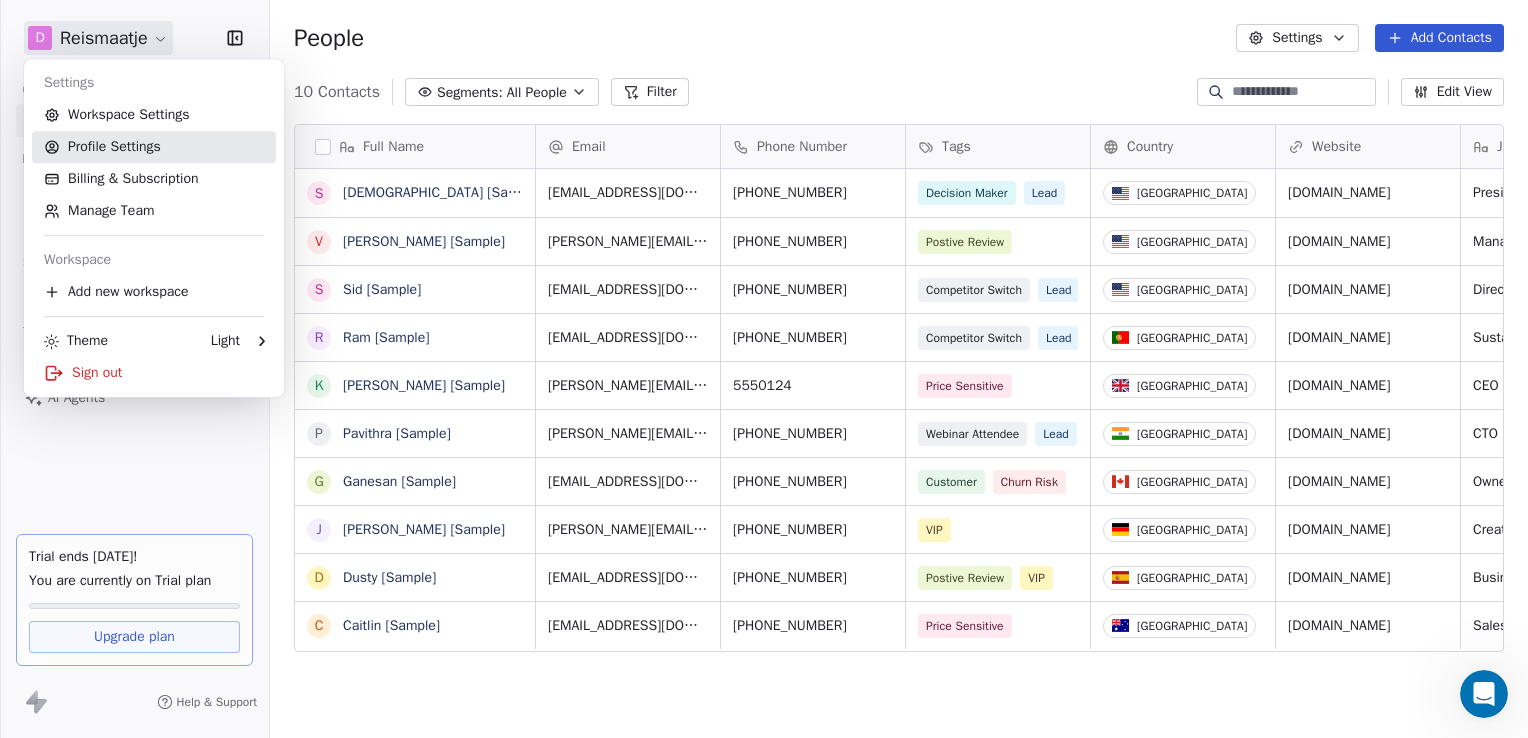 click on "Profile Settings" at bounding box center (154, 147) 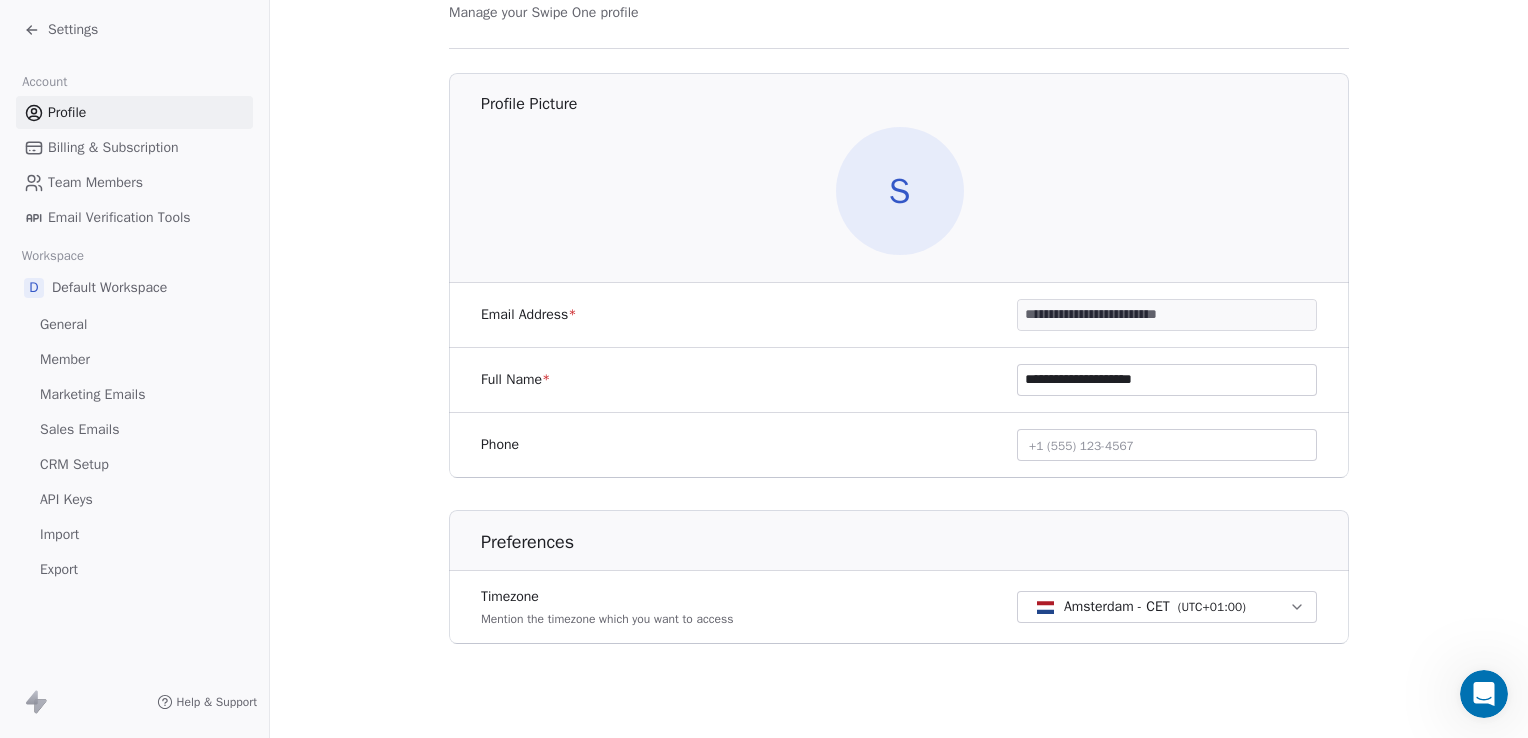 scroll, scrollTop: 0, scrollLeft: 0, axis: both 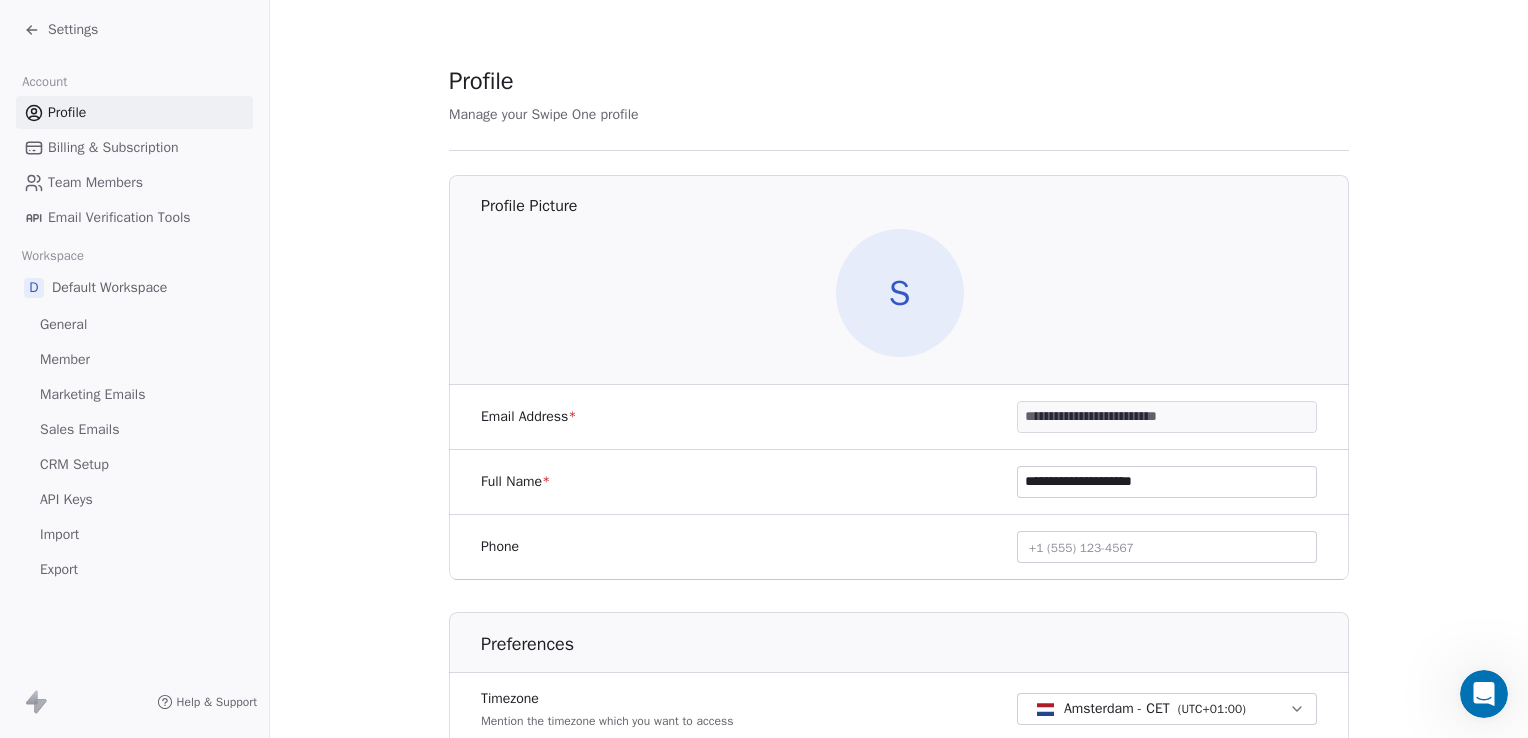 click on "Billing & Subscription" at bounding box center [134, 147] 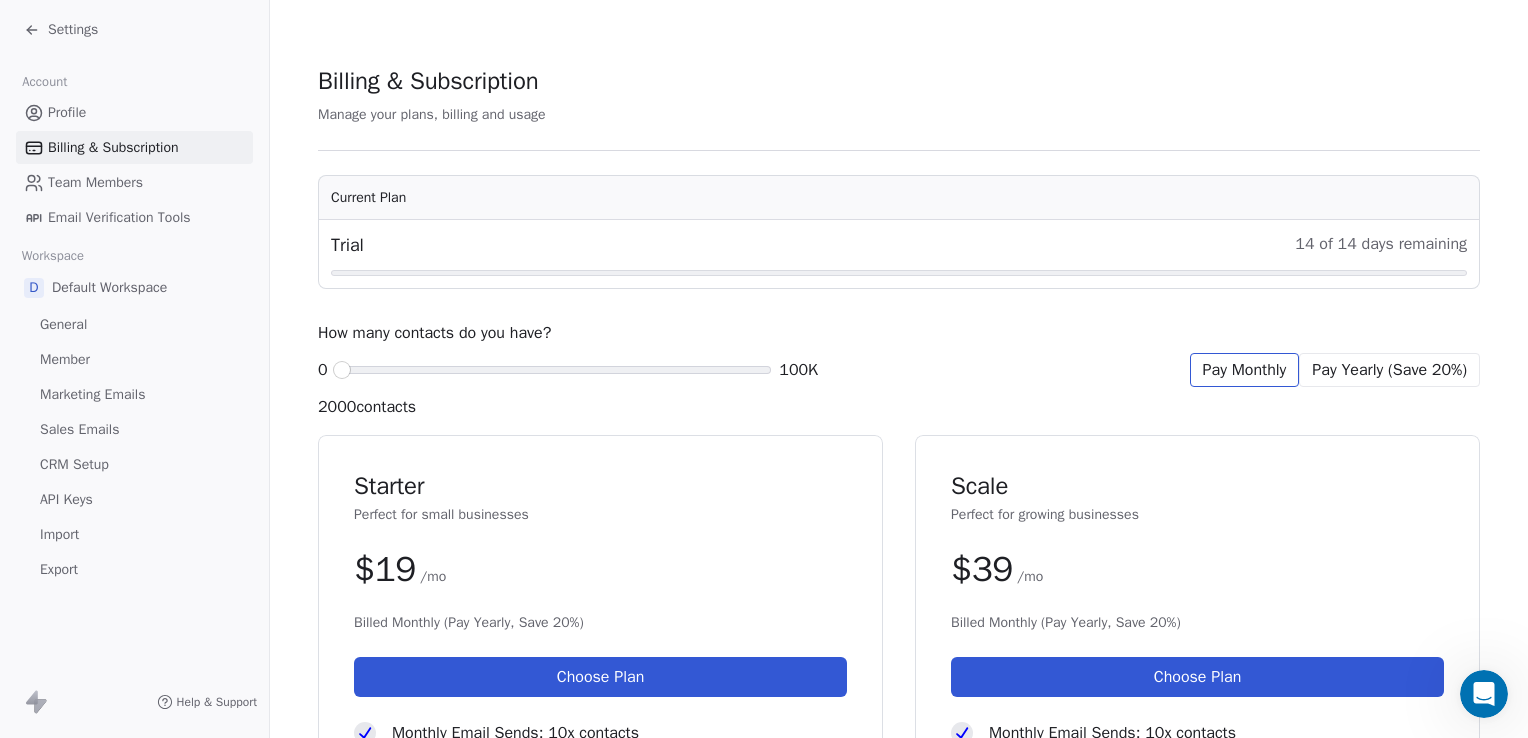 click on "Team Members" at bounding box center [95, 182] 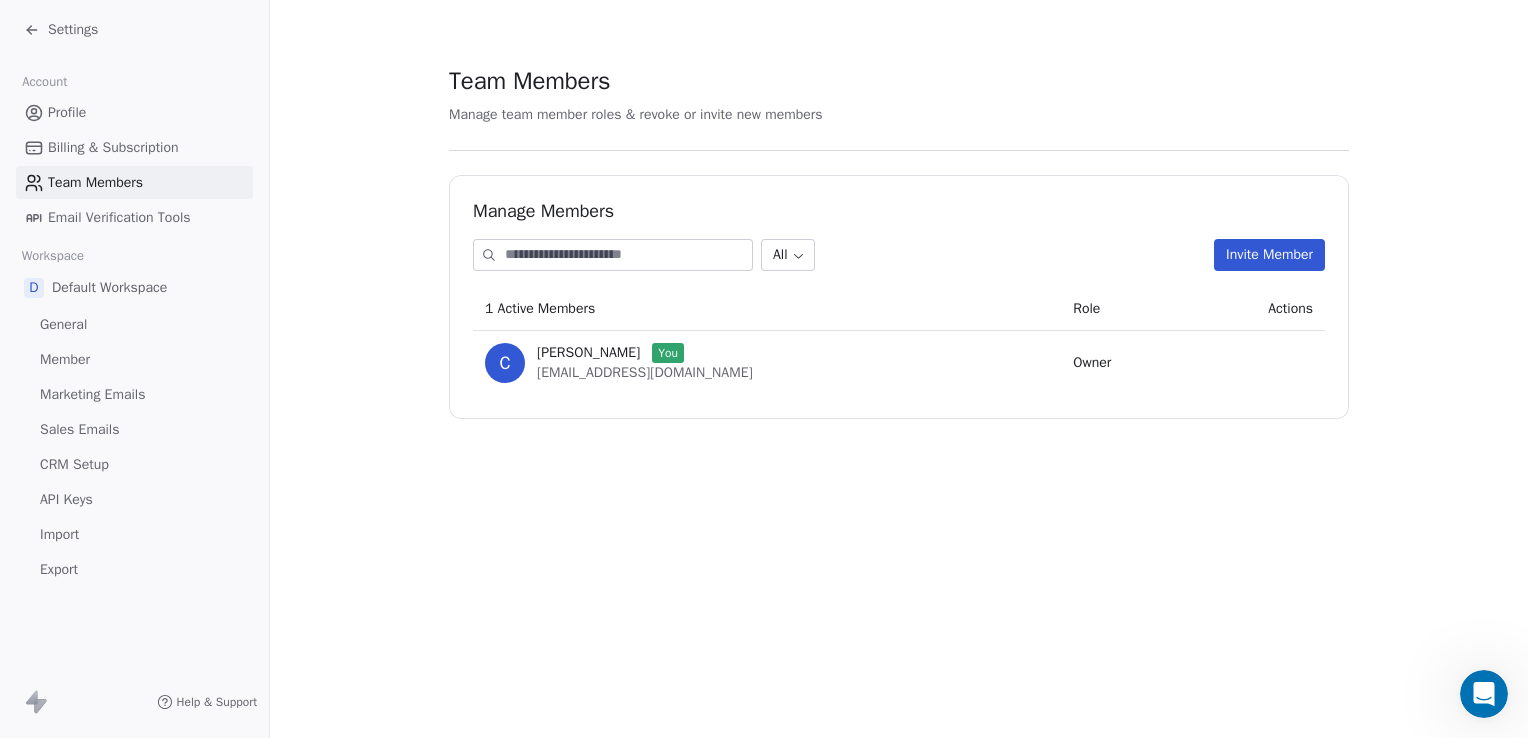 click on "Email Verification Tools" at bounding box center (119, 217) 